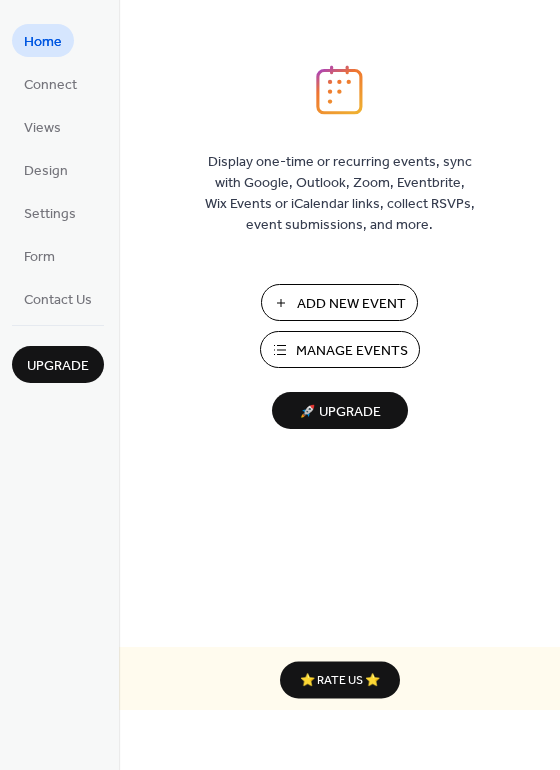 scroll, scrollTop: 0, scrollLeft: 0, axis: both 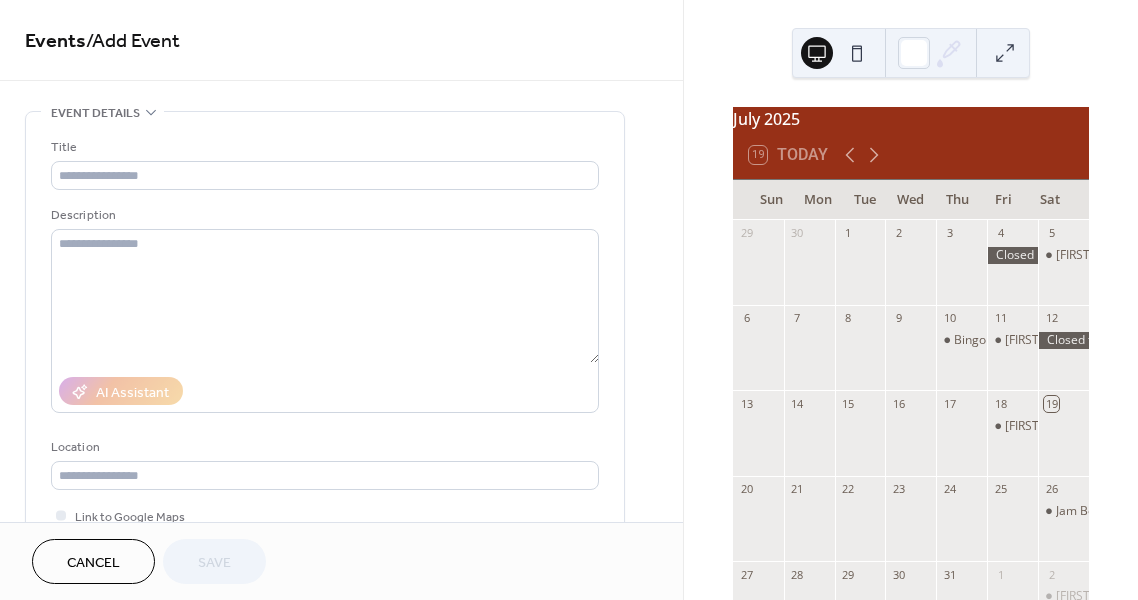 click on "Cancel" at bounding box center (93, 563) 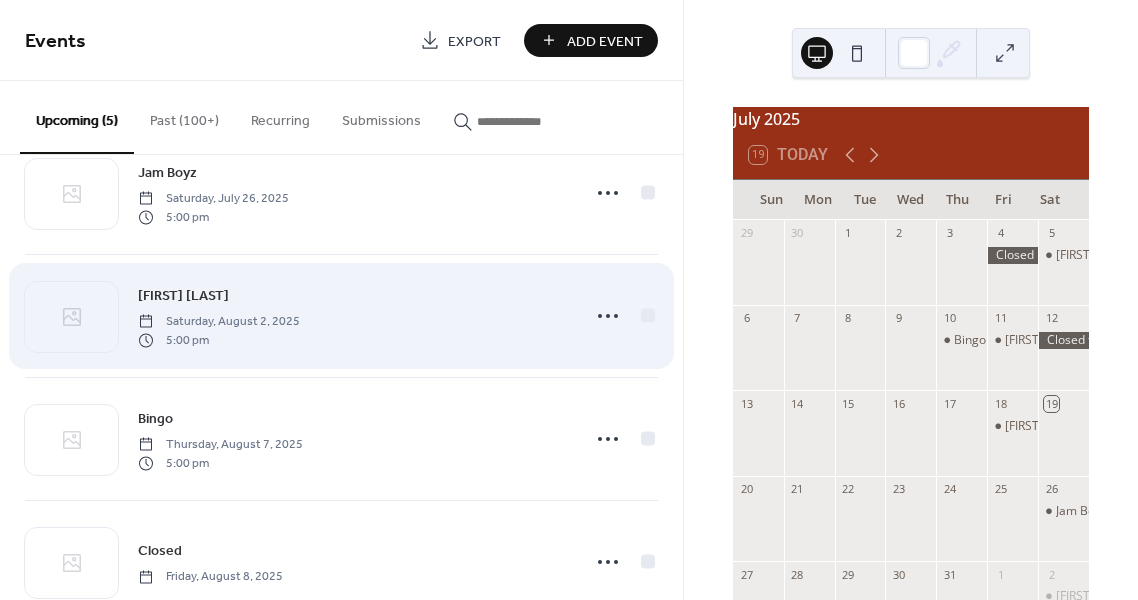 scroll, scrollTop: 66, scrollLeft: 0, axis: vertical 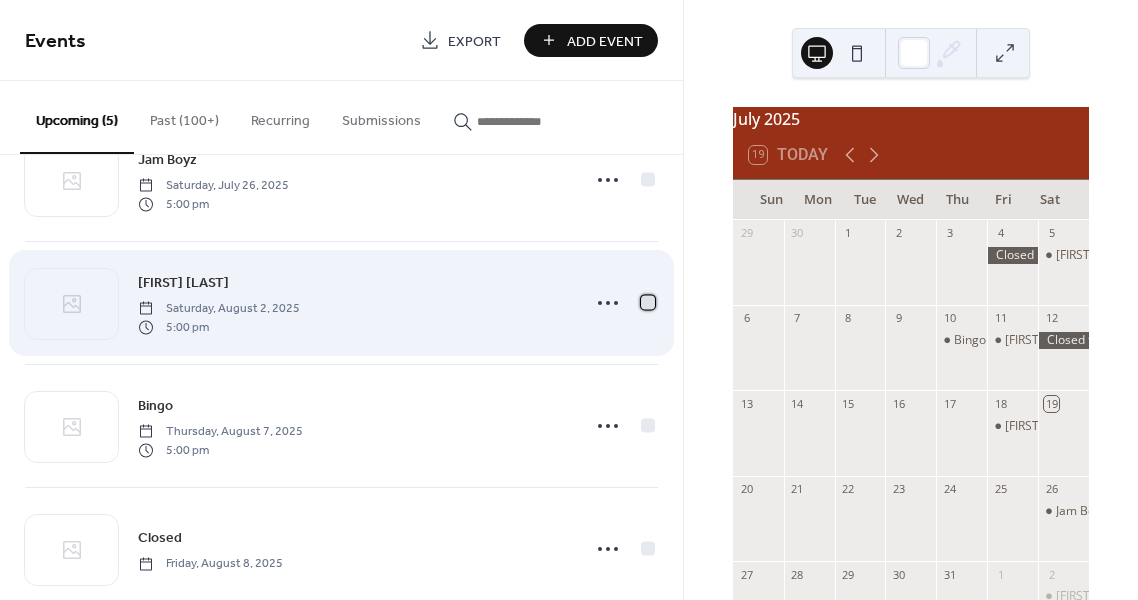 click at bounding box center [648, 302] 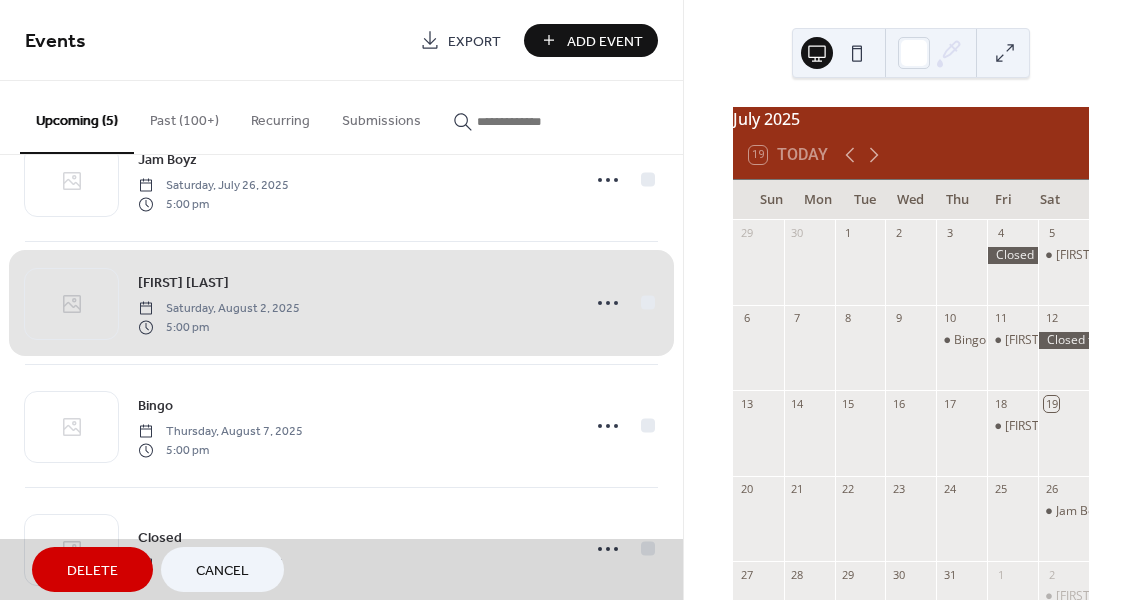 click on "Delete" at bounding box center [92, 571] 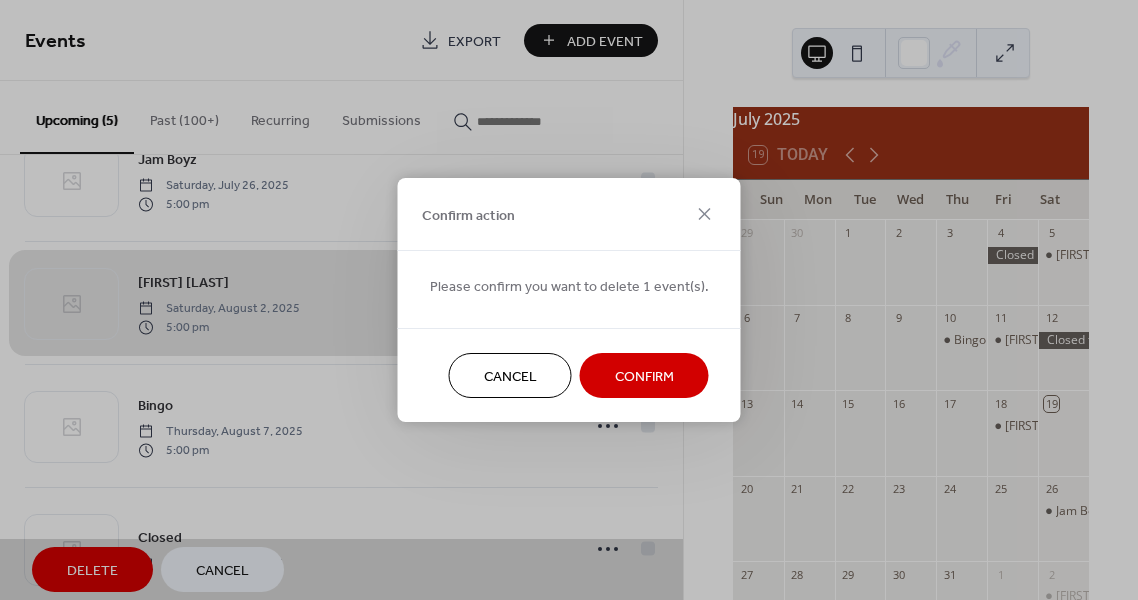 click on "Confirm" at bounding box center [644, 377] 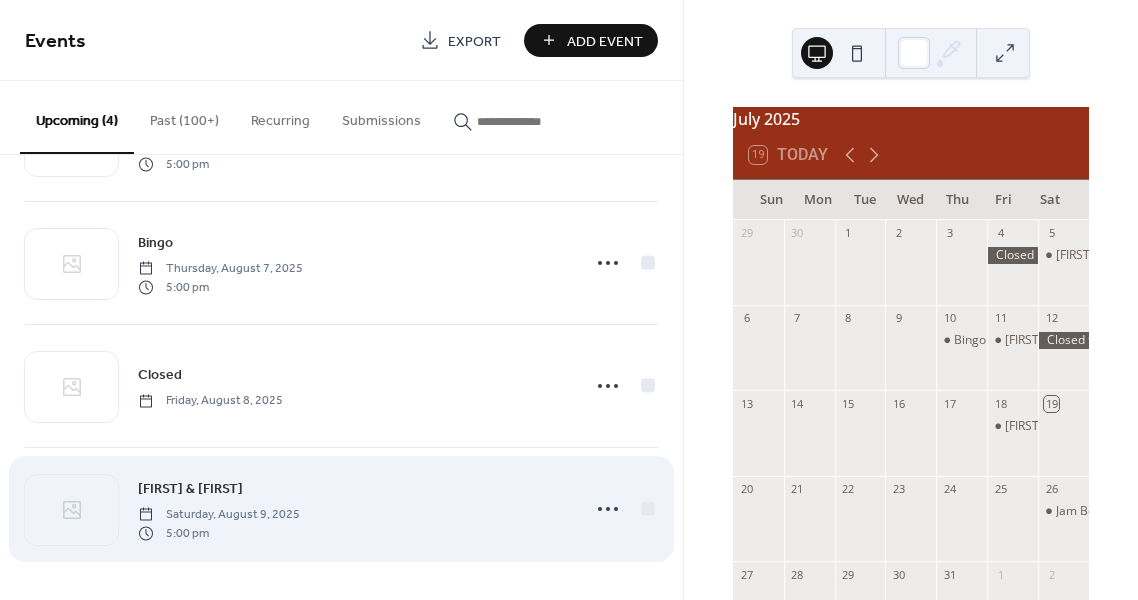 scroll, scrollTop: 106, scrollLeft: 0, axis: vertical 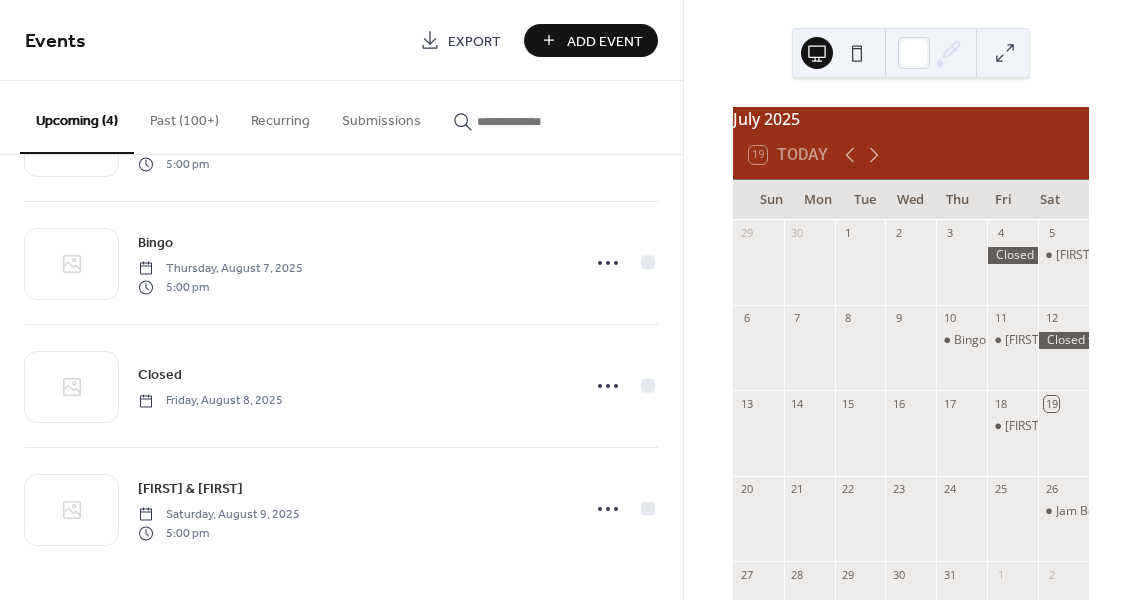 click on "Add Event" at bounding box center [605, 41] 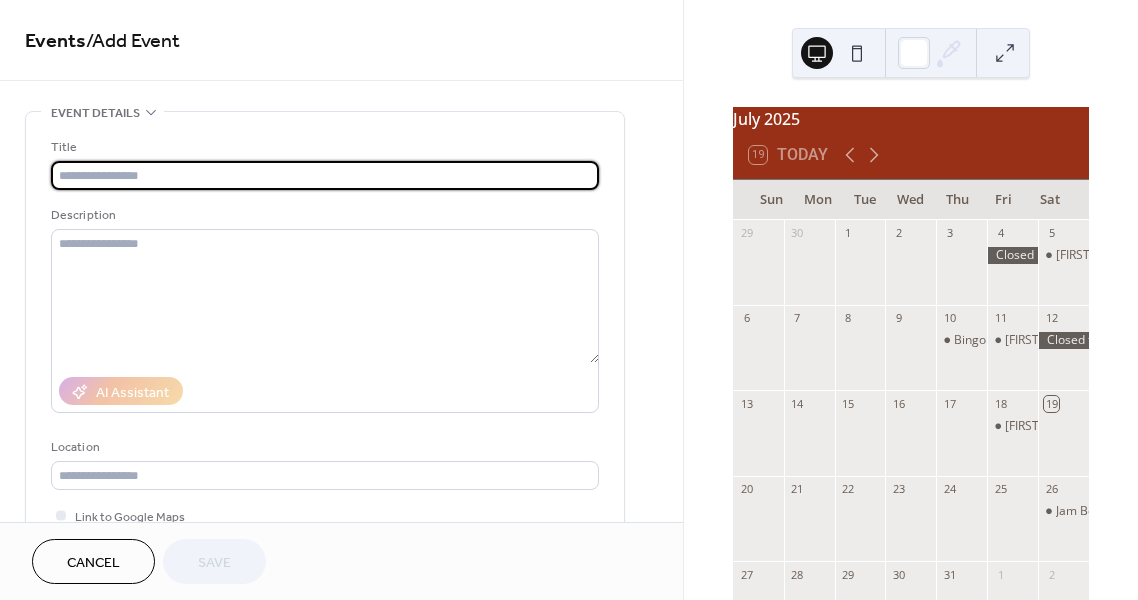 click at bounding box center (325, 175) 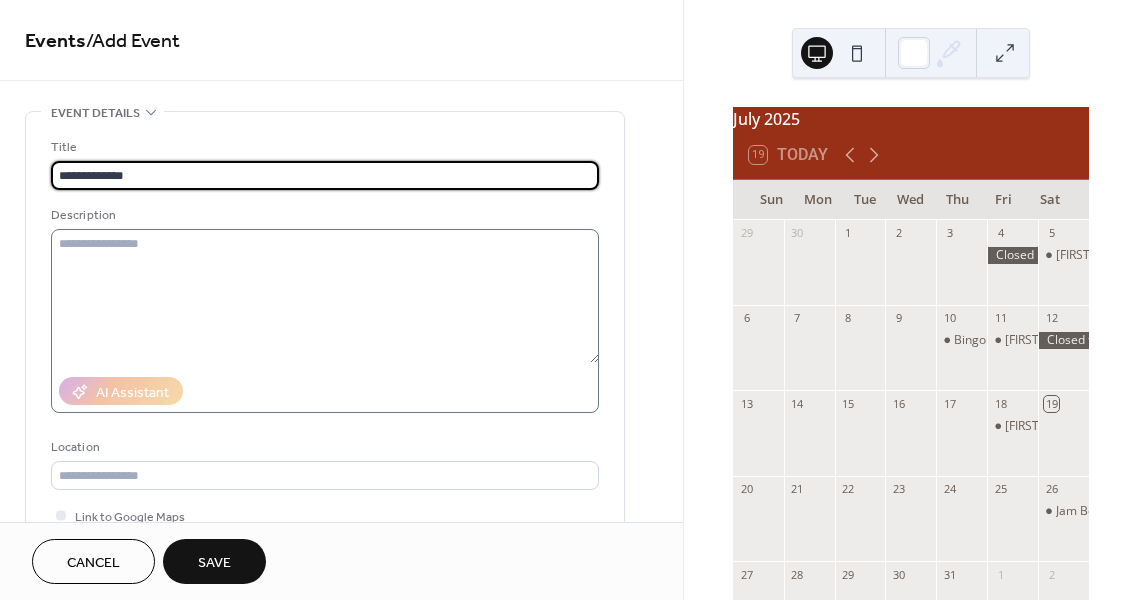 type on "**********" 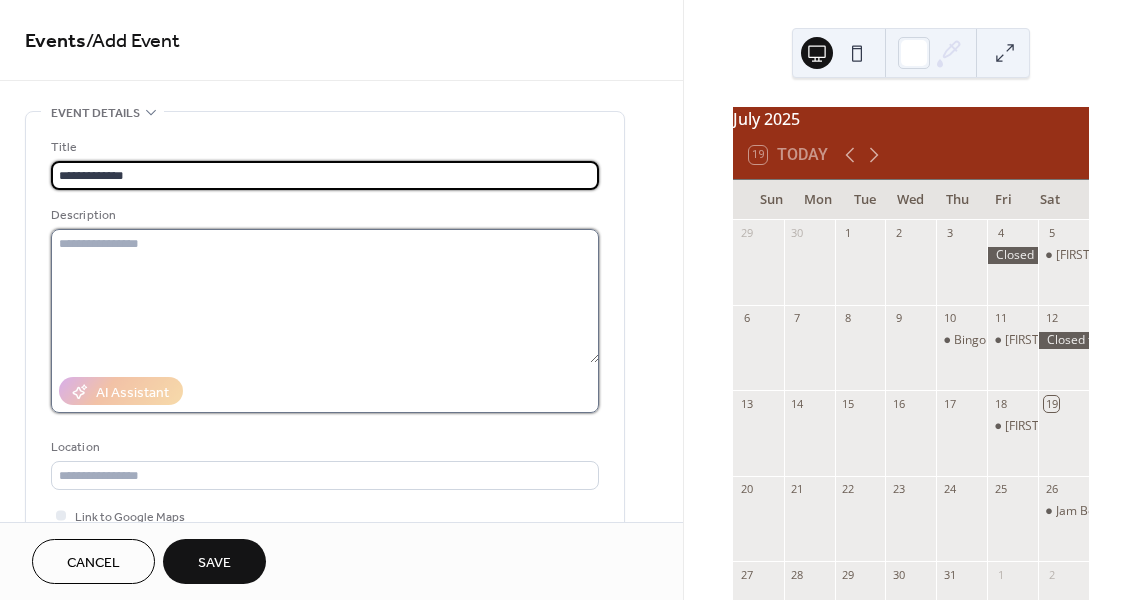click at bounding box center [325, 296] 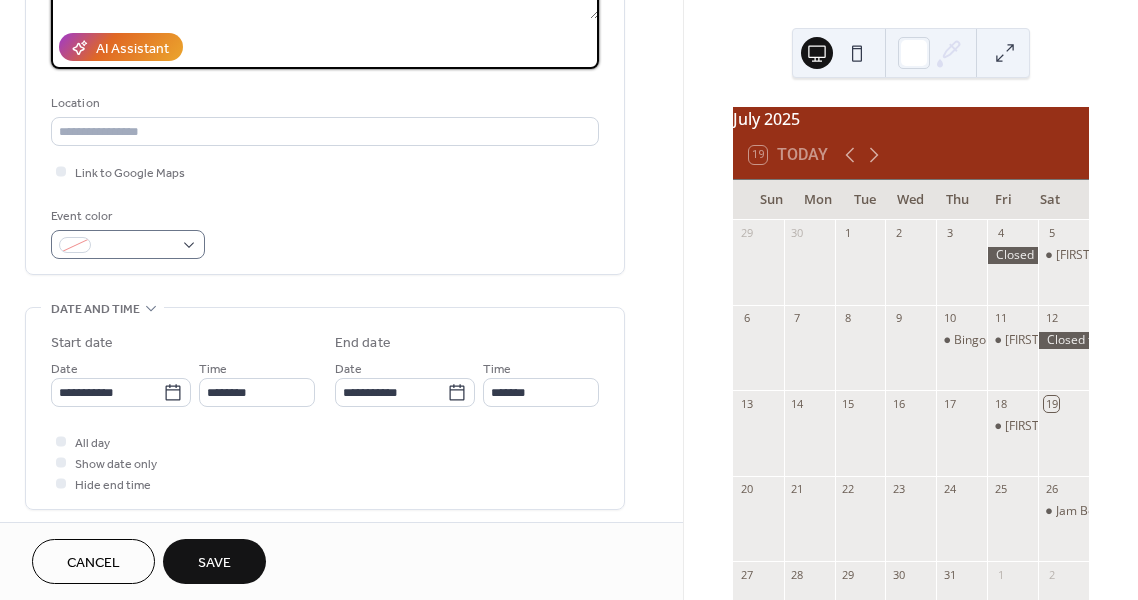 scroll, scrollTop: 348, scrollLeft: 0, axis: vertical 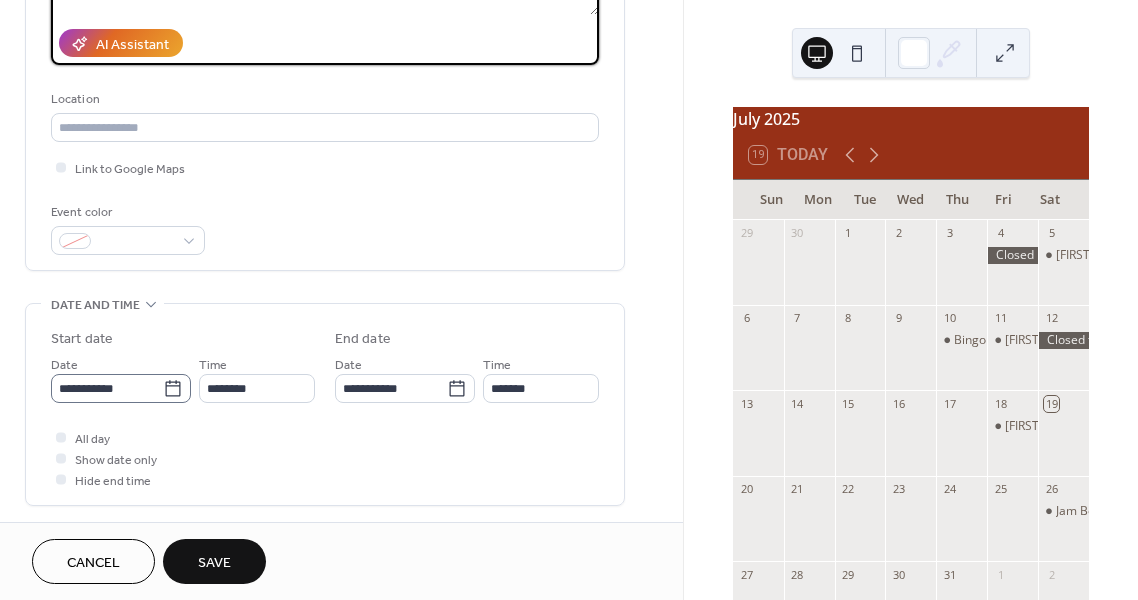 type on "**********" 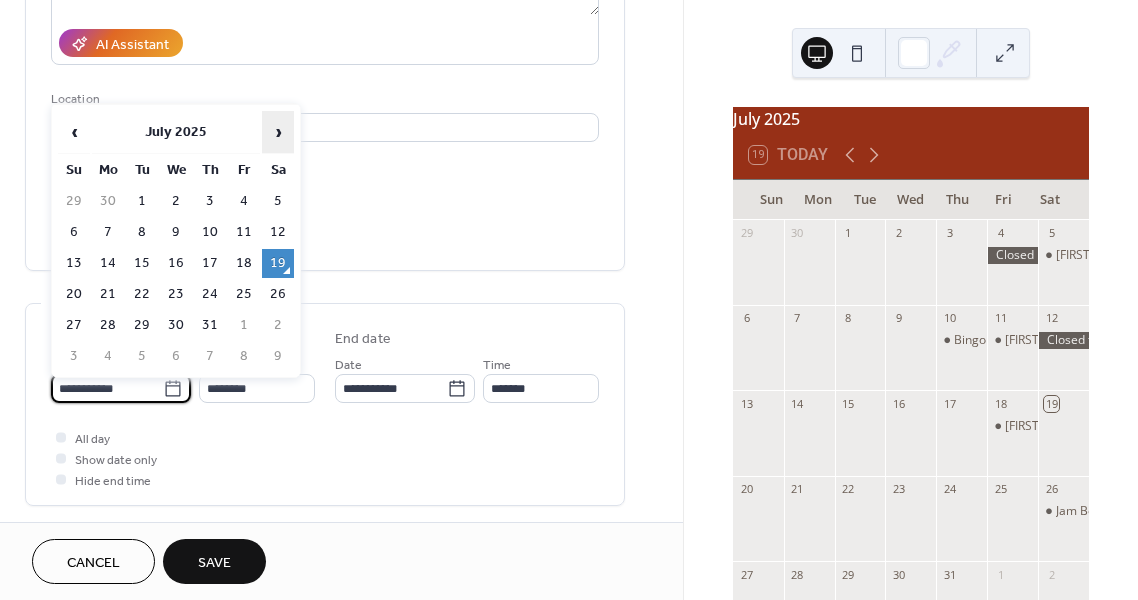 click on "›" at bounding box center (278, 132) 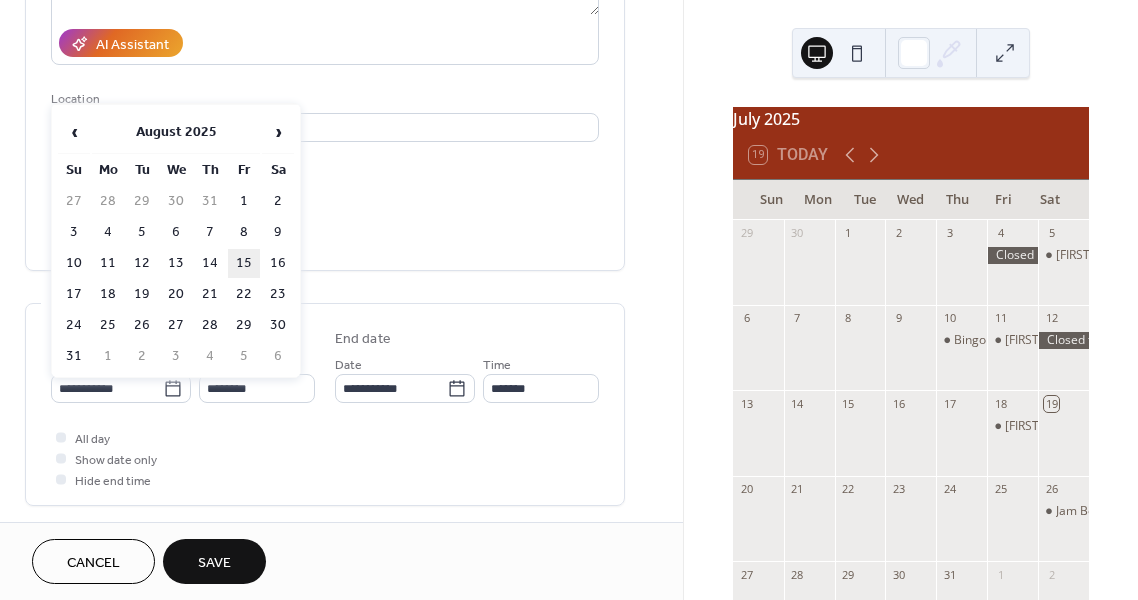click on "15" at bounding box center (244, 263) 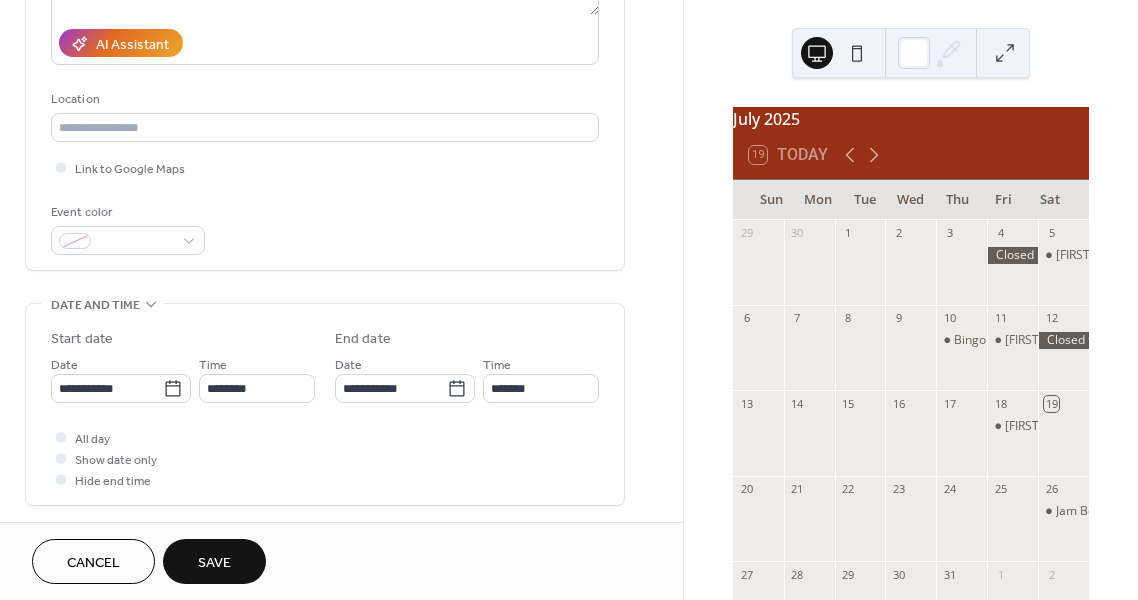 type on "**********" 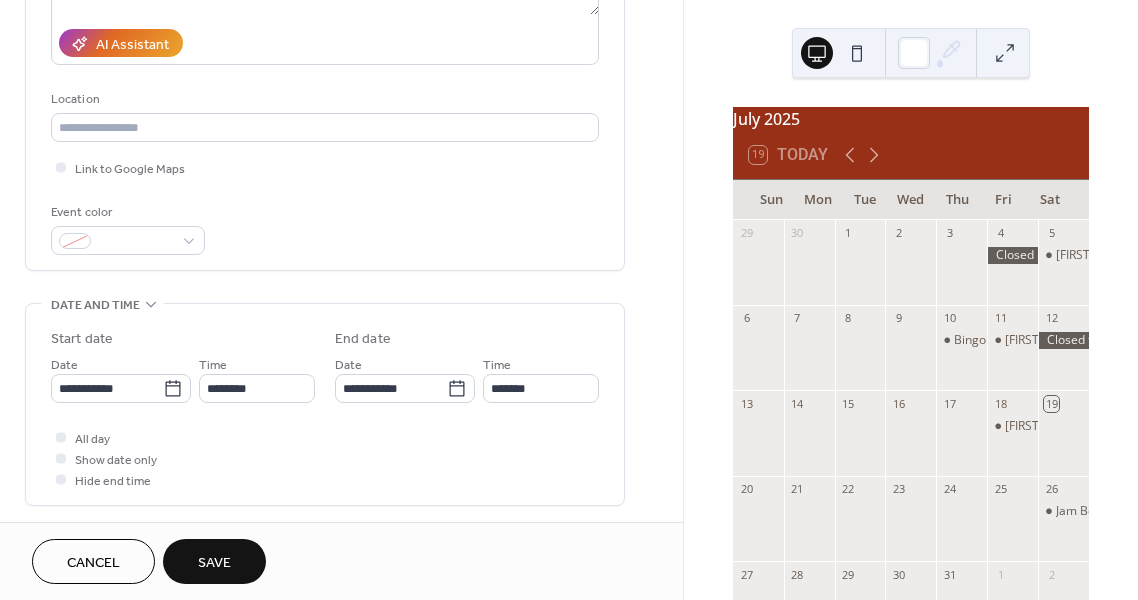 type on "**********" 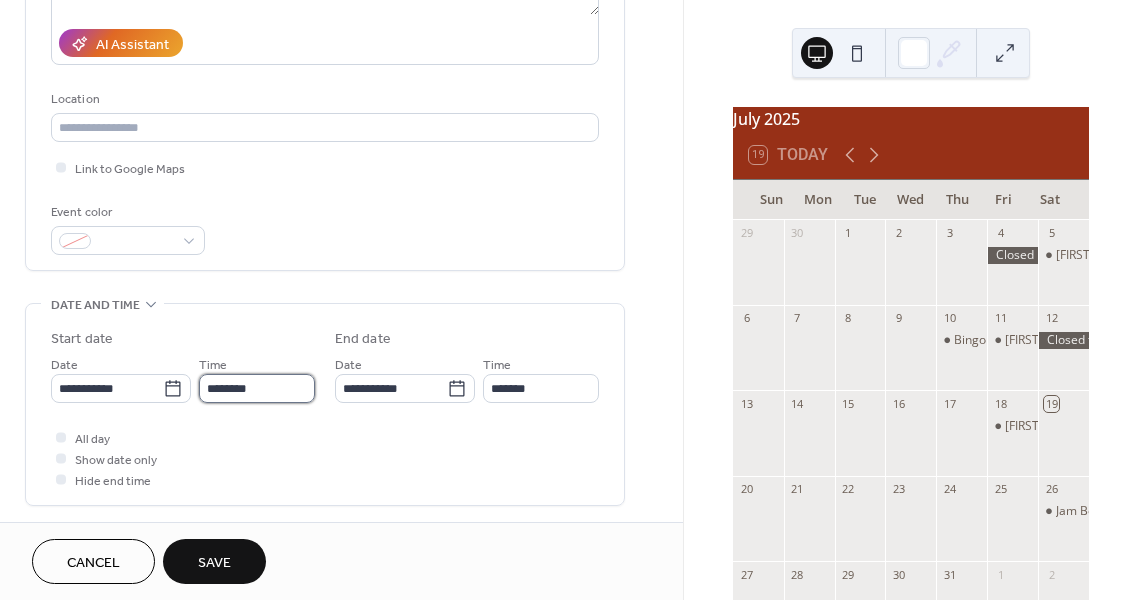 click on "********" at bounding box center [257, 388] 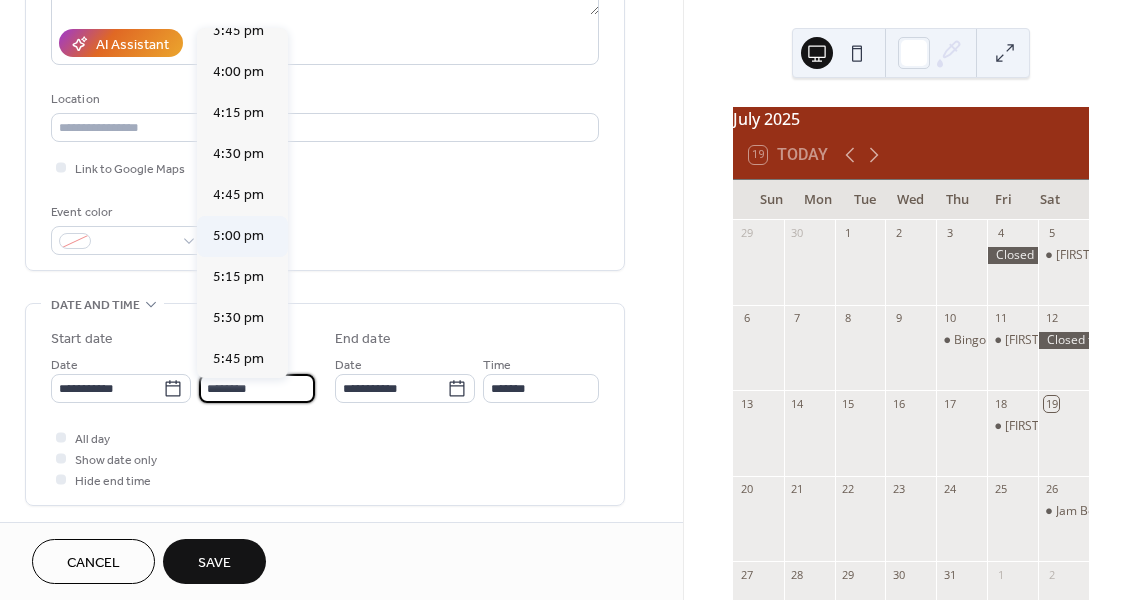 scroll, scrollTop: 2604, scrollLeft: 0, axis: vertical 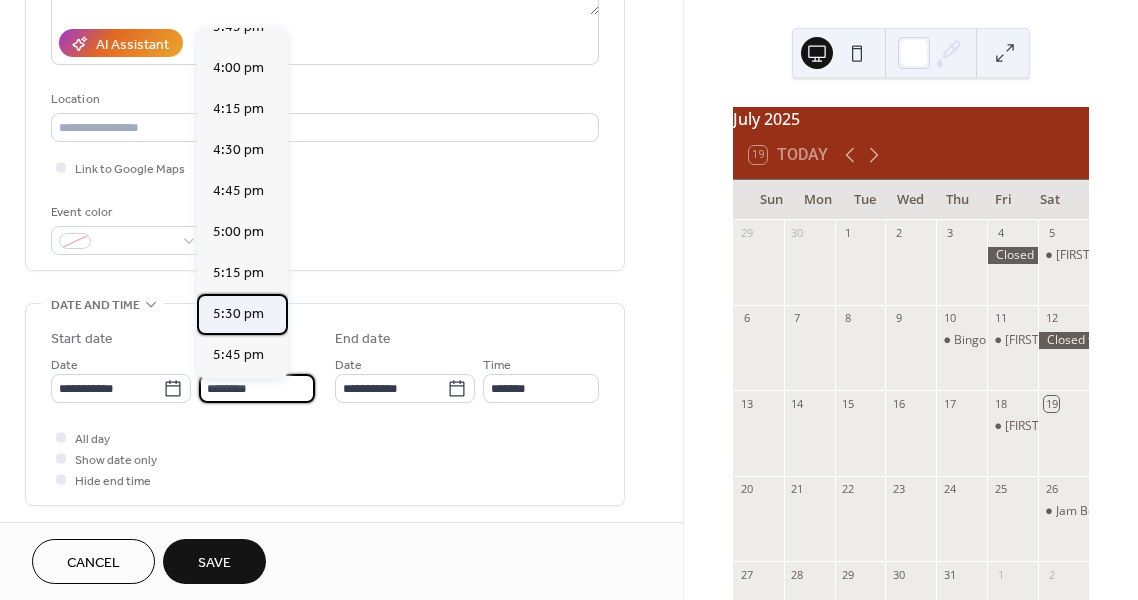 click on "5:30 pm" at bounding box center [238, 314] 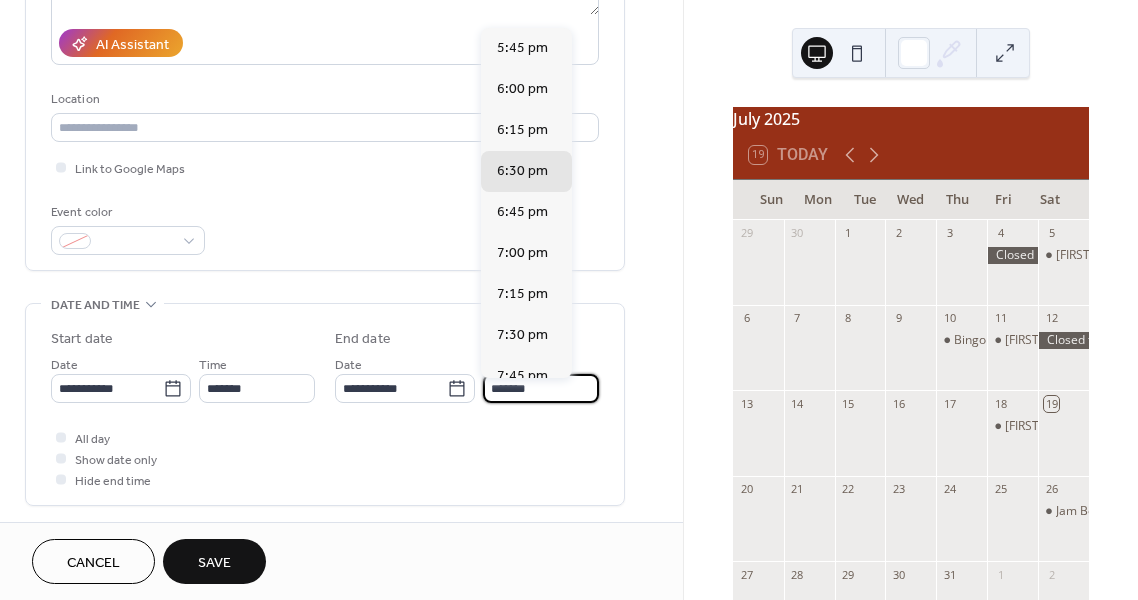 click on "*******" at bounding box center [541, 388] 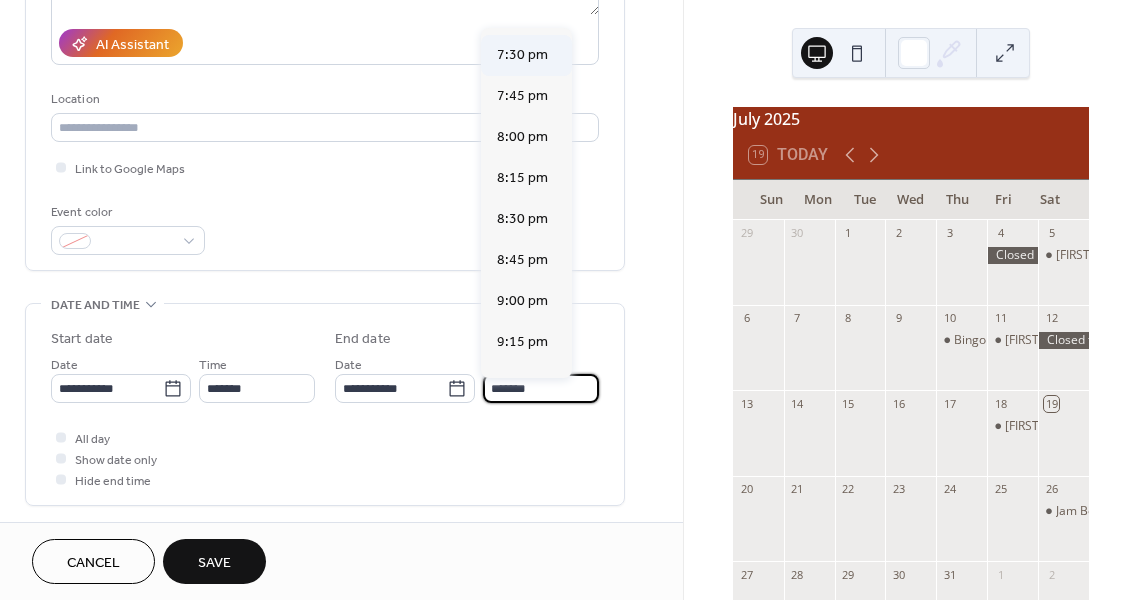 scroll, scrollTop: 283, scrollLeft: 0, axis: vertical 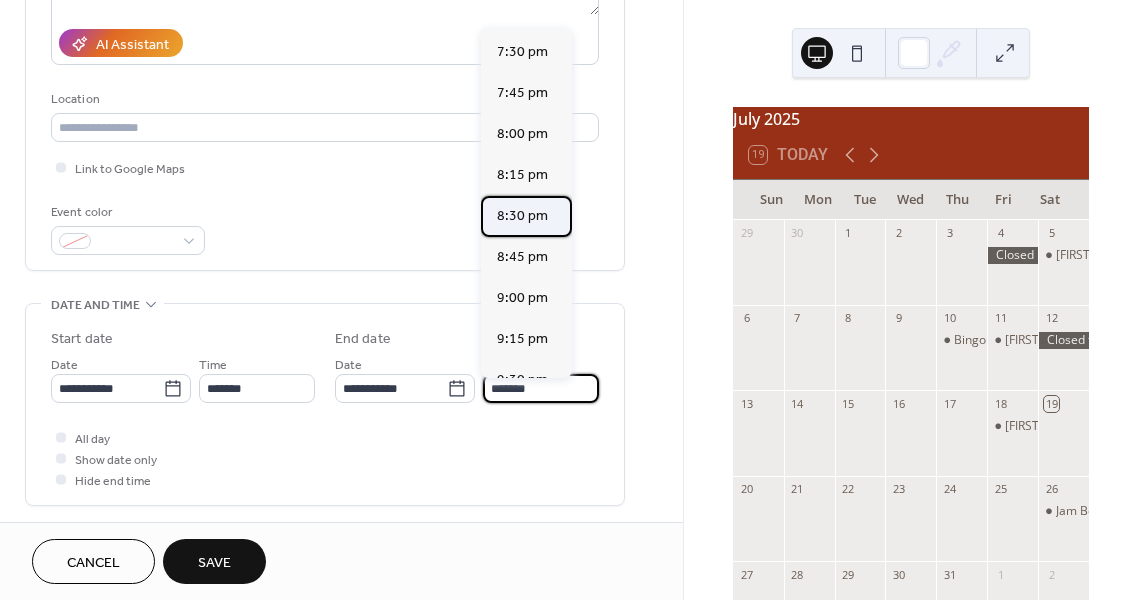 click on "8:30 pm" at bounding box center [522, 216] 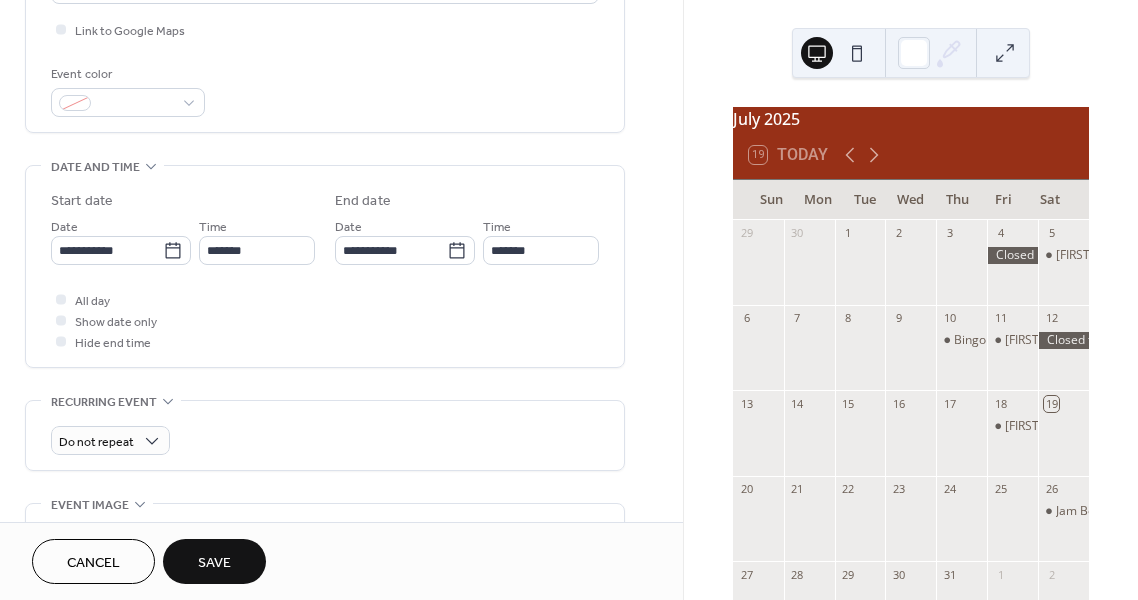 scroll, scrollTop: 501, scrollLeft: 0, axis: vertical 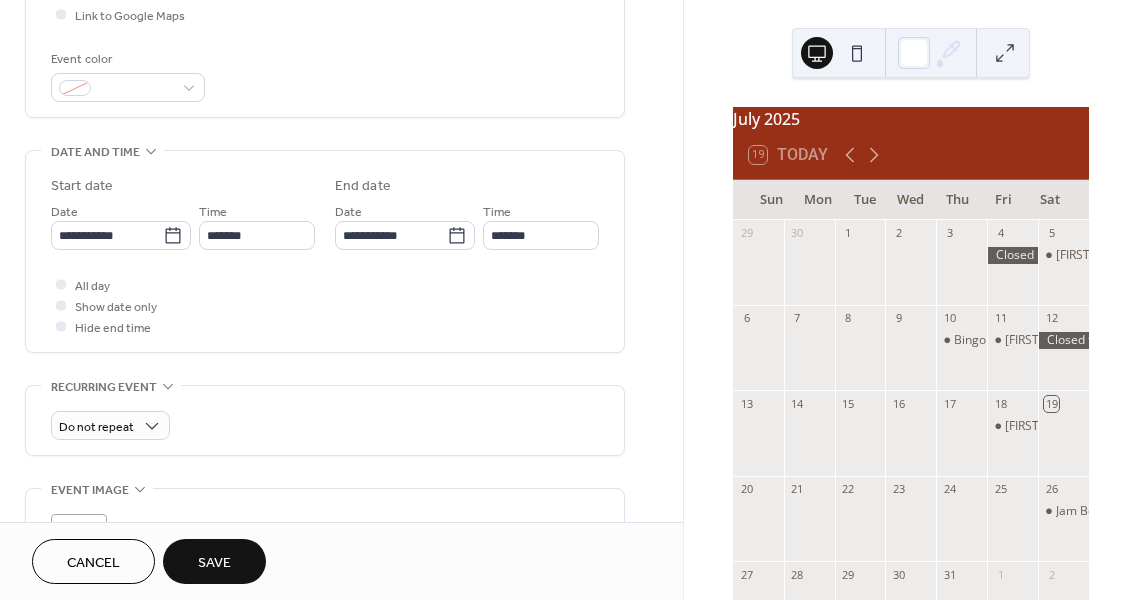 click on "Save" at bounding box center [214, 563] 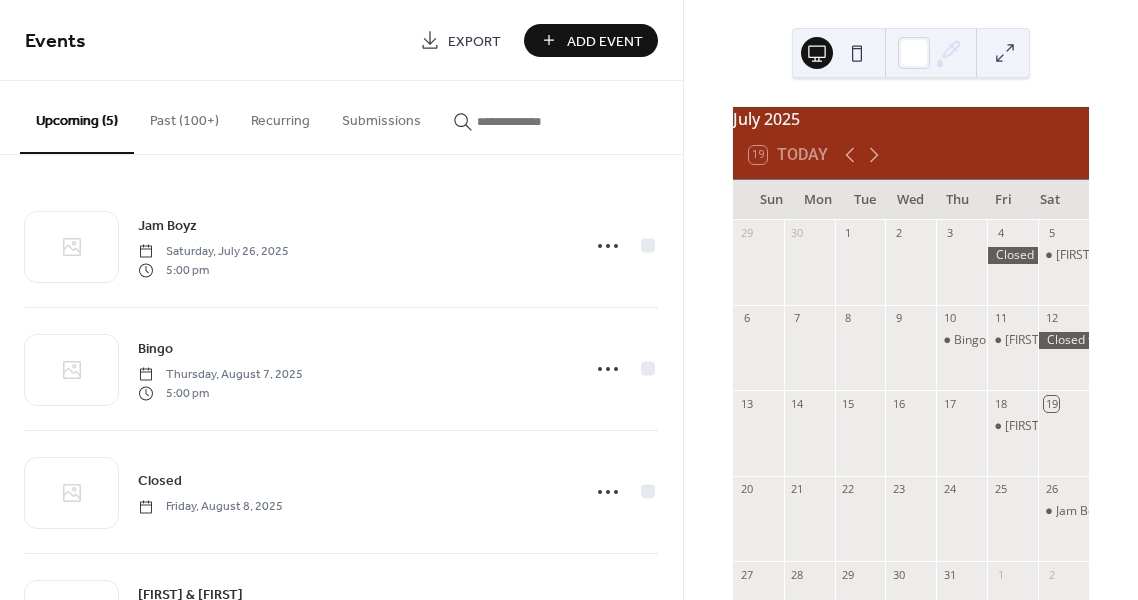 click on "Add Event" at bounding box center (605, 41) 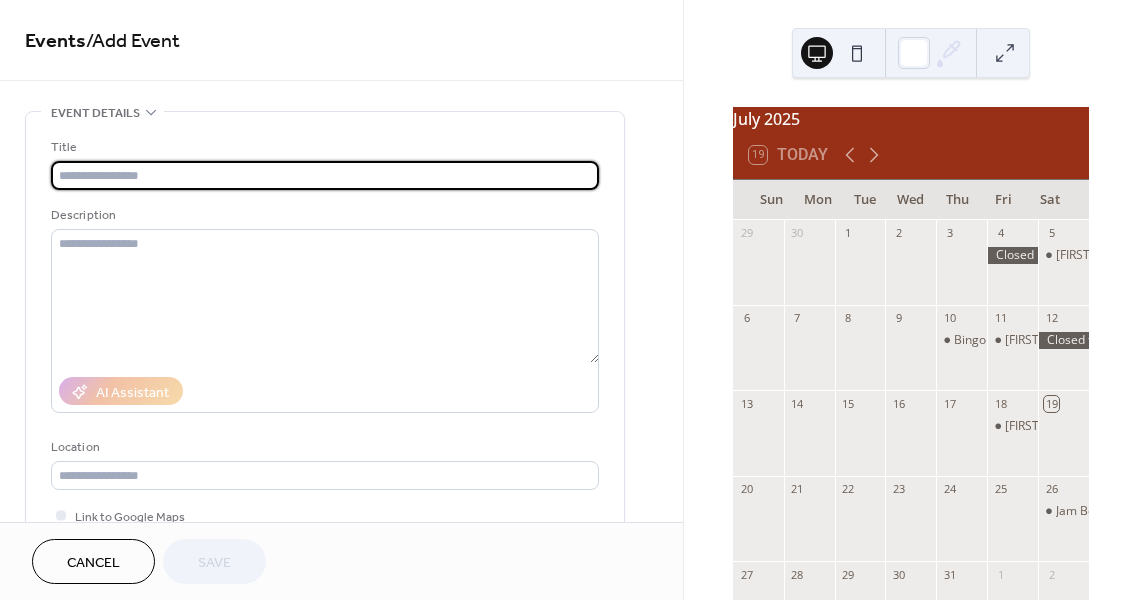 click at bounding box center [325, 175] 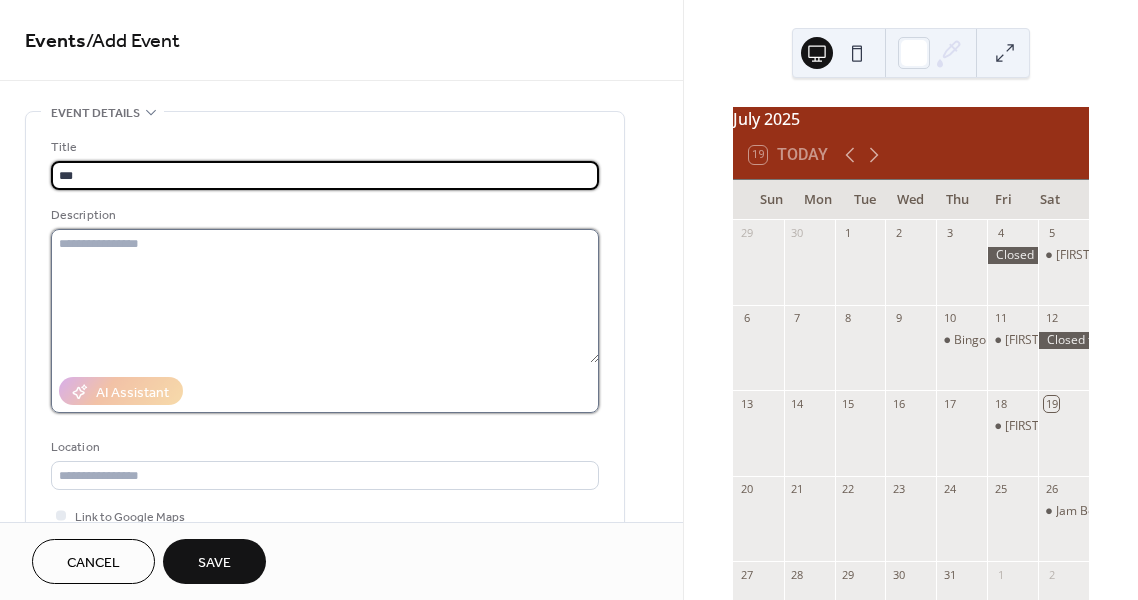 click at bounding box center [325, 296] 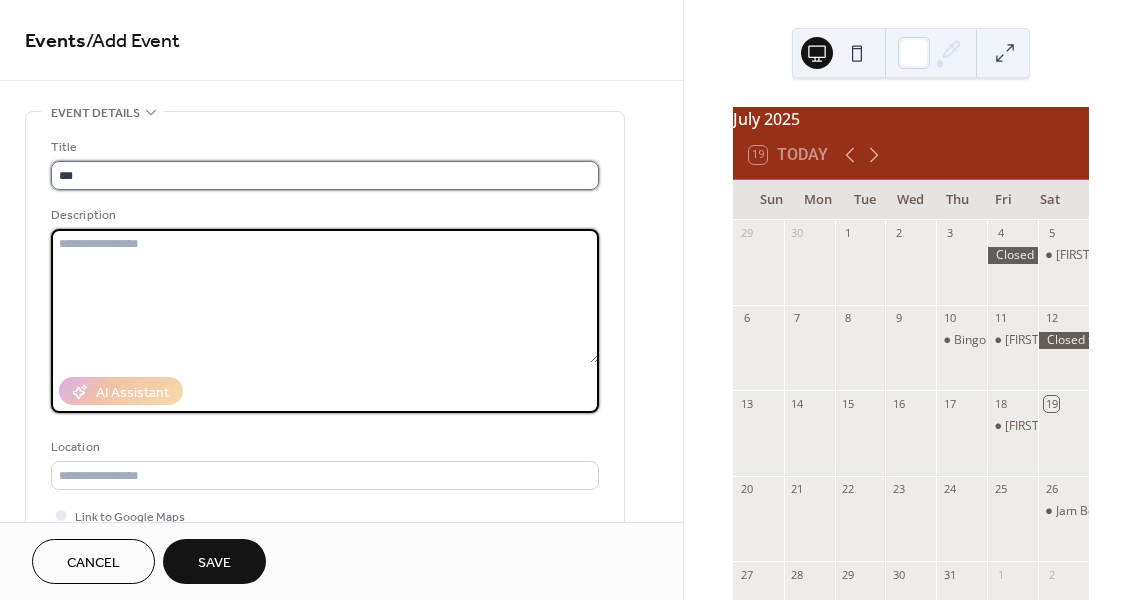click on "***" at bounding box center (325, 175) 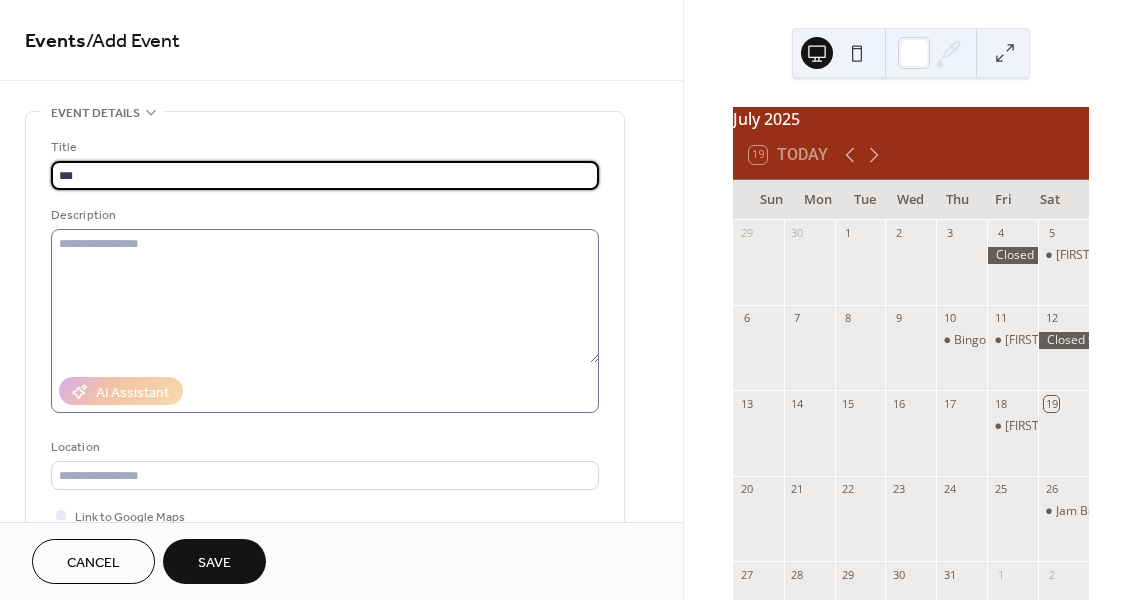 type on "***" 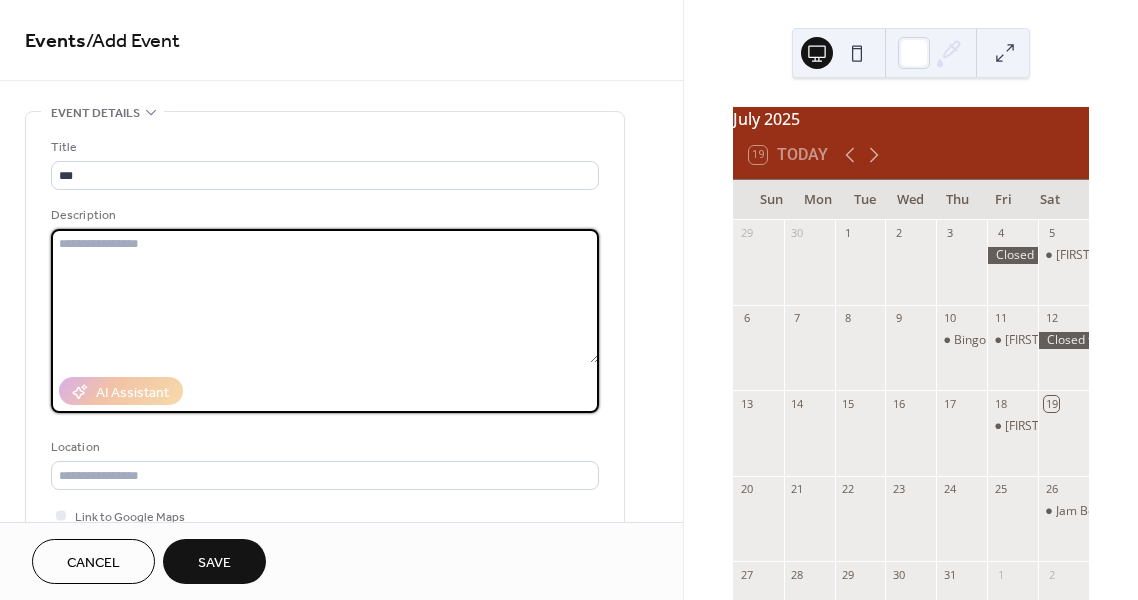 click at bounding box center (325, 296) 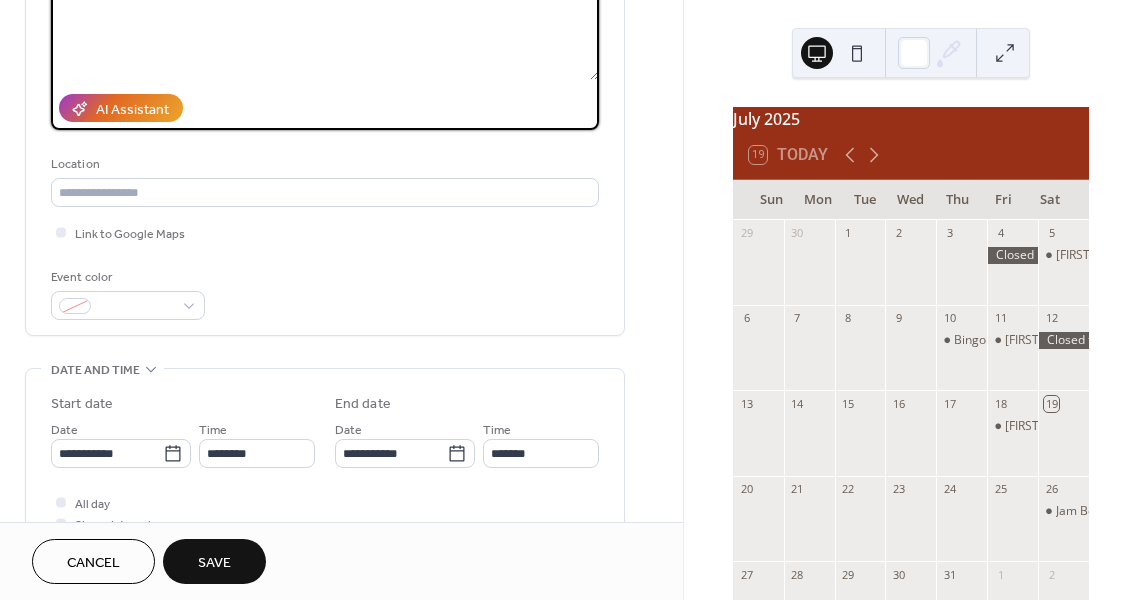 scroll, scrollTop: 302, scrollLeft: 0, axis: vertical 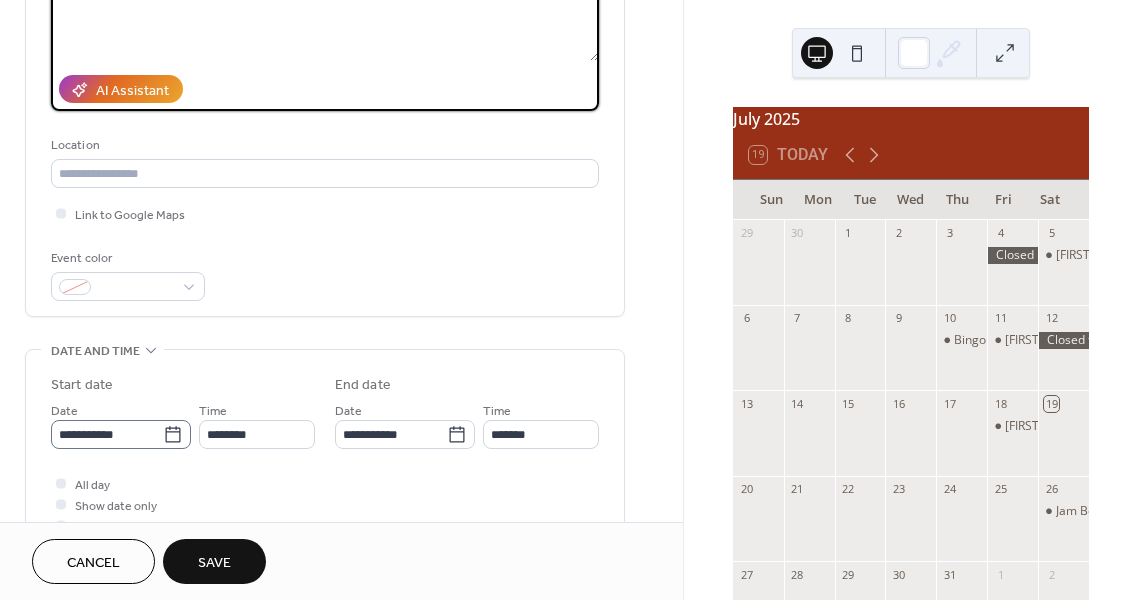 type on "**********" 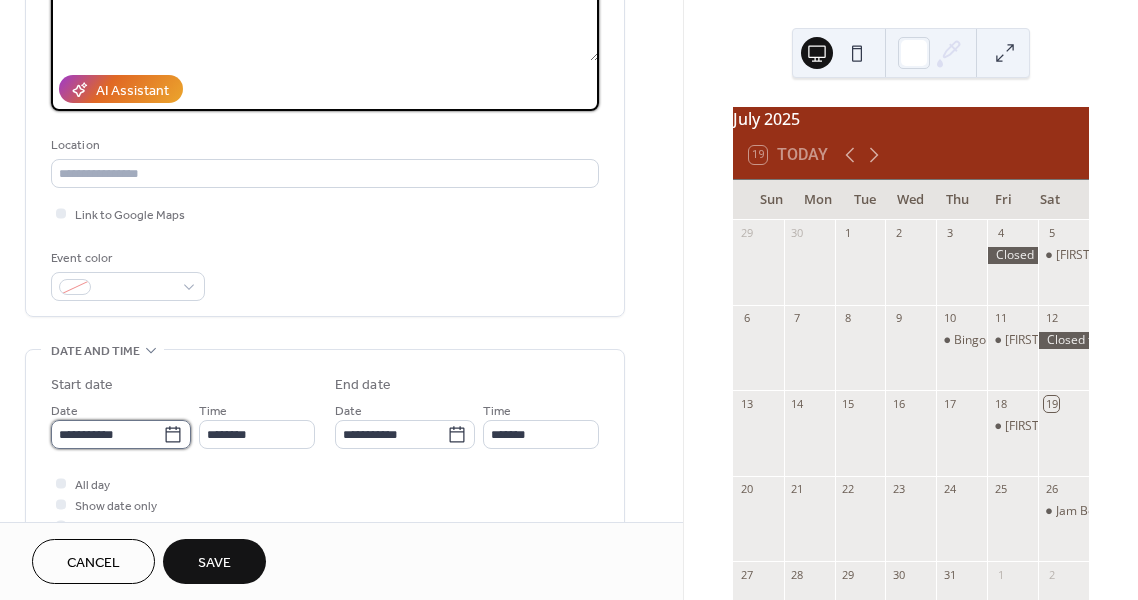 click on "**********" at bounding box center [107, 434] 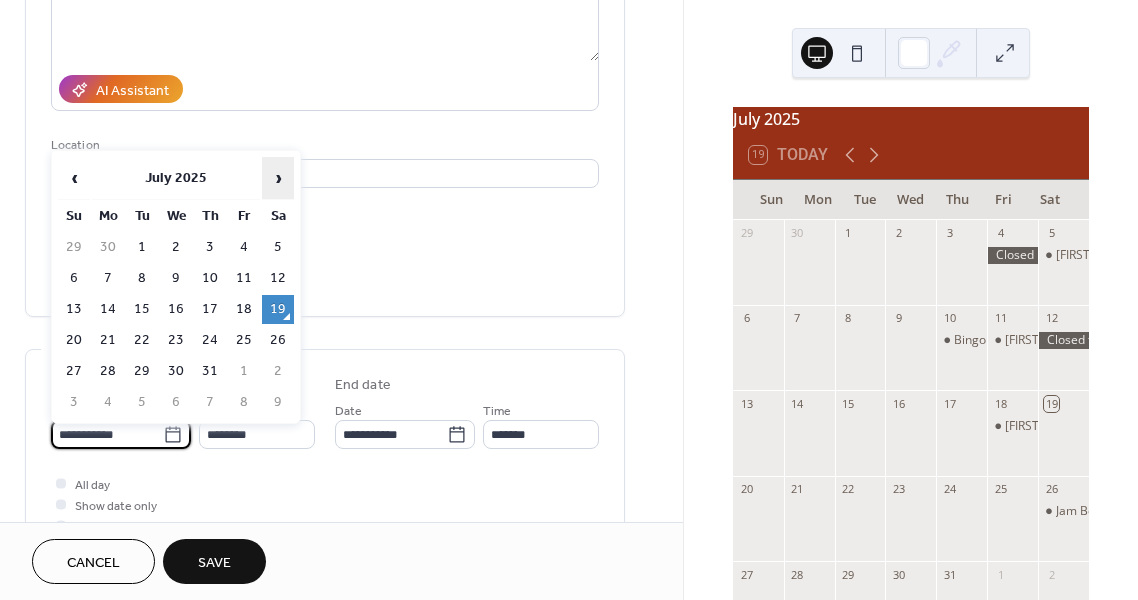click on "›" at bounding box center [278, 178] 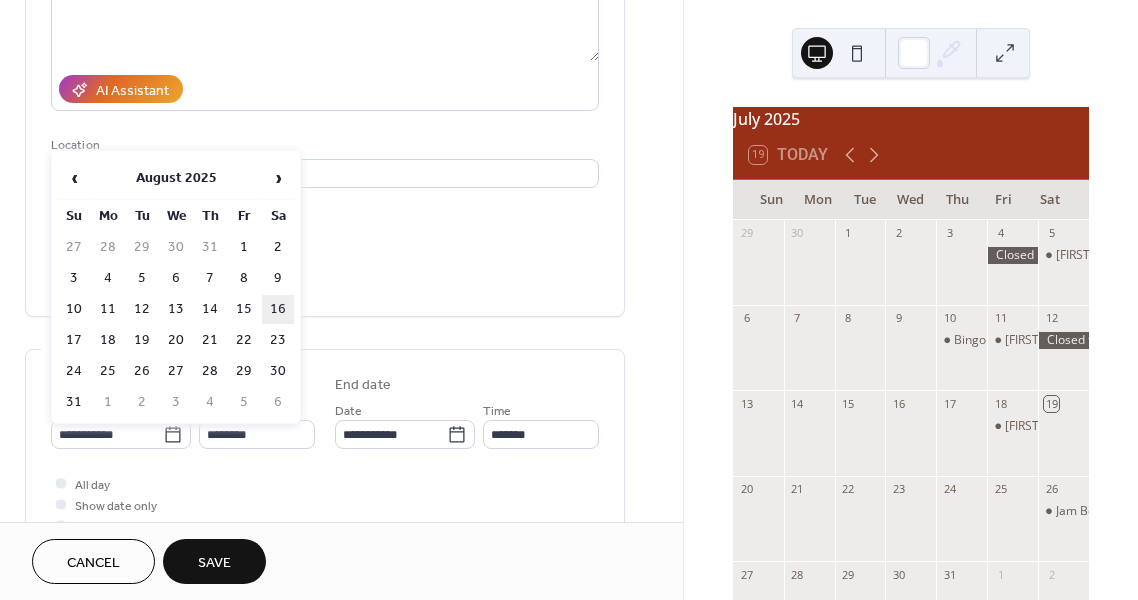 click on "16" at bounding box center (278, 309) 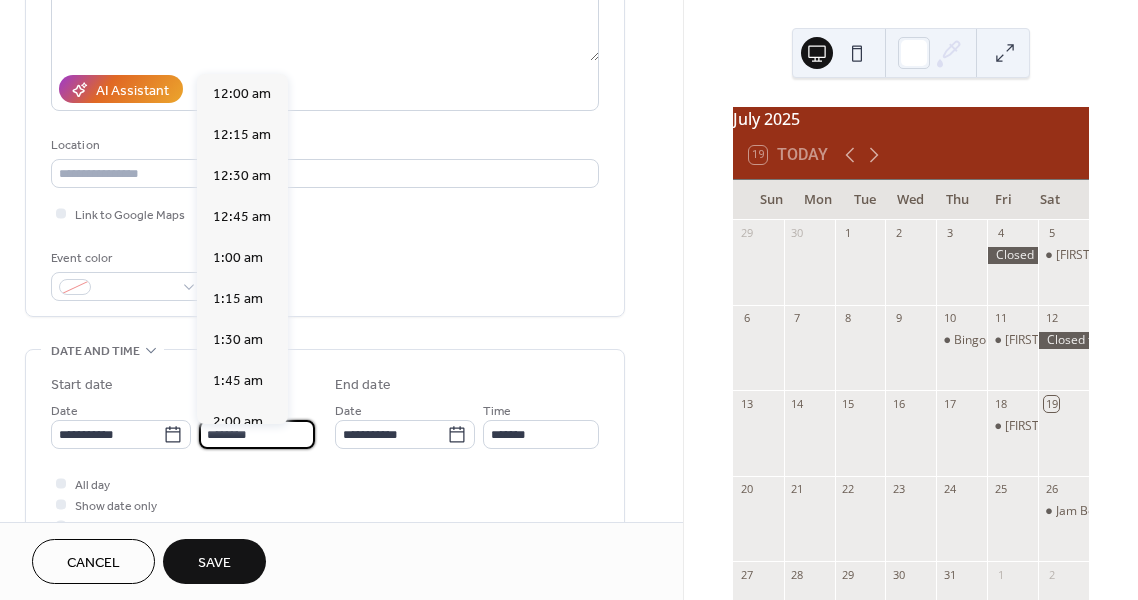 click on "********" at bounding box center [257, 434] 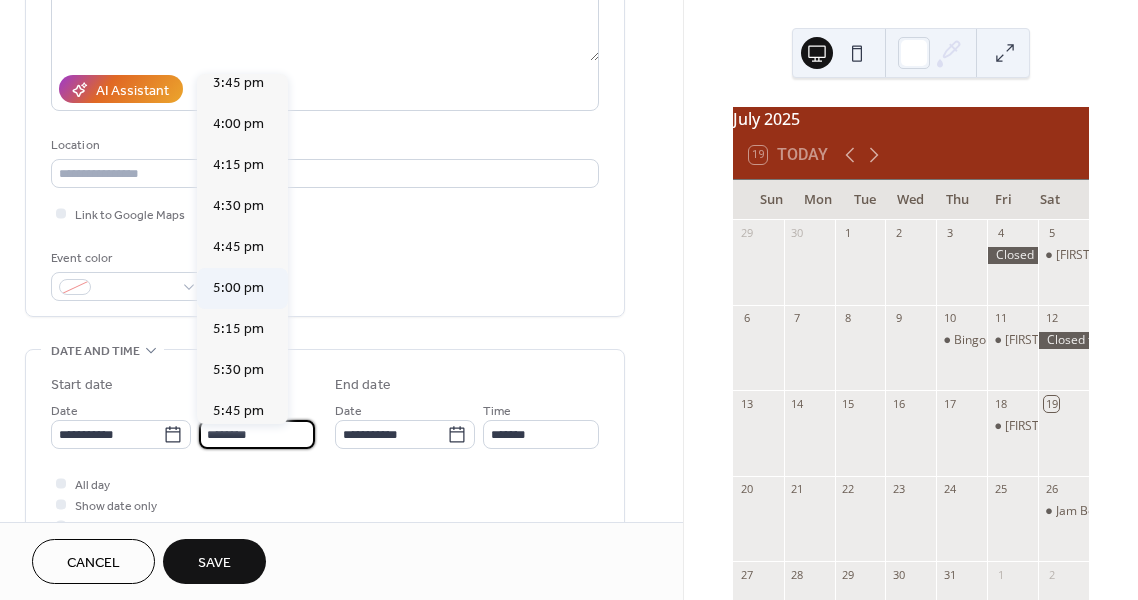 scroll, scrollTop: 2598, scrollLeft: 0, axis: vertical 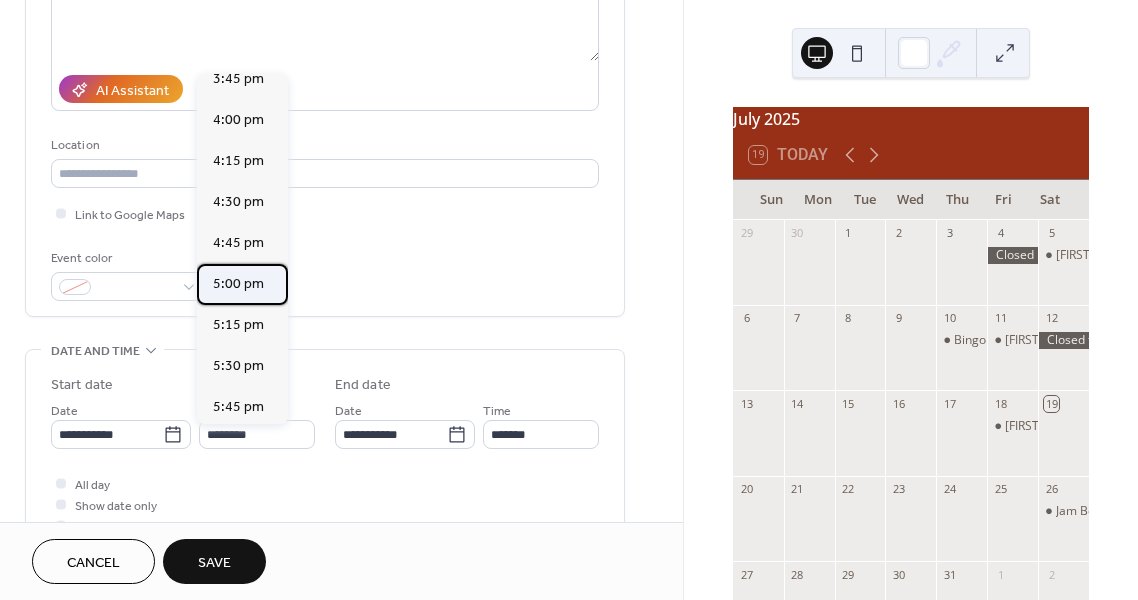 click on "5:00 pm" at bounding box center (238, 284) 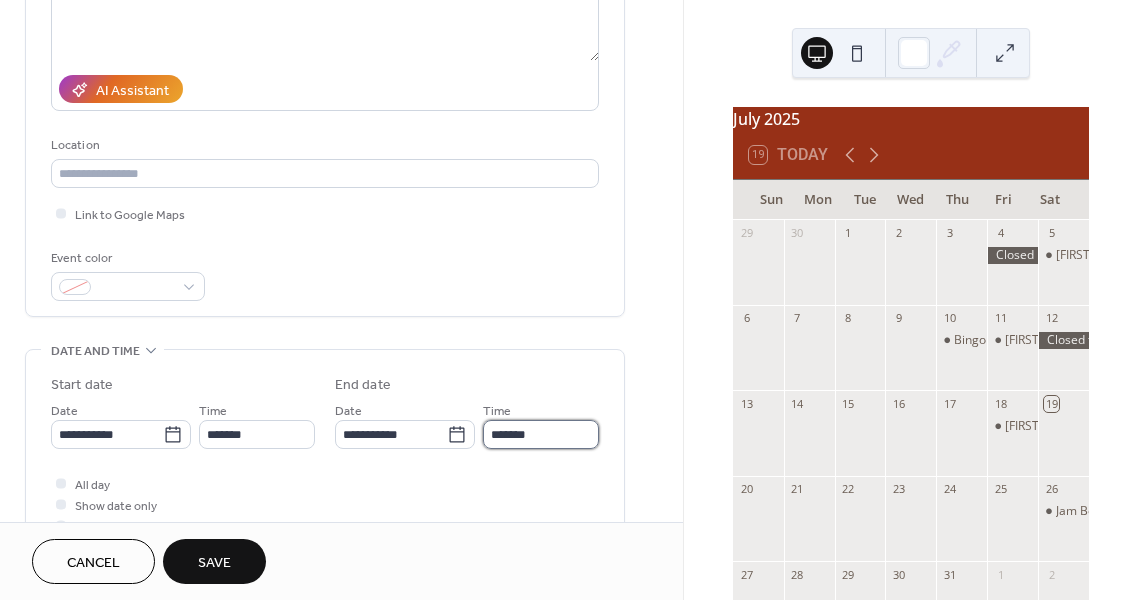 click on "*******" at bounding box center (541, 434) 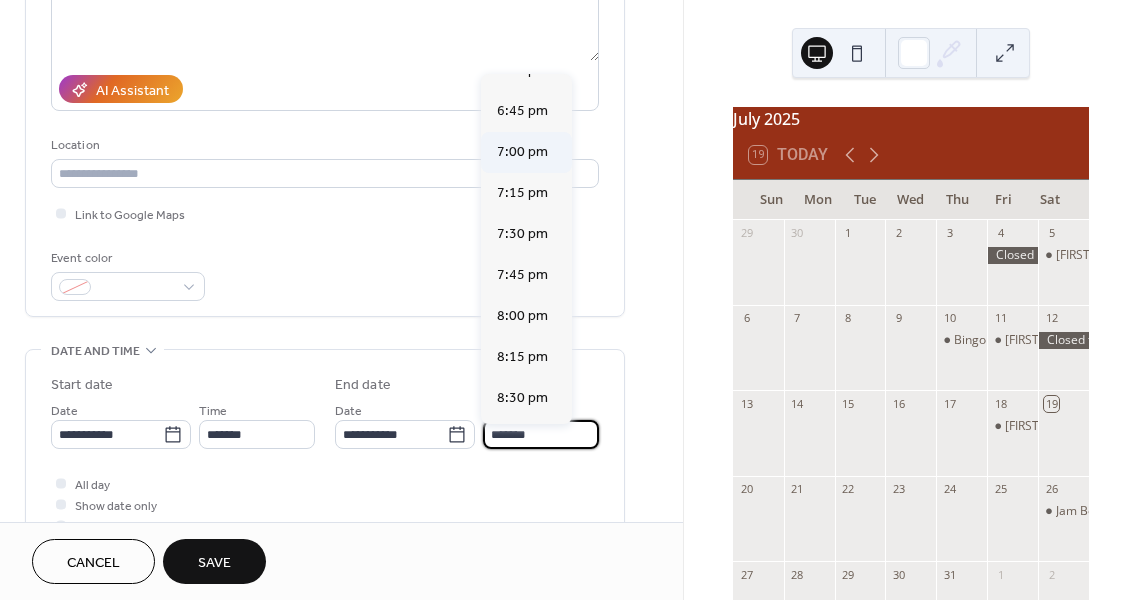 scroll, scrollTop: 238, scrollLeft: 0, axis: vertical 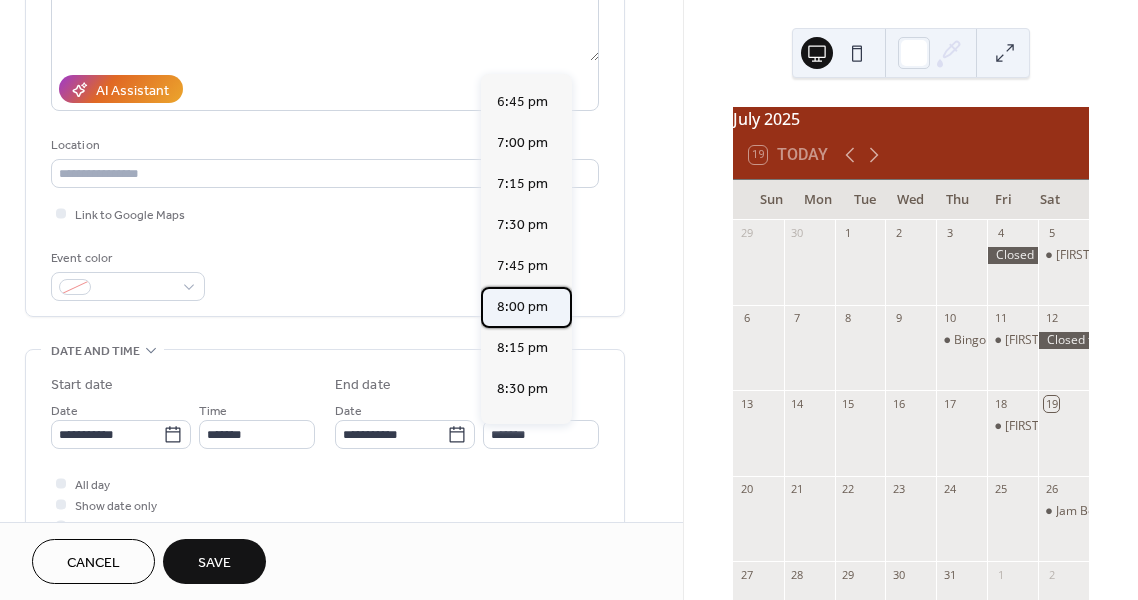 click on "8:00 pm" at bounding box center [522, 307] 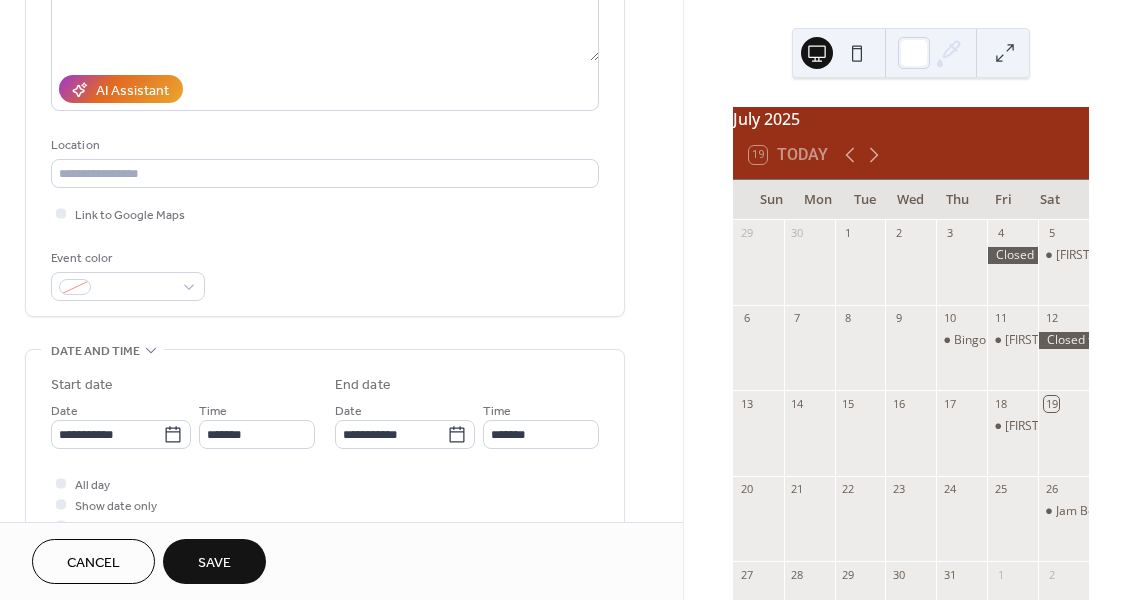 click on "Save" at bounding box center (214, 563) 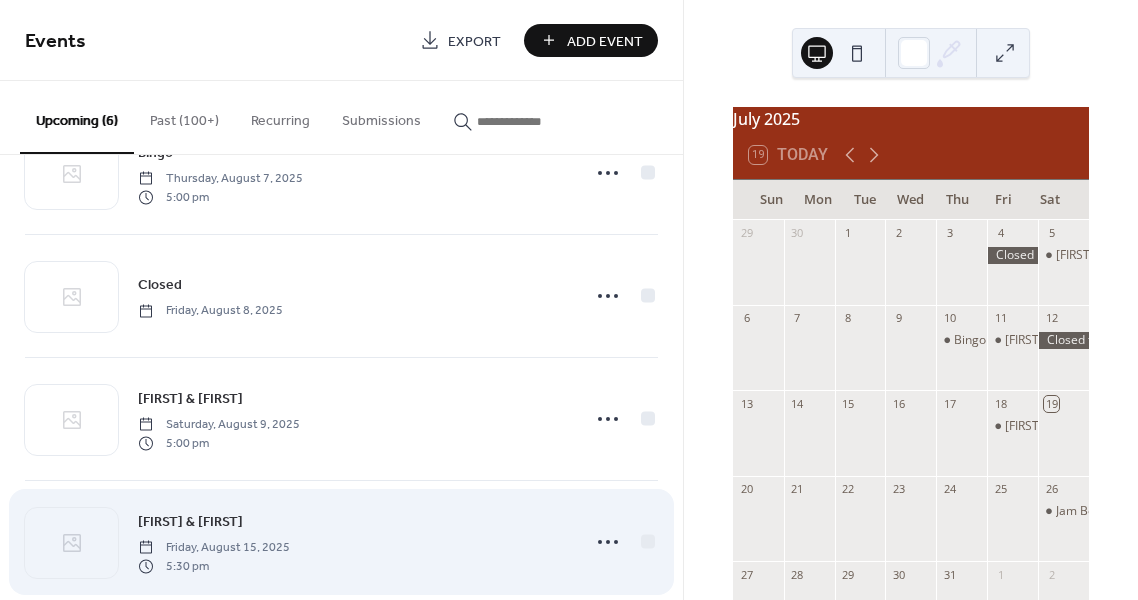 scroll, scrollTop: 183, scrollLeft: 0, axis: vertical 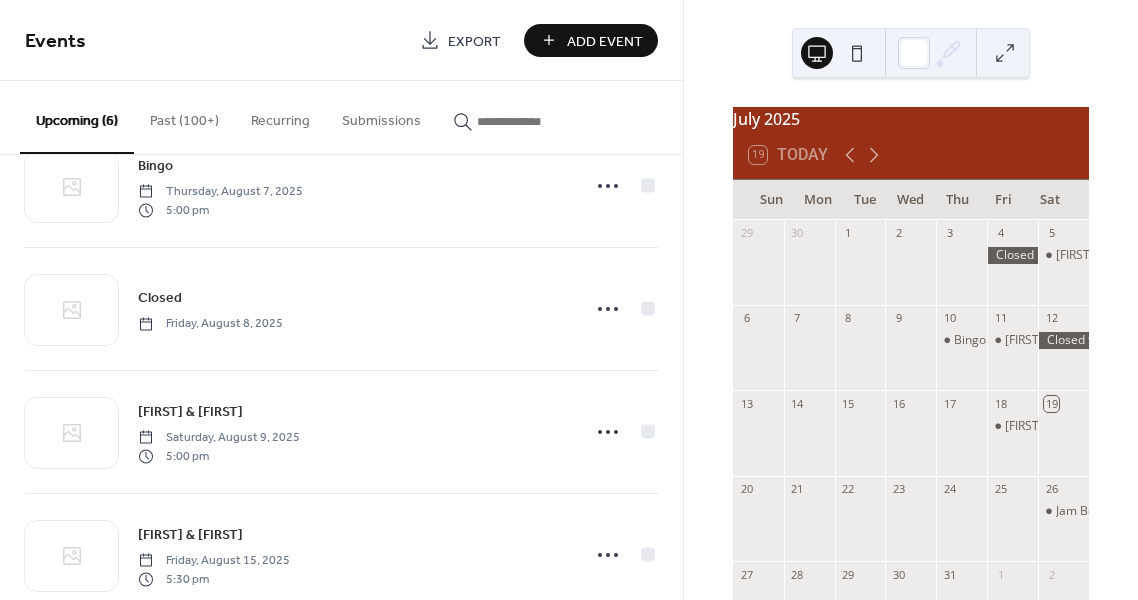 click on "Add Event" at bounding box center [605, 41] 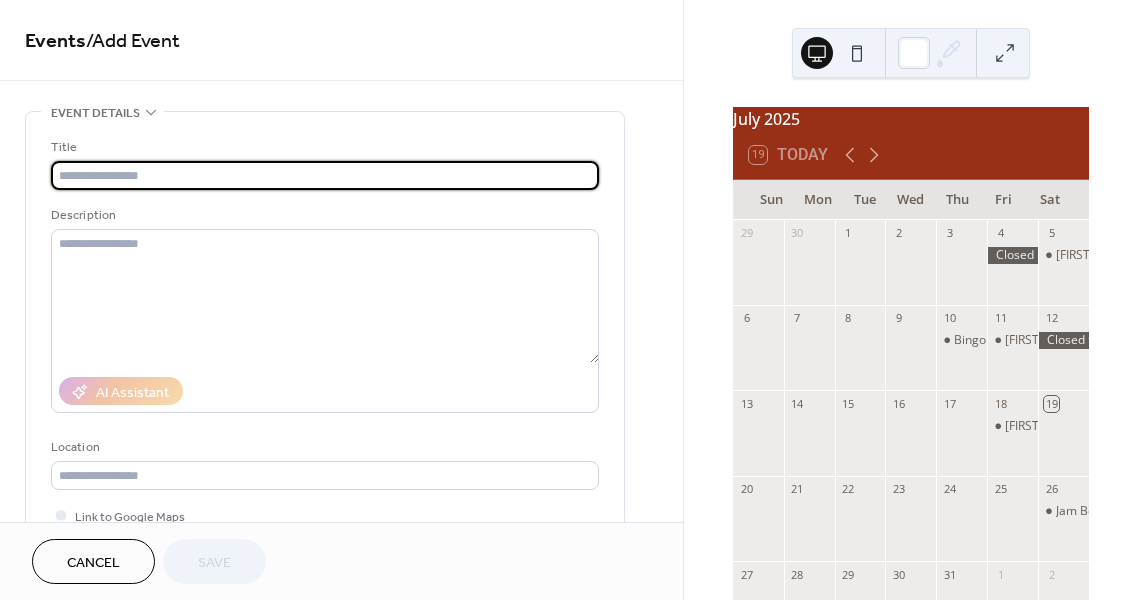 type on "*" 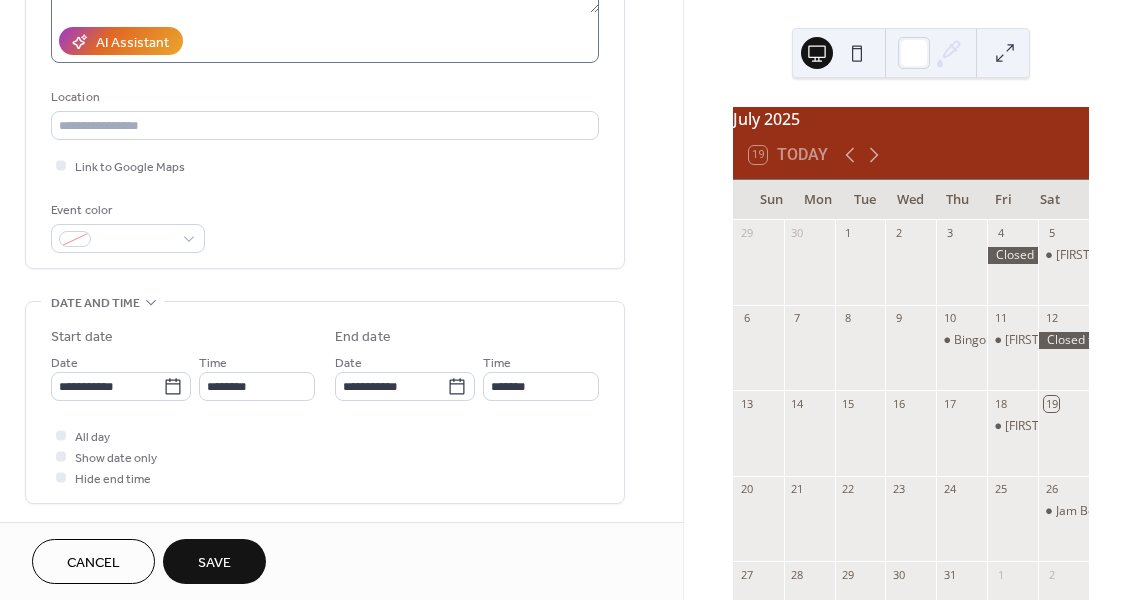 scroll, scrollTop: 352, scrollLeft: 0, axis: vertical 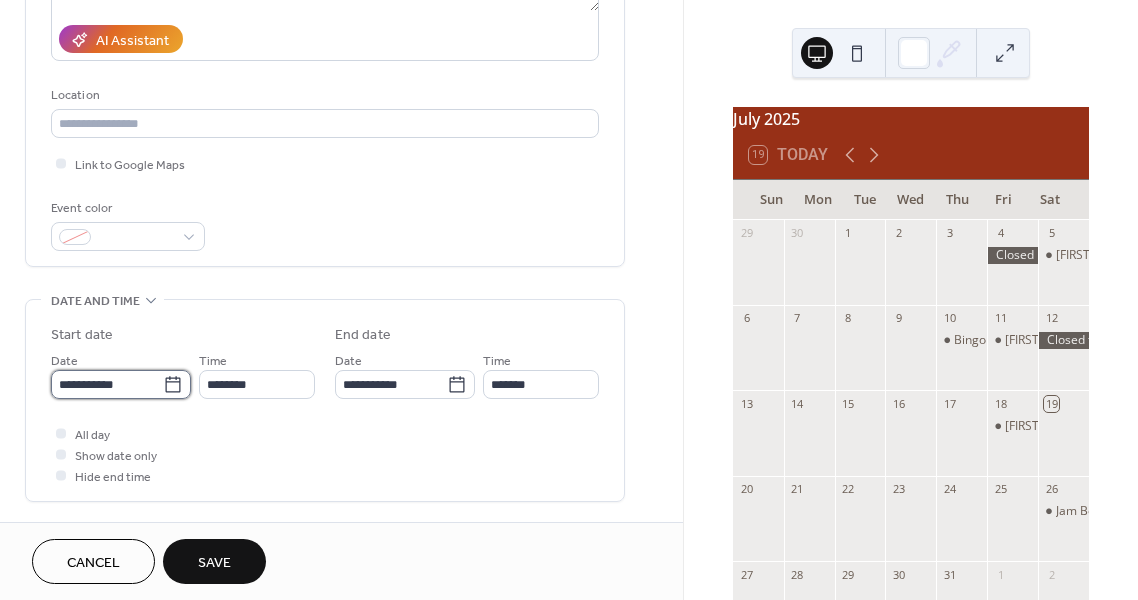 click on "**********" at bounding box center [107, 384] 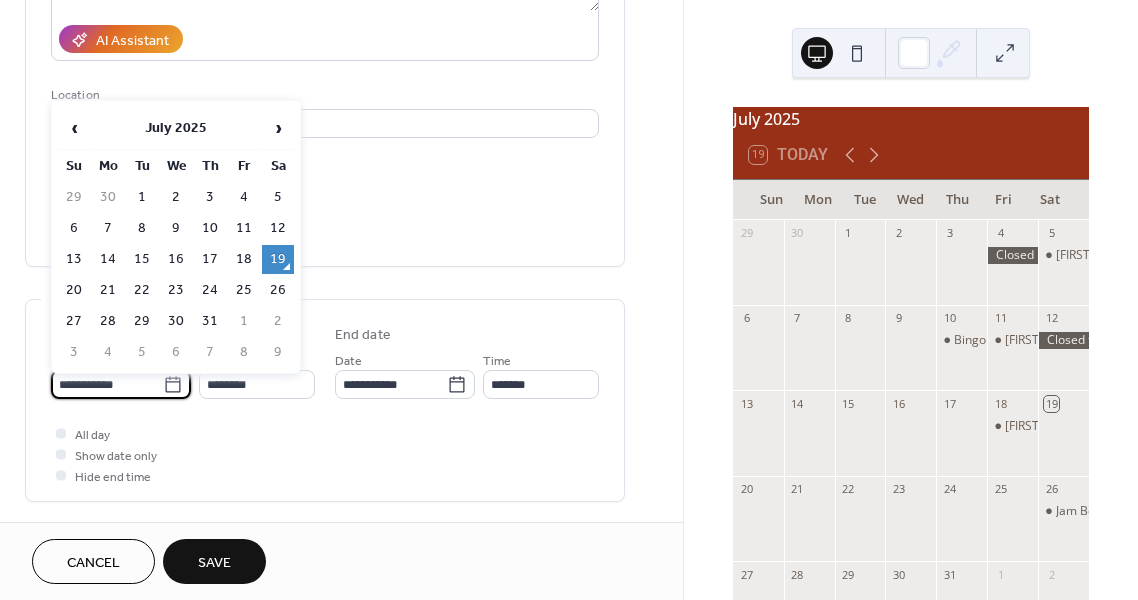 click on "Event color" at bounding box center [325, 224] 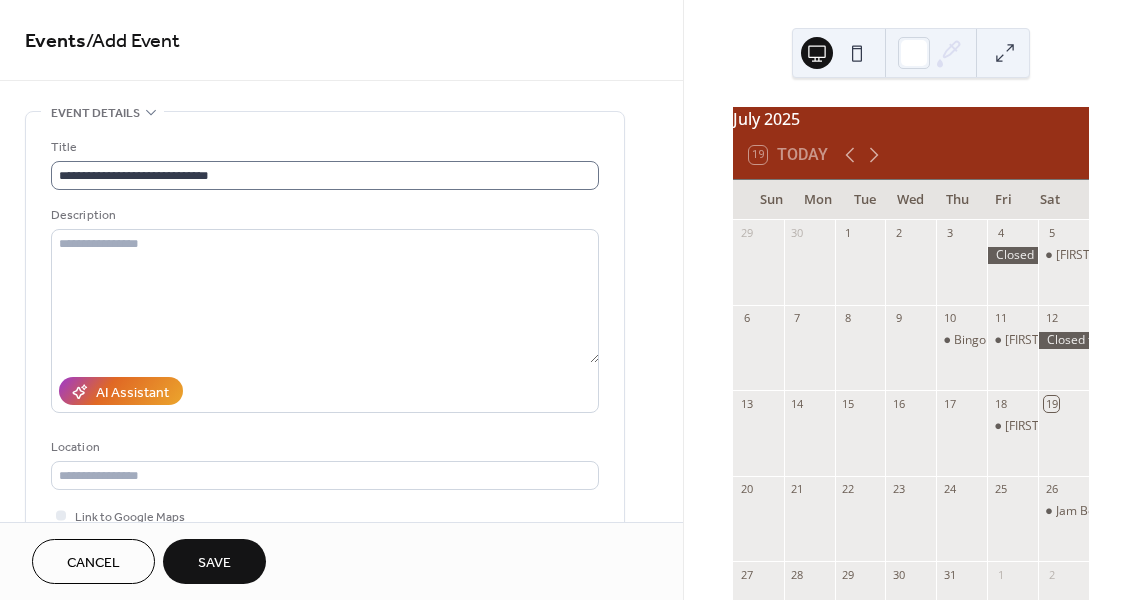 scroll, scrollTop: 0, scrollLeft: 0, axis: both 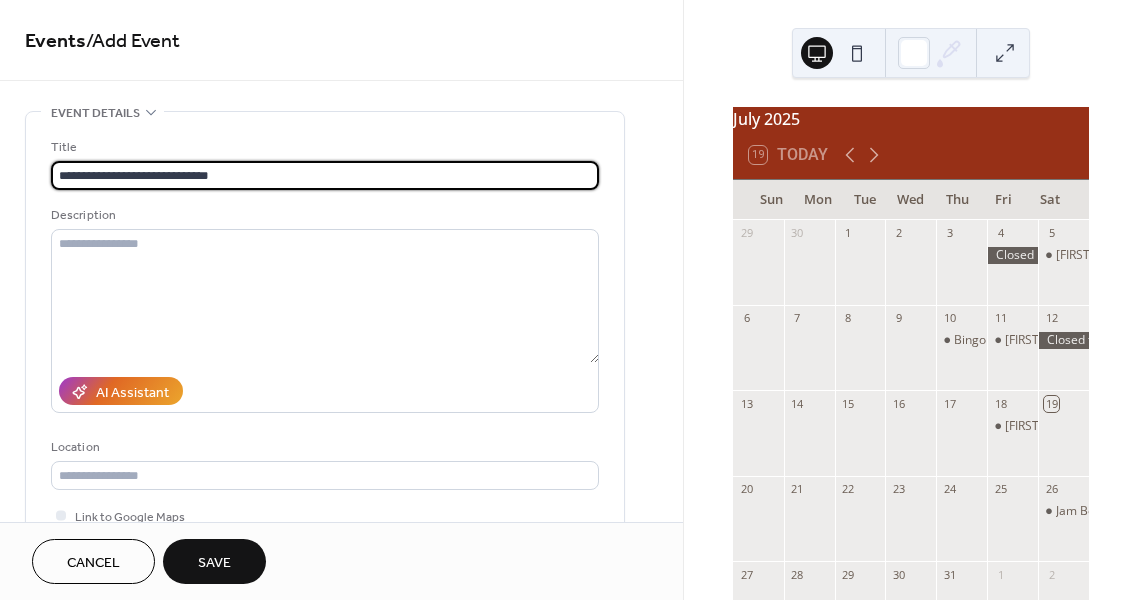 click on "**********" at bounding box center (325, 175) 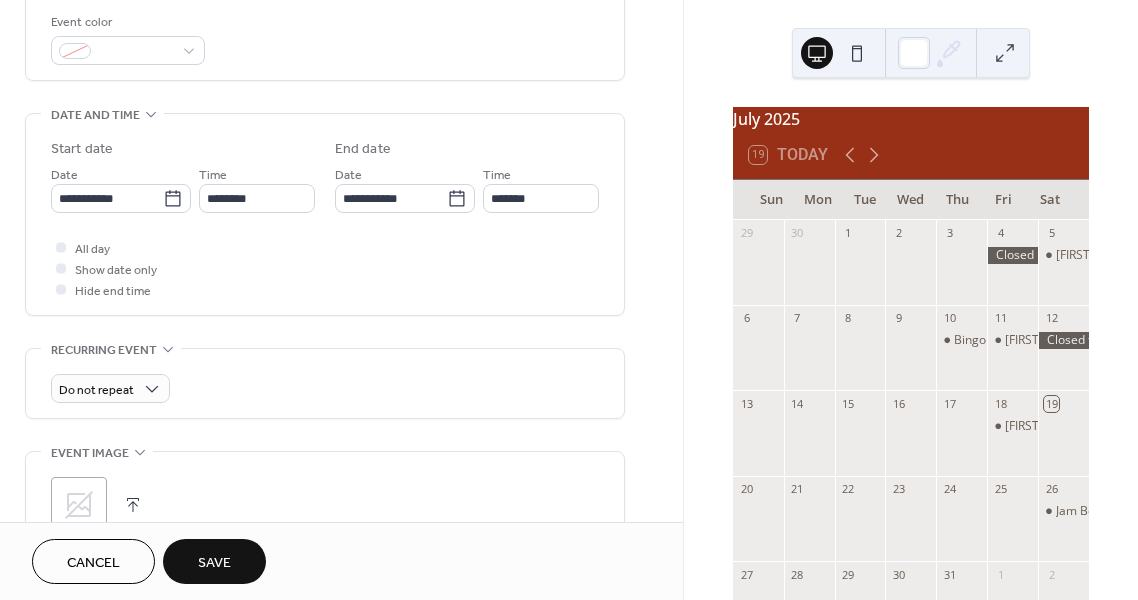 scroll, scrollTop: 540, scrollLeft: 0, axis: vertical 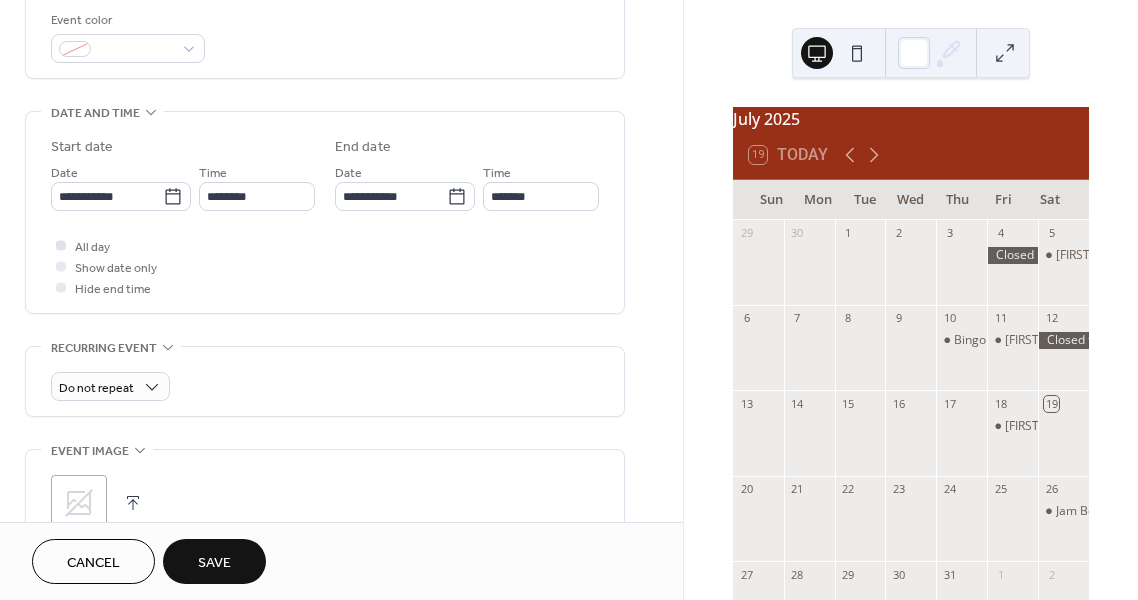 type on "**********" 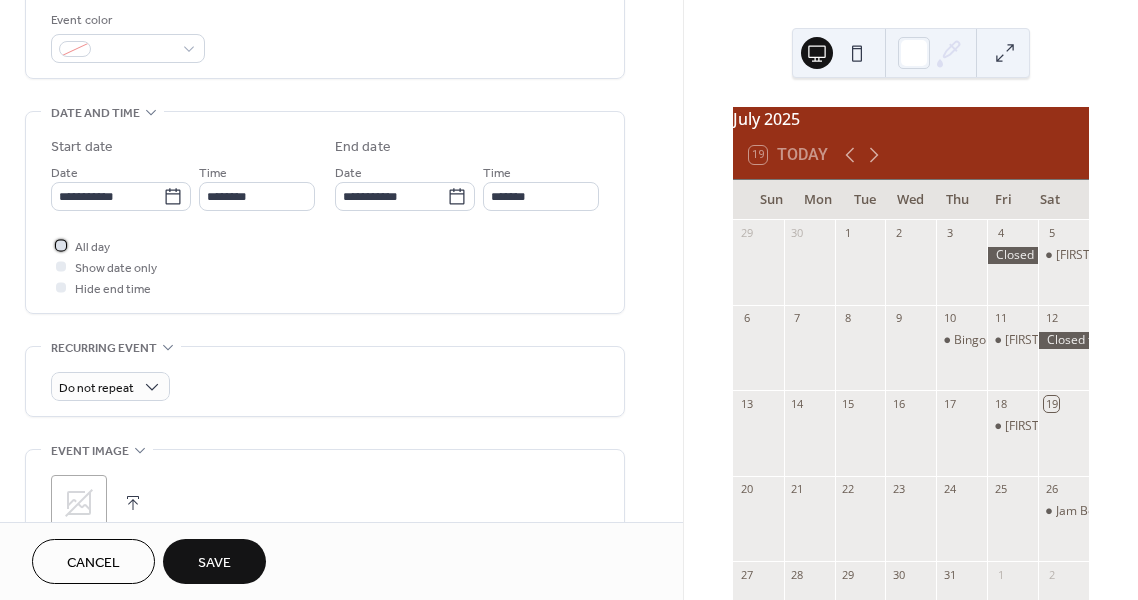 click at bounding box center (61, 245) 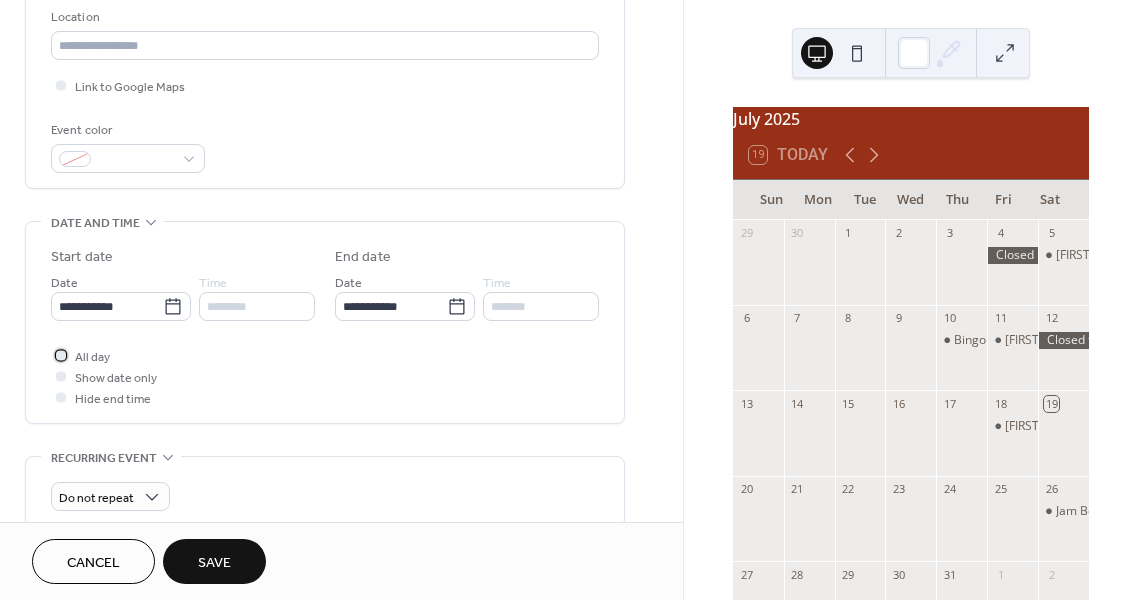 scroll, scrollTop: 421, scrollLeft: 0, axis: vertical 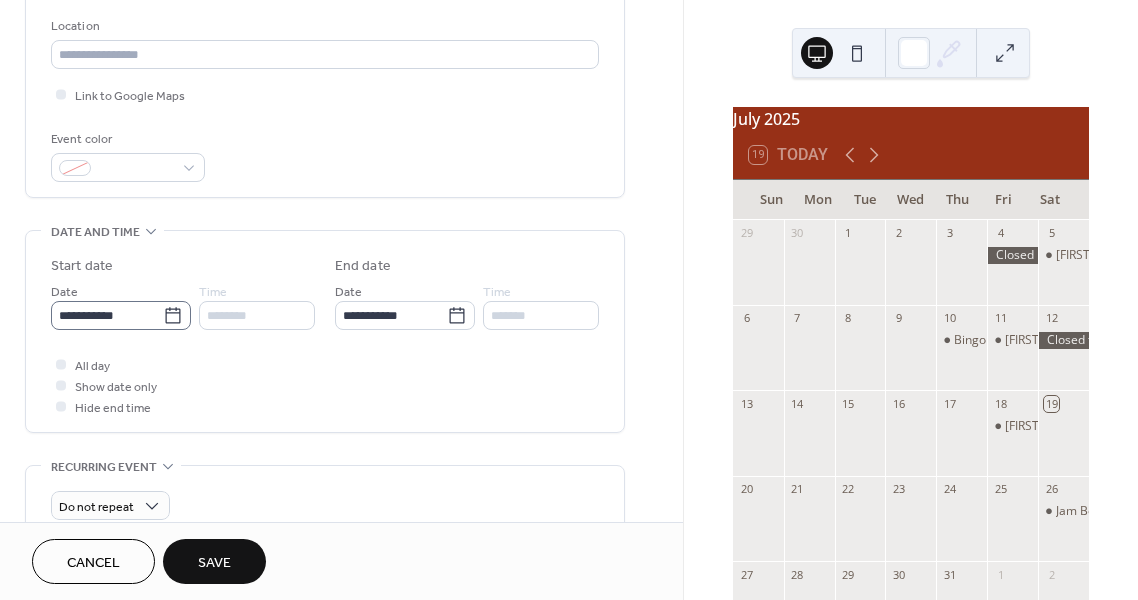 click 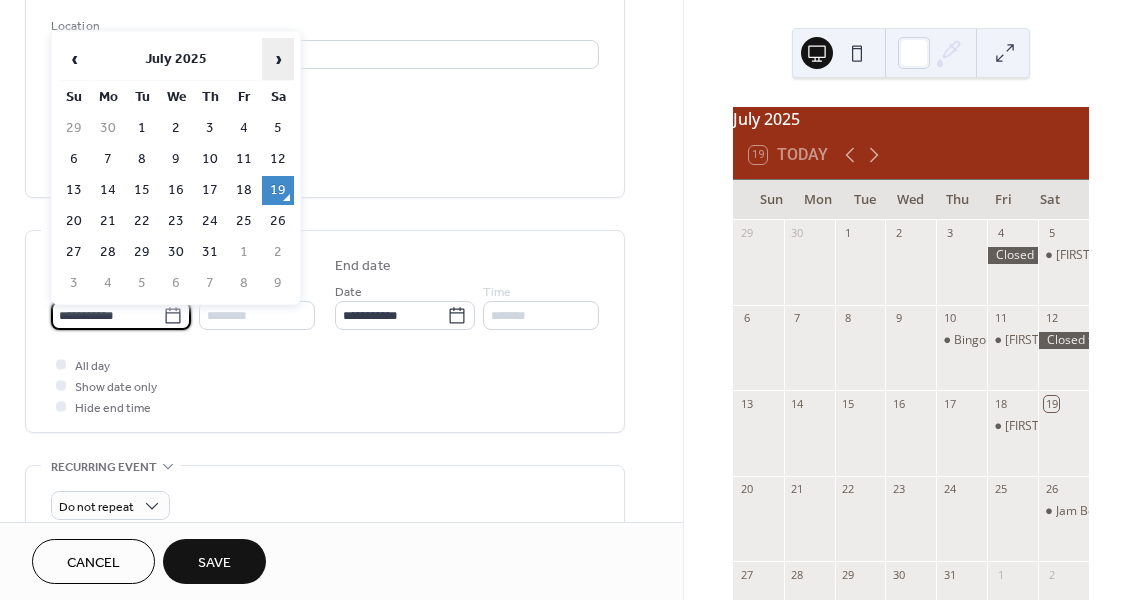 click on "›" at bounding box center (278, 59) 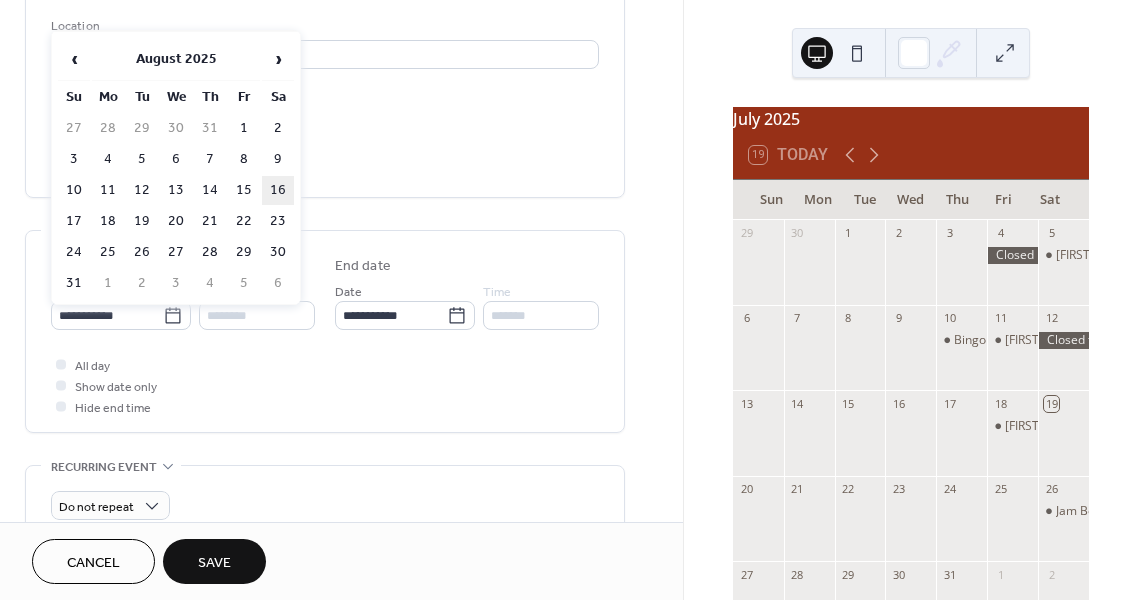 click on "16" at bounding box center (278, 190) 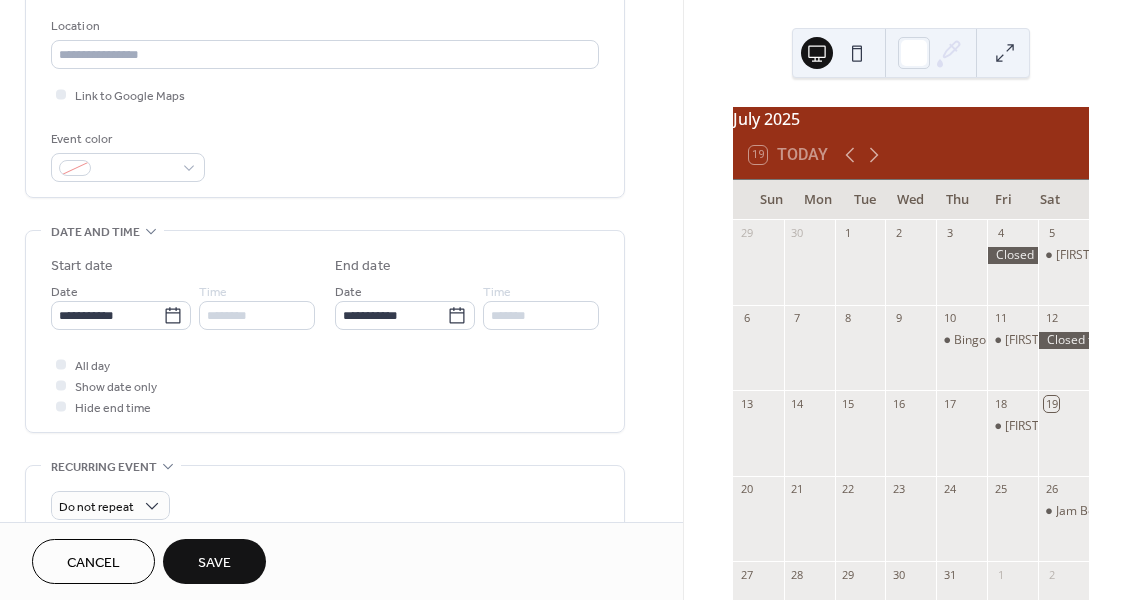 click on "Save" at bounding box center [214, 561] 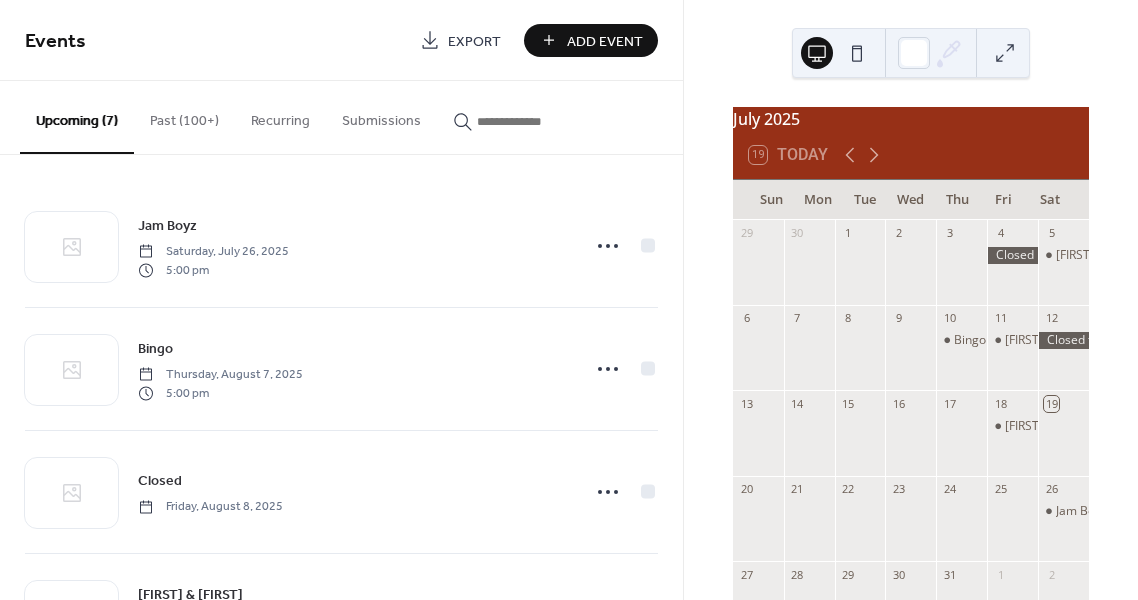 click on "Add Event" at bounding box center (605, 41) 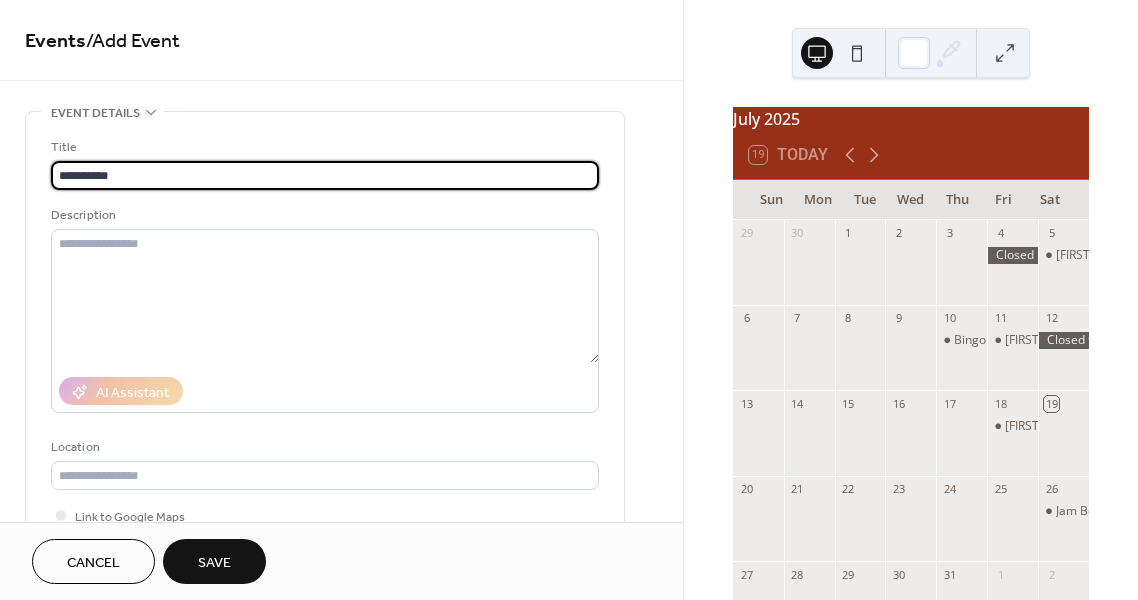 type on "**********" 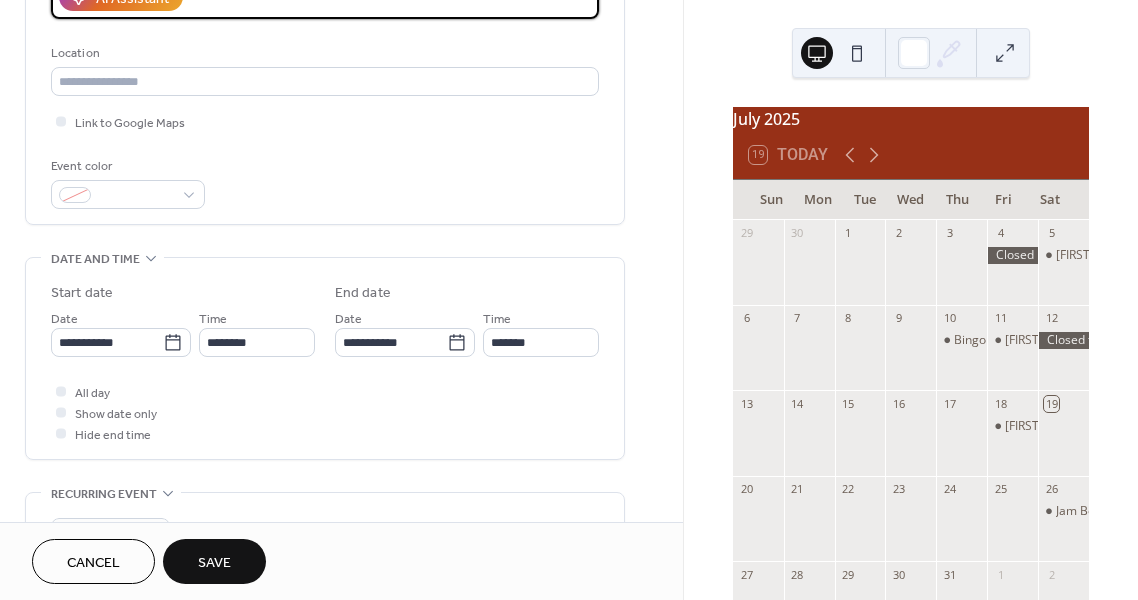 scroll, scrollTop: 401, scrollLeft: 0, axis: vertical 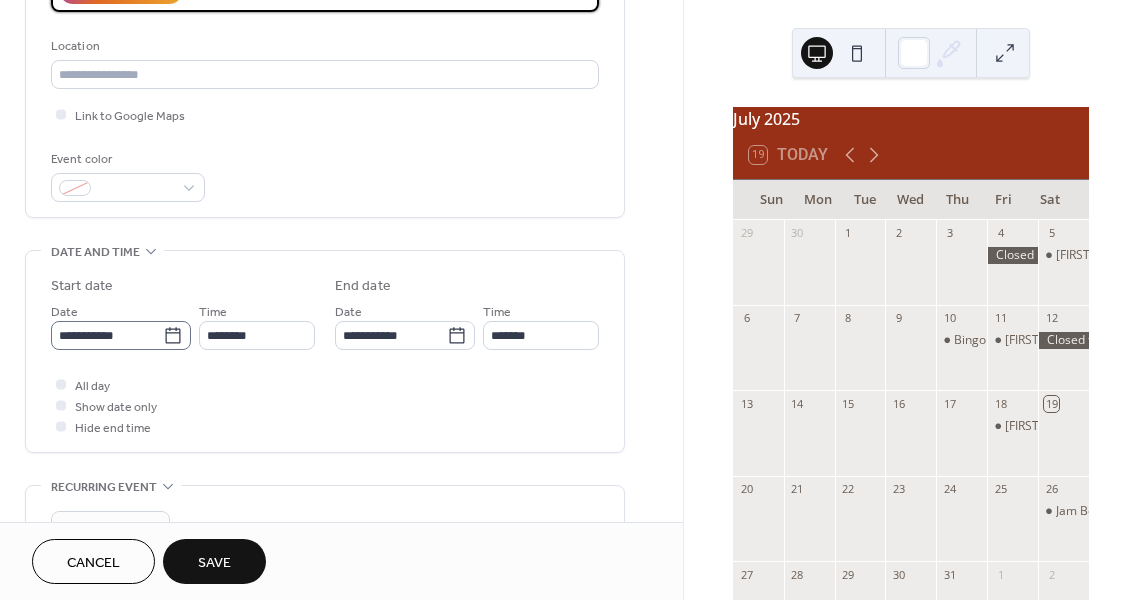 type on "**********" 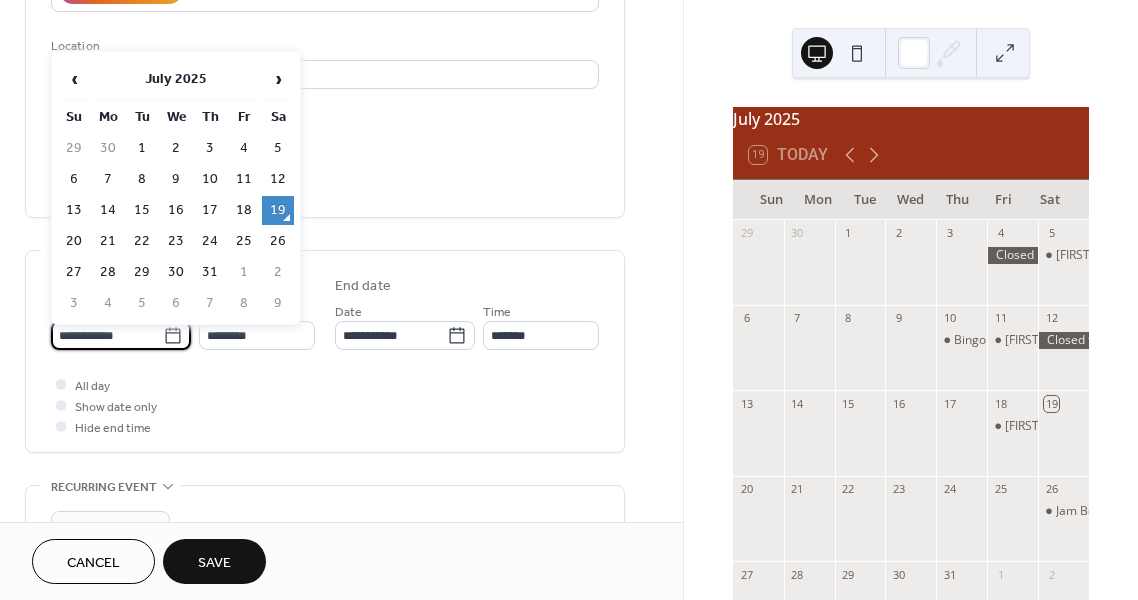 click on "**********" at bounding box center [107, 335] 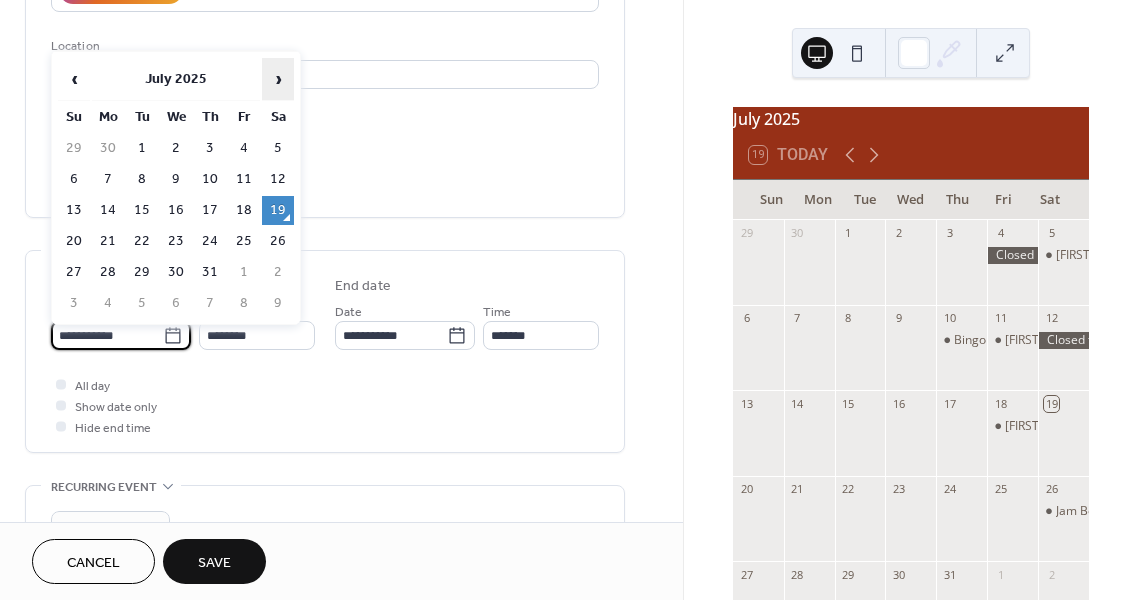 click on "›" at bounding box center (278, 79) 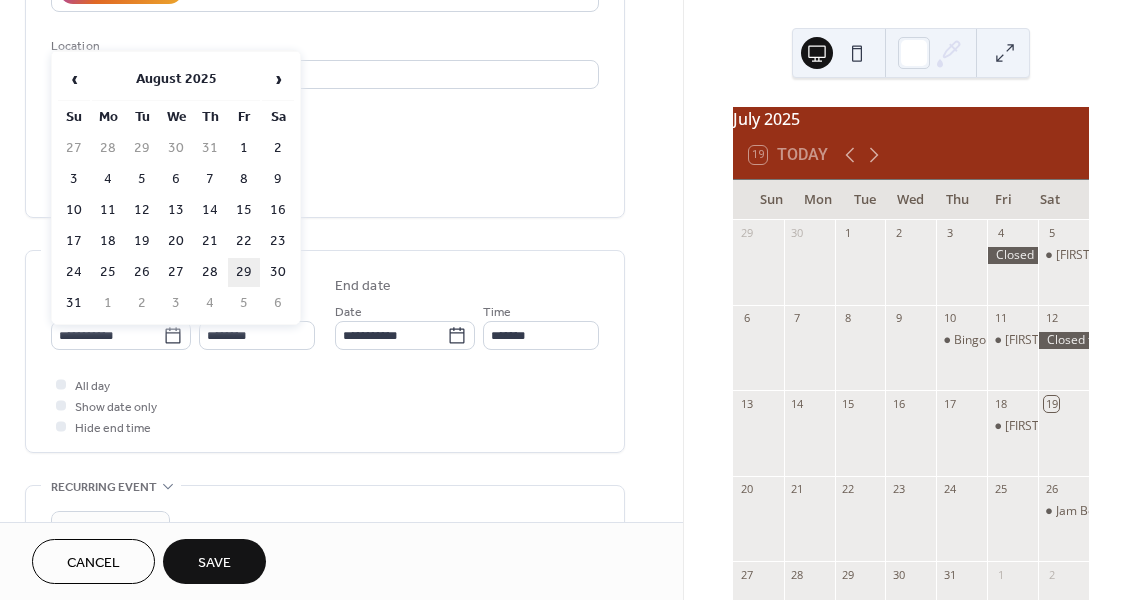 click on "29" at bounding box center [244, 272] 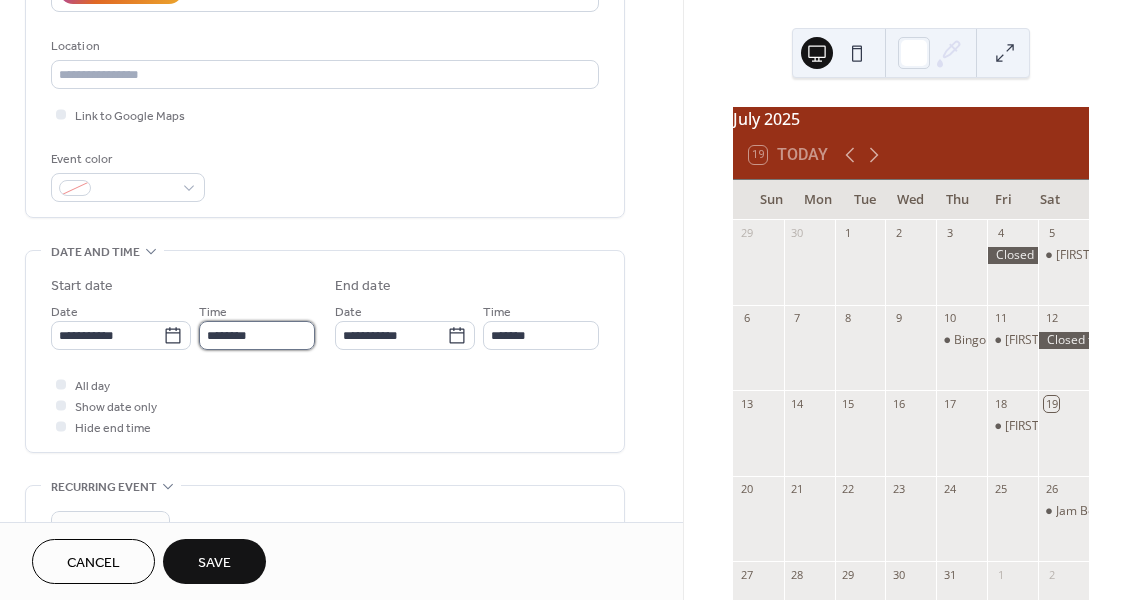 click on "********" at bounding box center [257, 335] 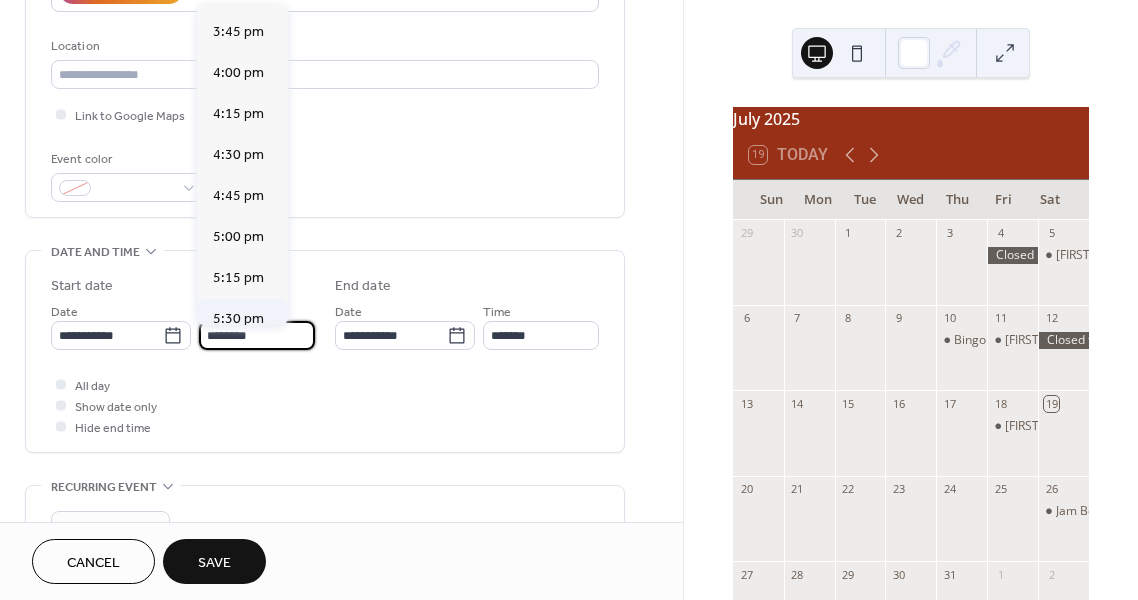 scroll, scrollTop: 2576, scrollLeft: 0, axis: vertical 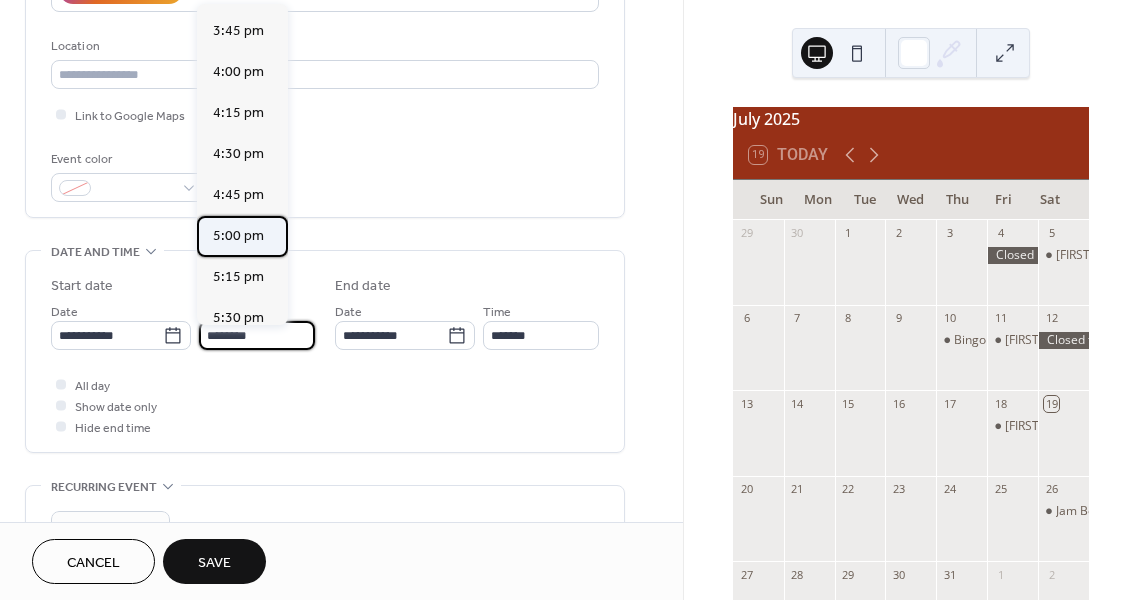 click on "5:00 pm" at bounding box center (238, 236) 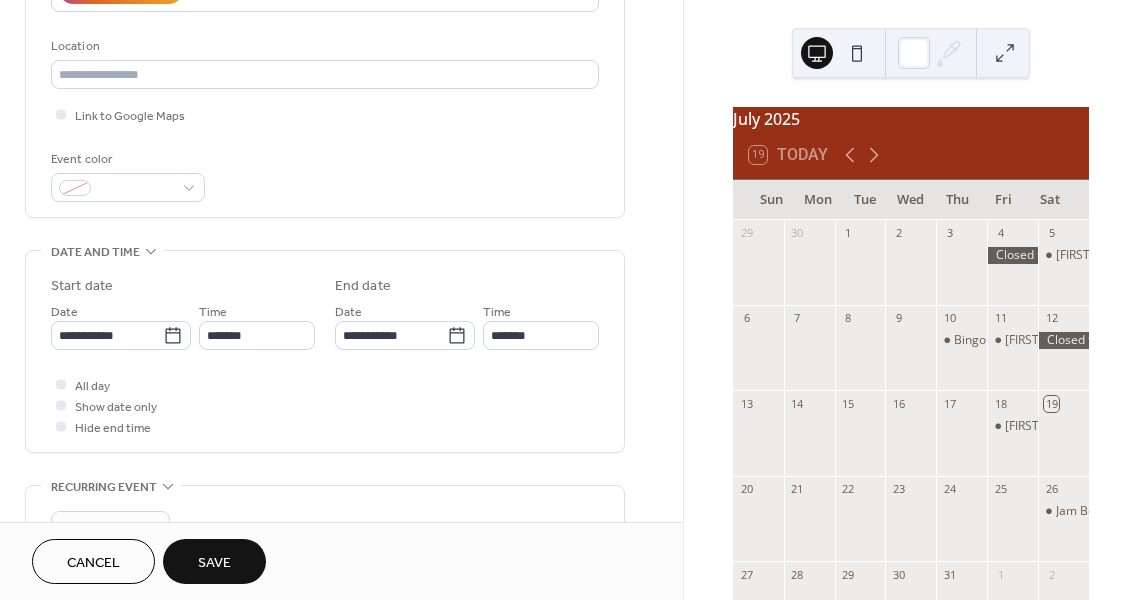 type on "*******" 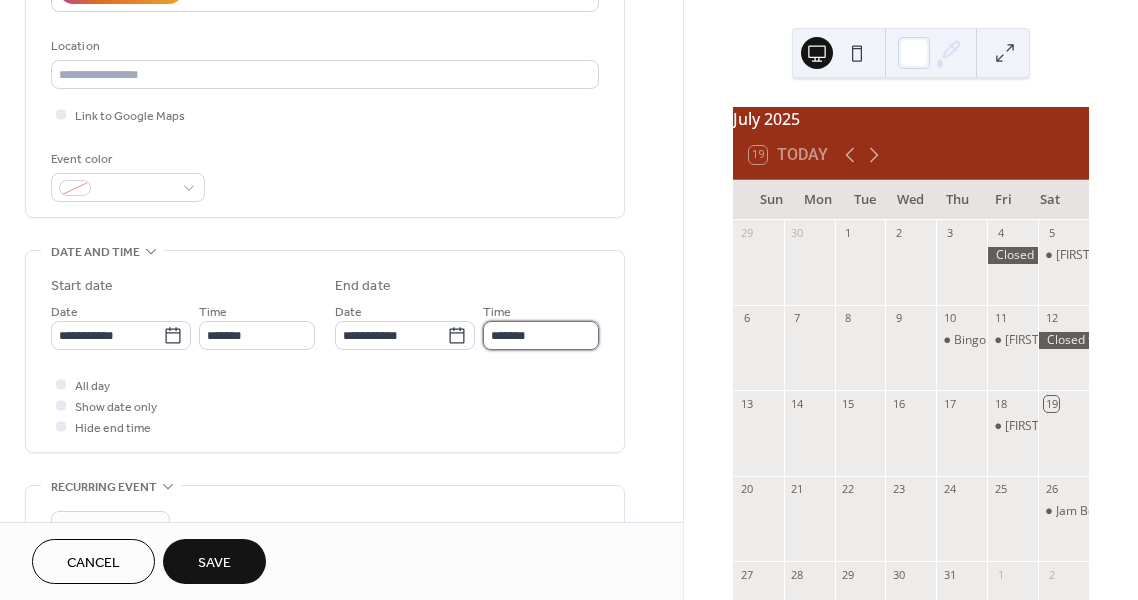 click on "*******" at bounding box center [541, 335] 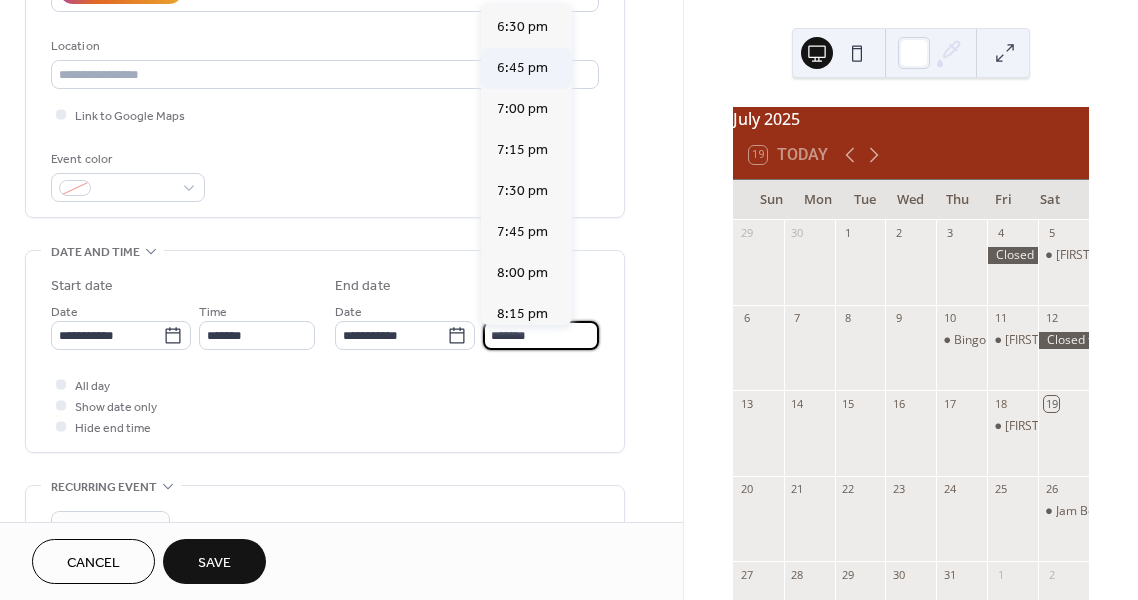 scroll, scrollTop: 204, scrollLeft: 0, axis: vertical 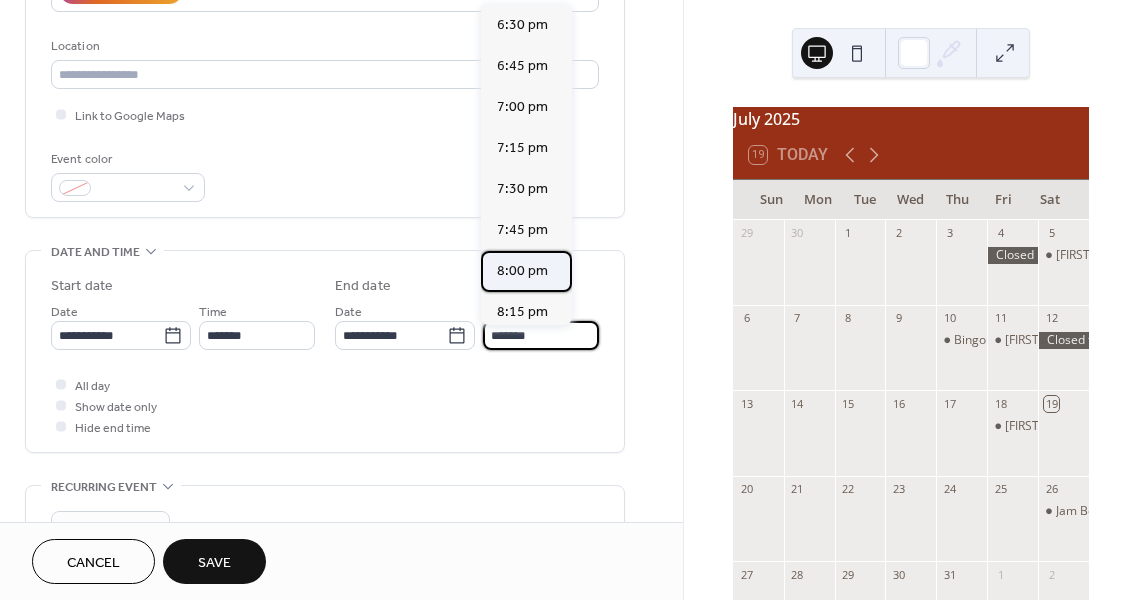 click on "8:00 pm" at bounding box center (522, 271) 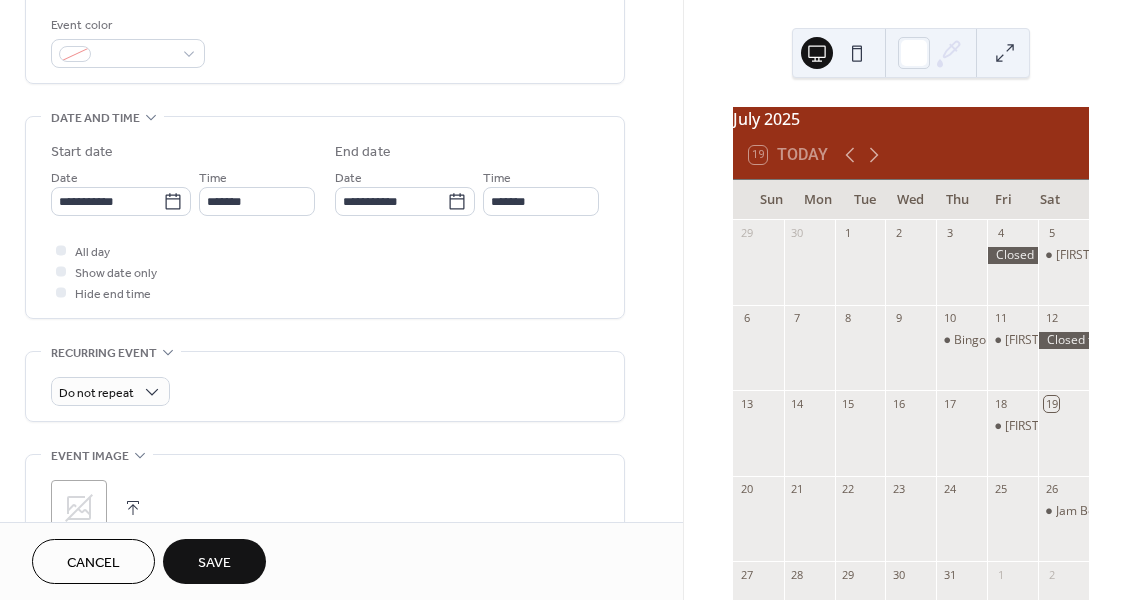 scroll, scrollTop: 543, scrollLeft: 0, axis: vertical 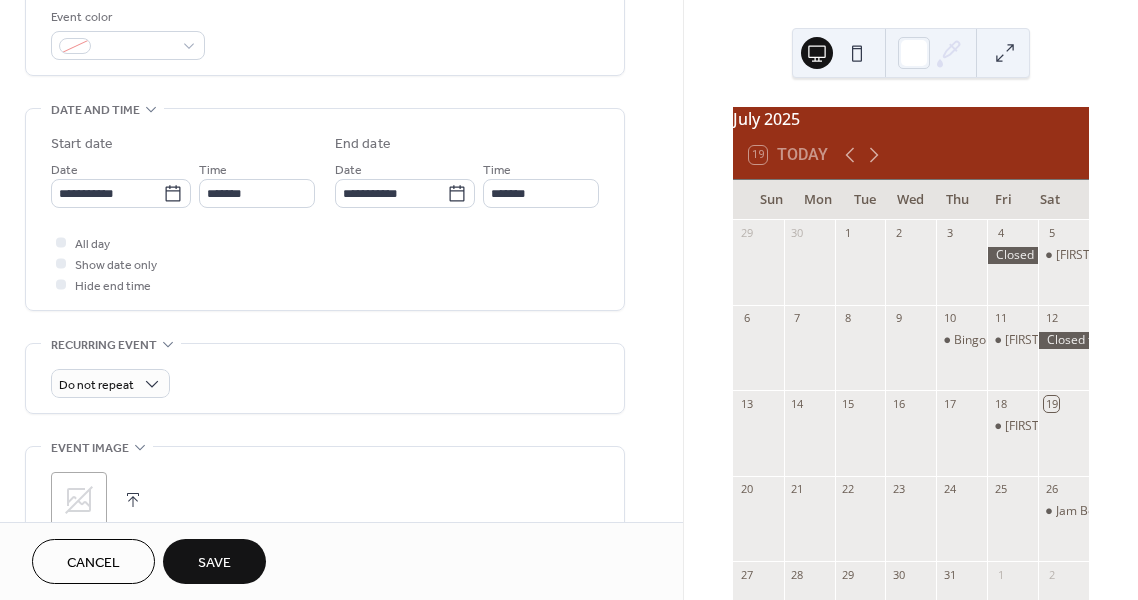 click on "Save" at bounding box center [214, 563] 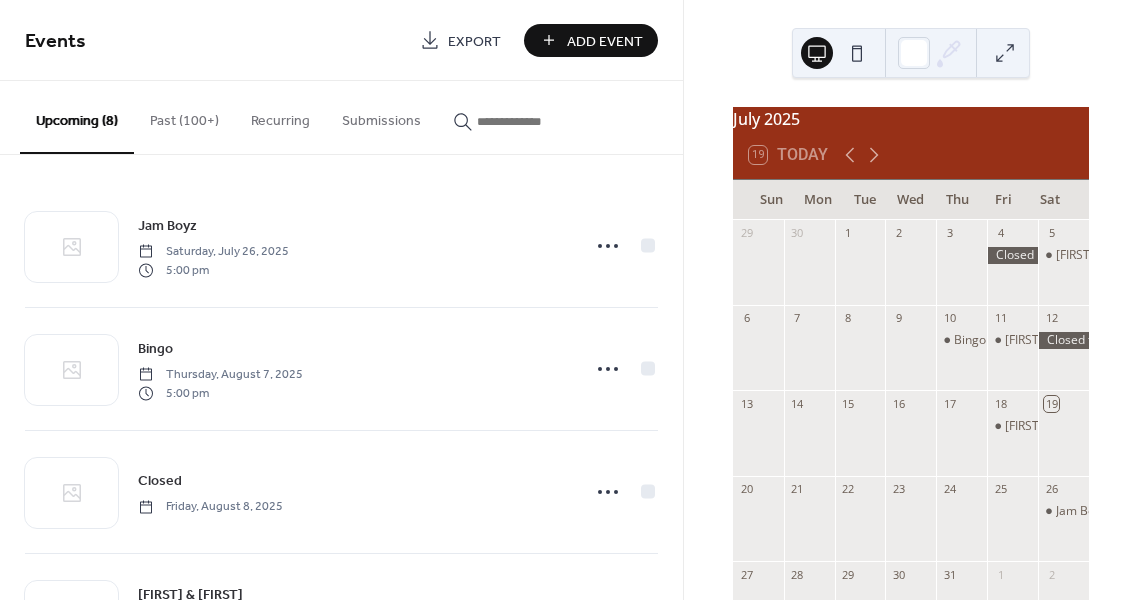 click on "Add Event" at bounding box center (605, 41) 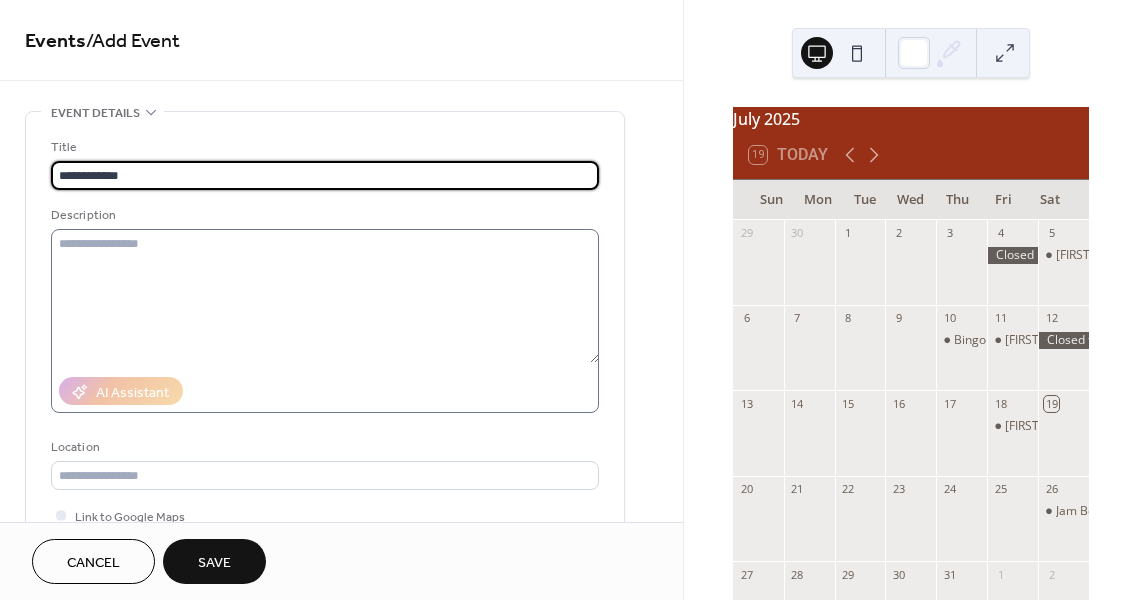 type on "**********" 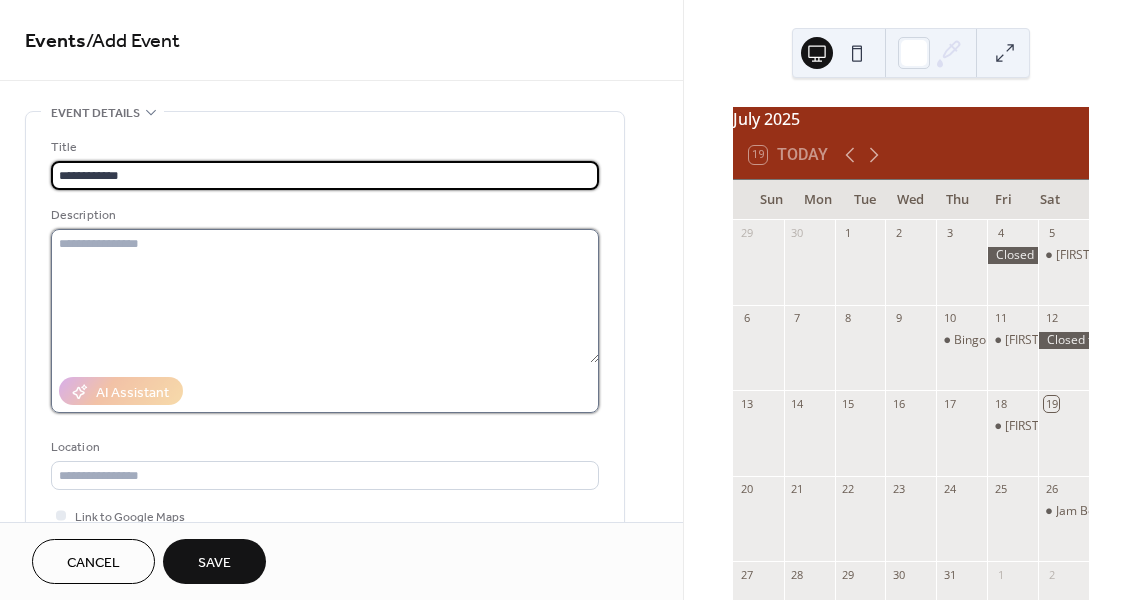 click at bounding box center (325, 296) 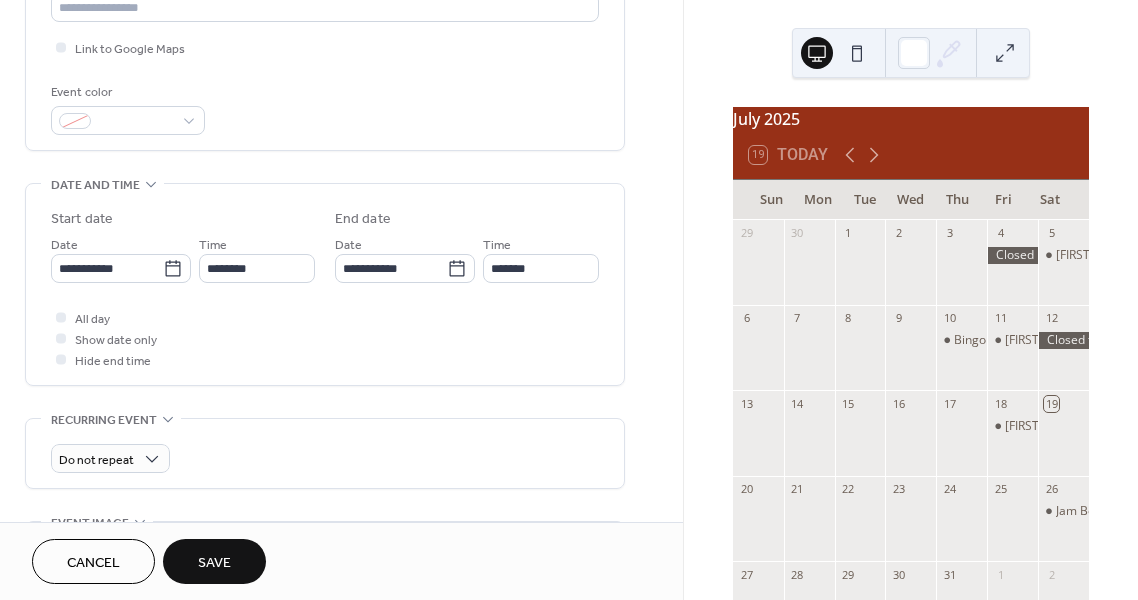 scroll, scrollTop: 472, scrollLeft: 0, axis: vertical 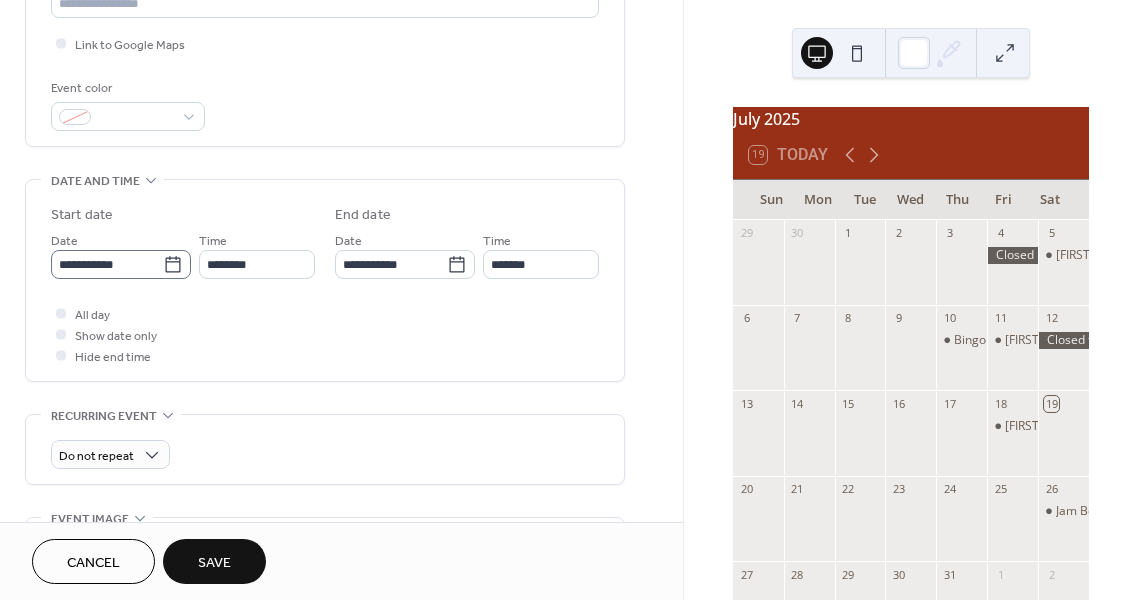 type on "**********" 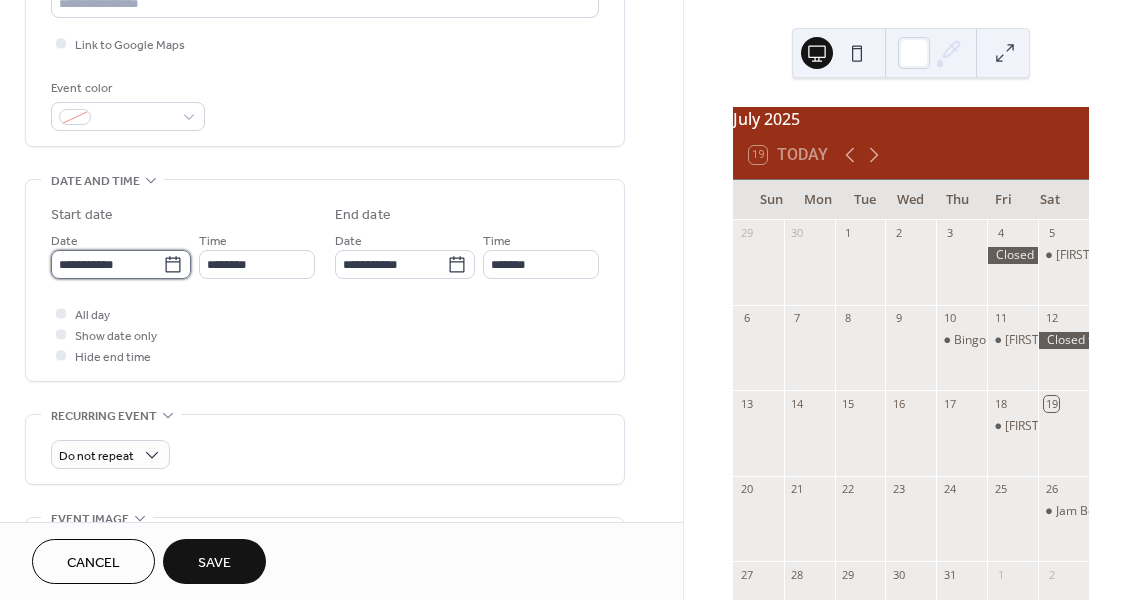 click on "**********" at bounding box center [107, 264] 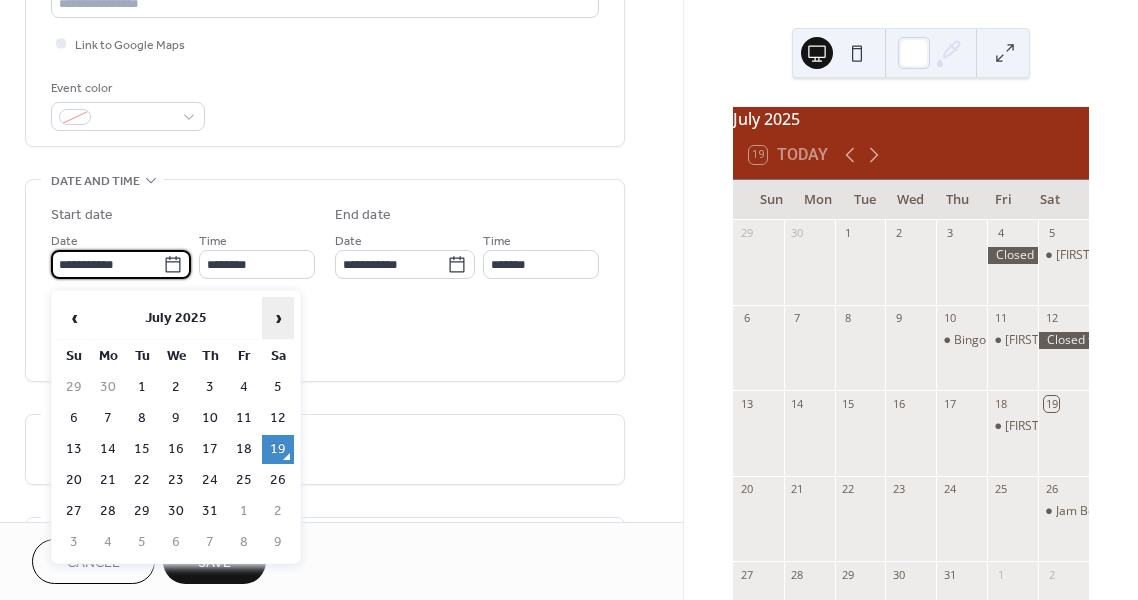 click on "›" at bounding box center [278, 318] 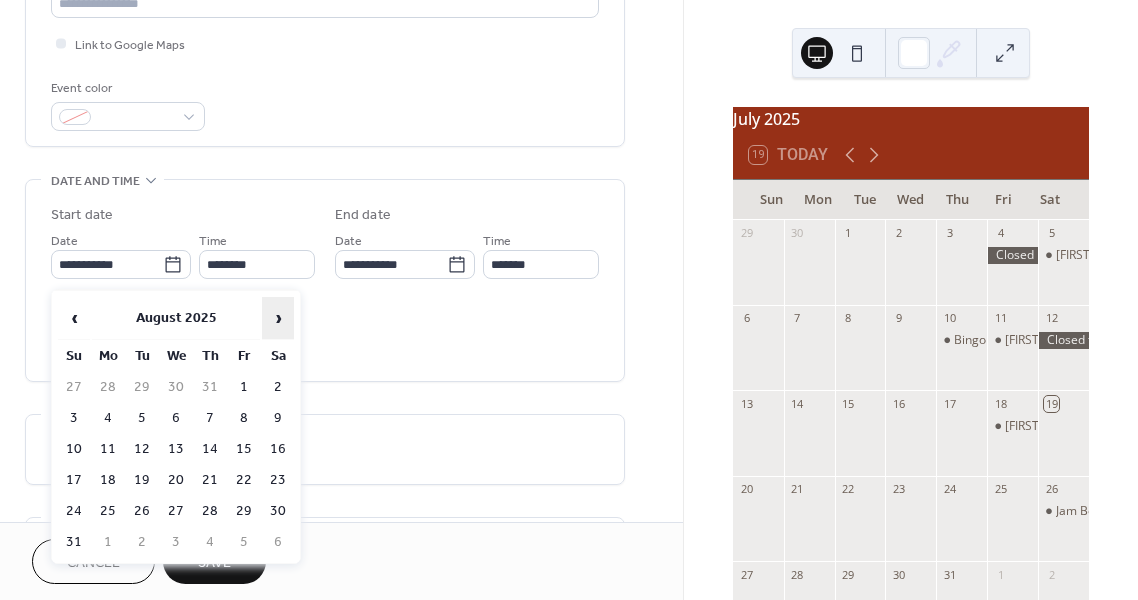 click on "›" at bounding box center (278, 318) 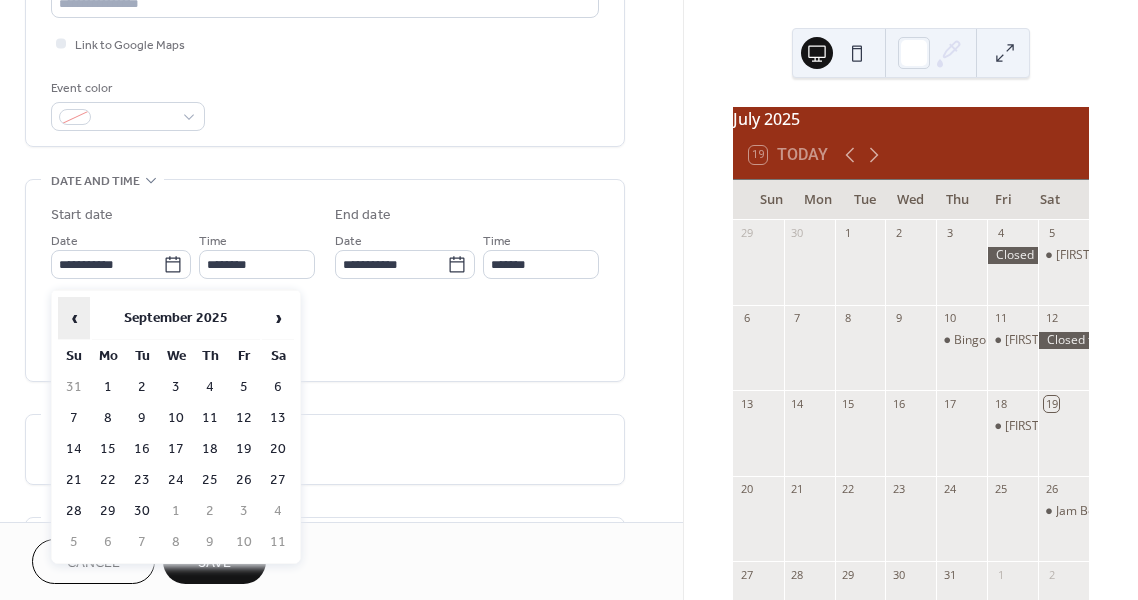 click on "‹" at bounding box center (74, 318) 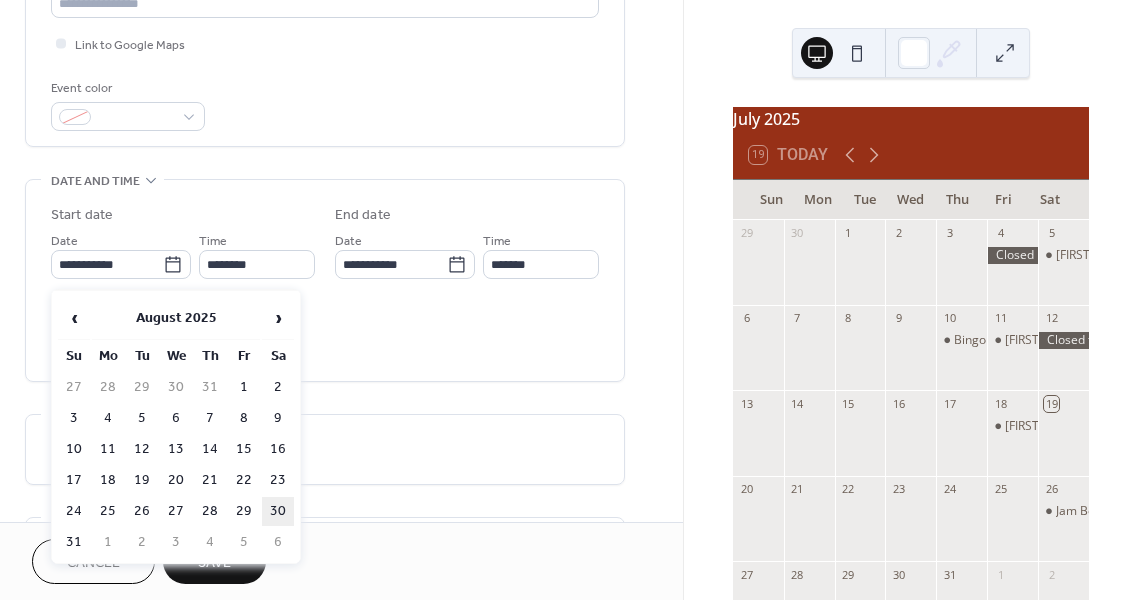 click on "30" at bounding box center [278, 511] 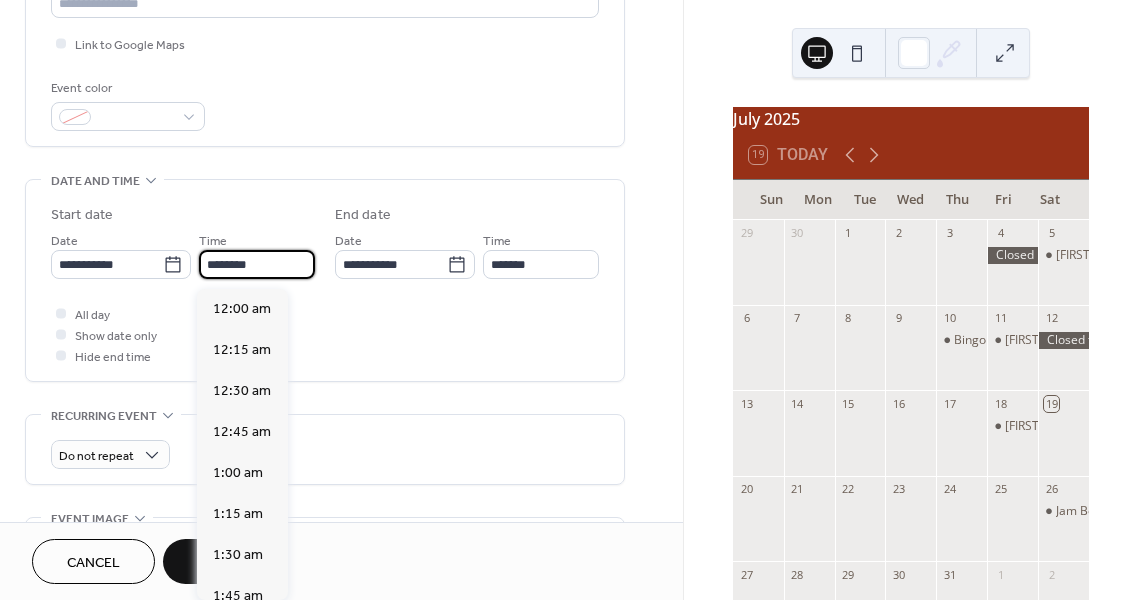 click on "********" at bounding box center [257, 264] 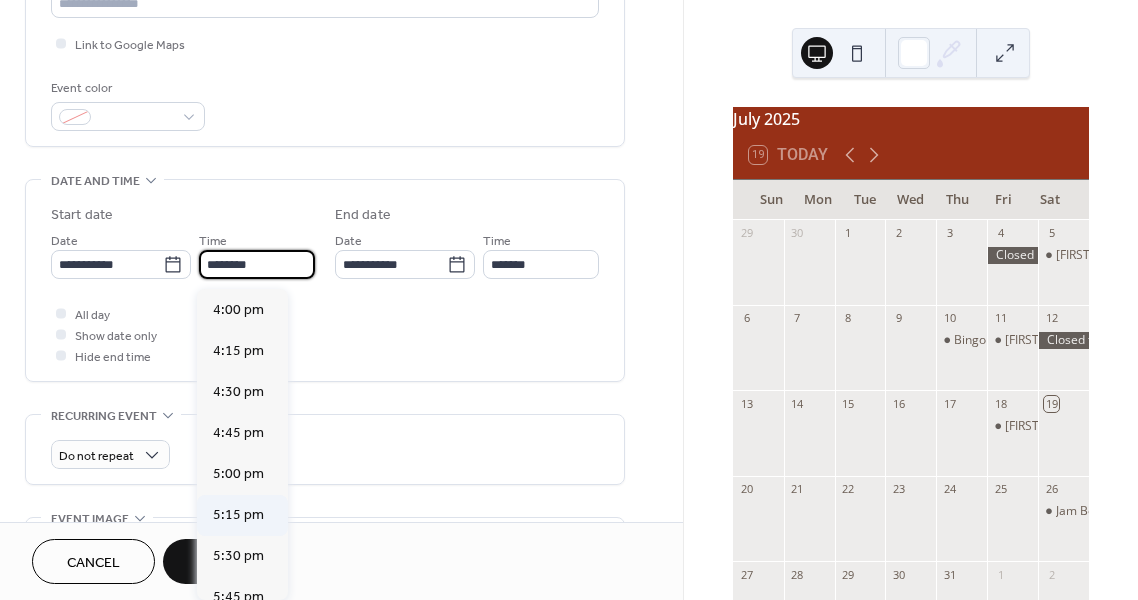 scroll, scrollTop: 2624, scrollLeft: 0, axis: vertical 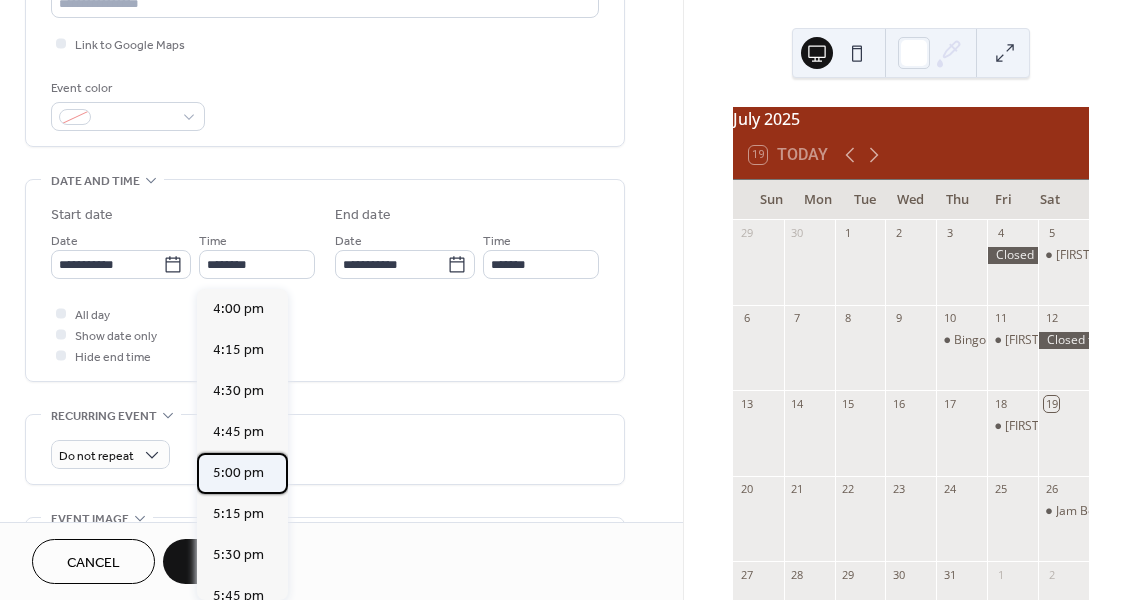 click on "5:00 pm" at bounding box center (238, 473) 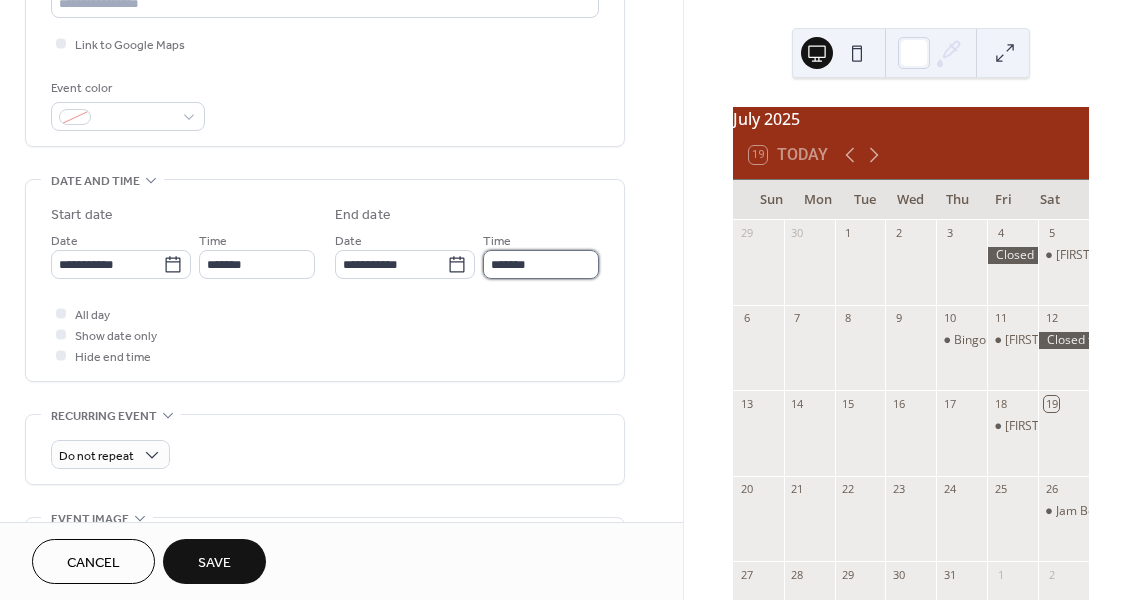 click on "*******" at bounding box center [541, 264] 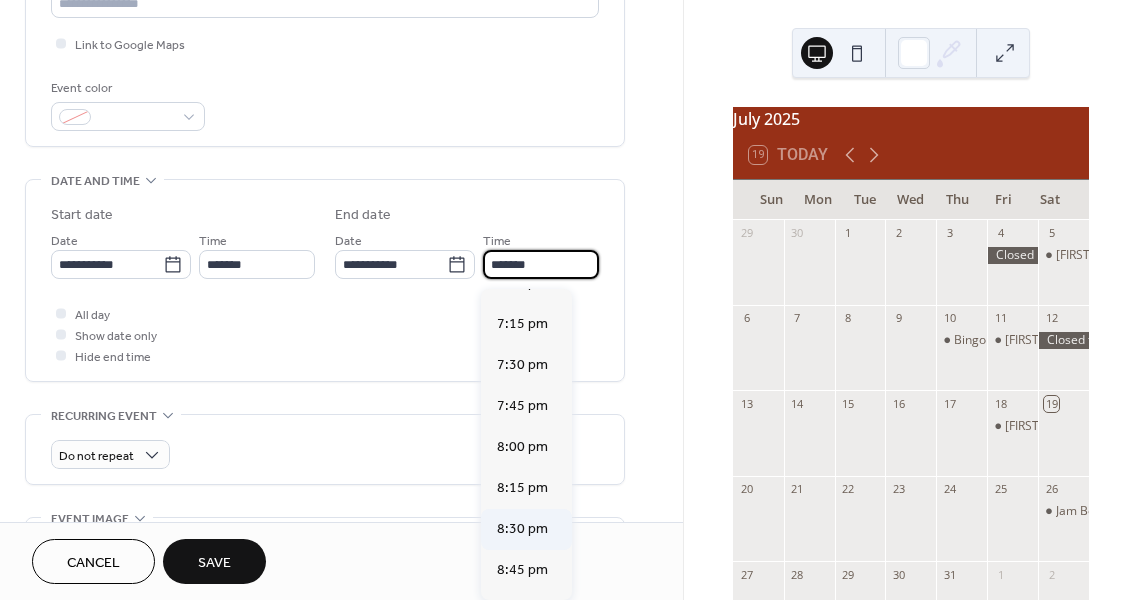 scroll, scrollTop: 315, scrollLeft: 0, axis: vertical 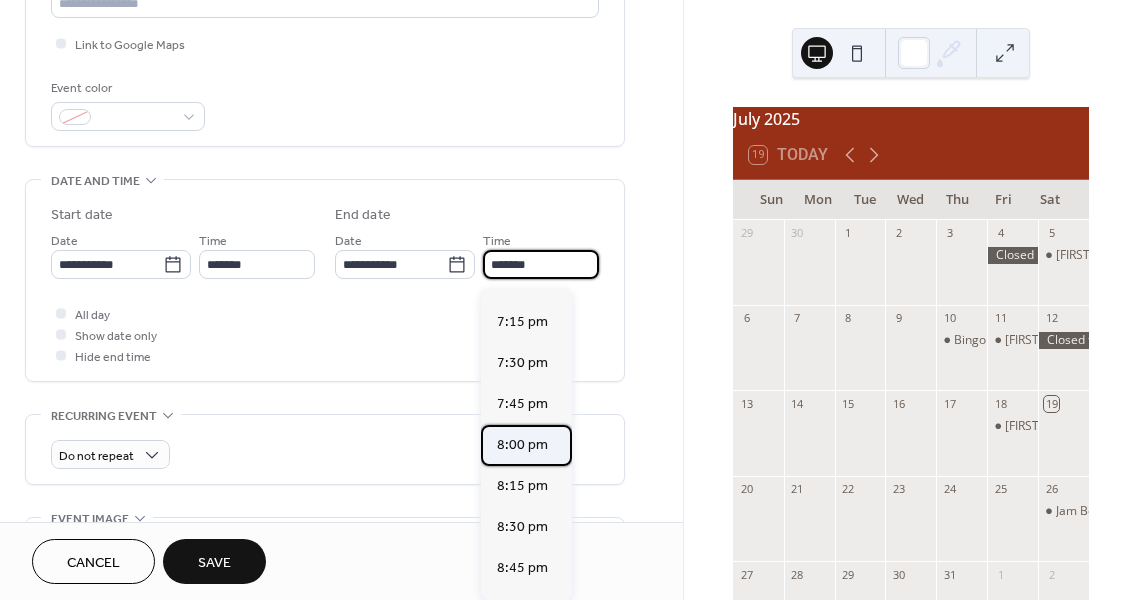 click on "8:00 pm" at bounding box center (522, 445) 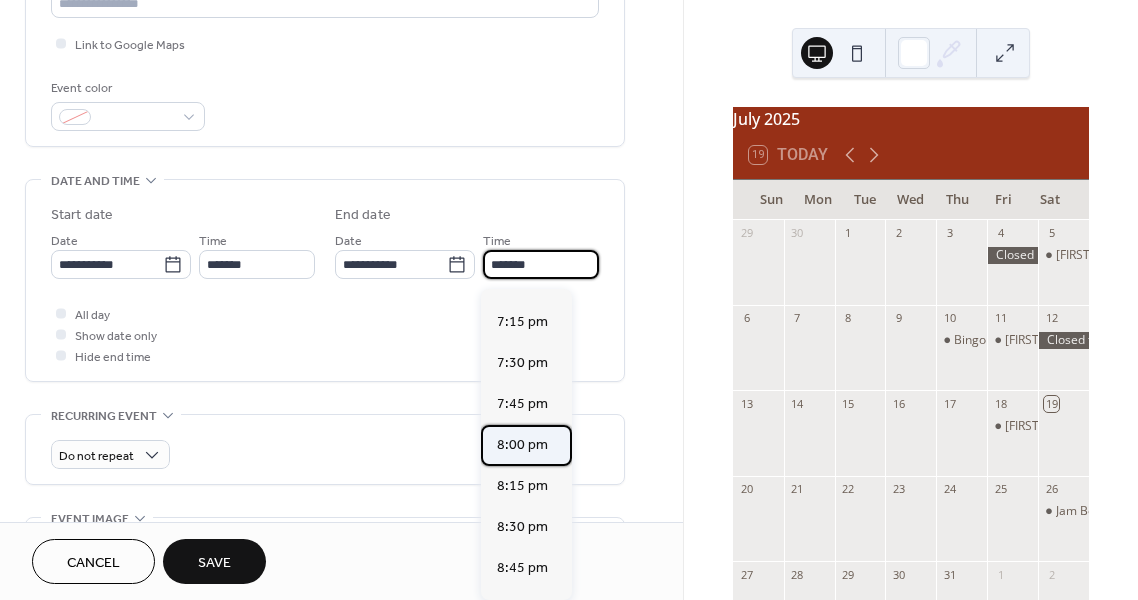 type on "*******" 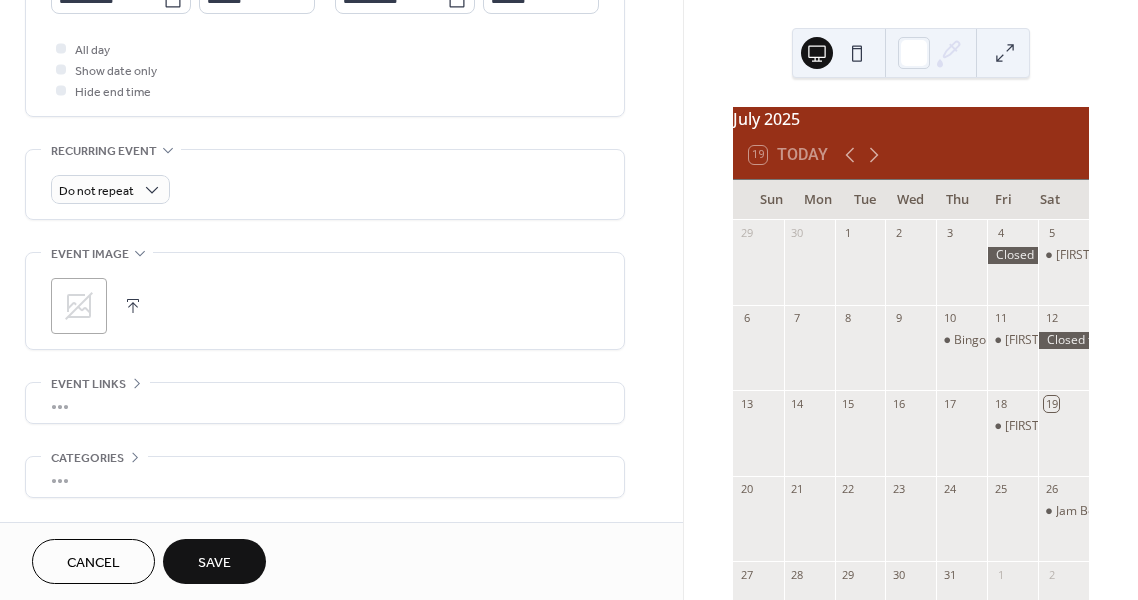scroll, scrollTop: 738, scrollLeft: 0, axis: vertical 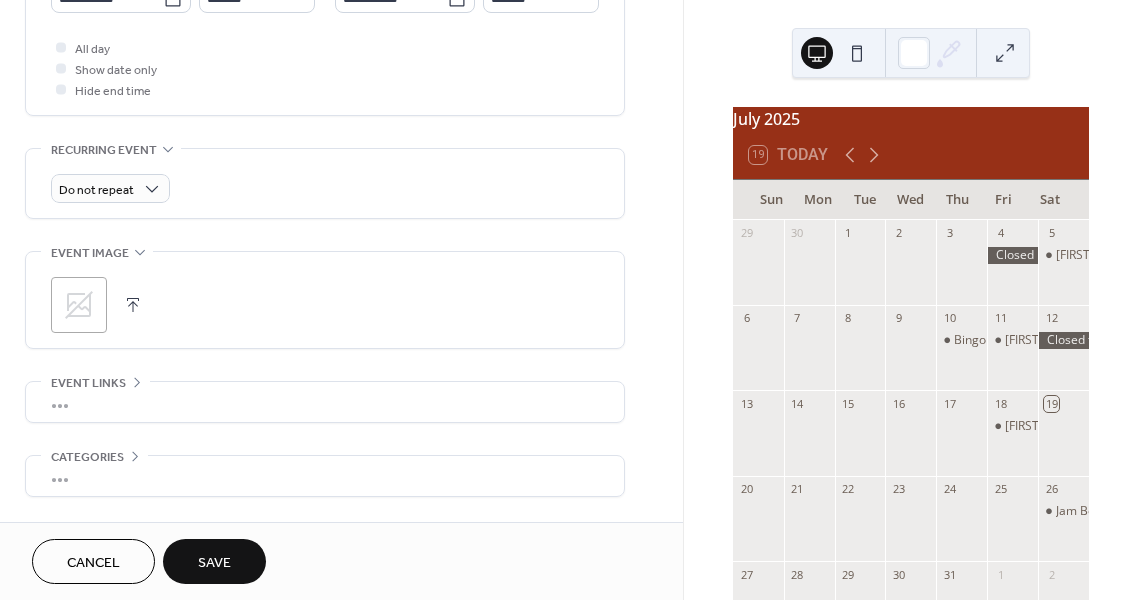 click on "Save" at bounding box center [214, 563] 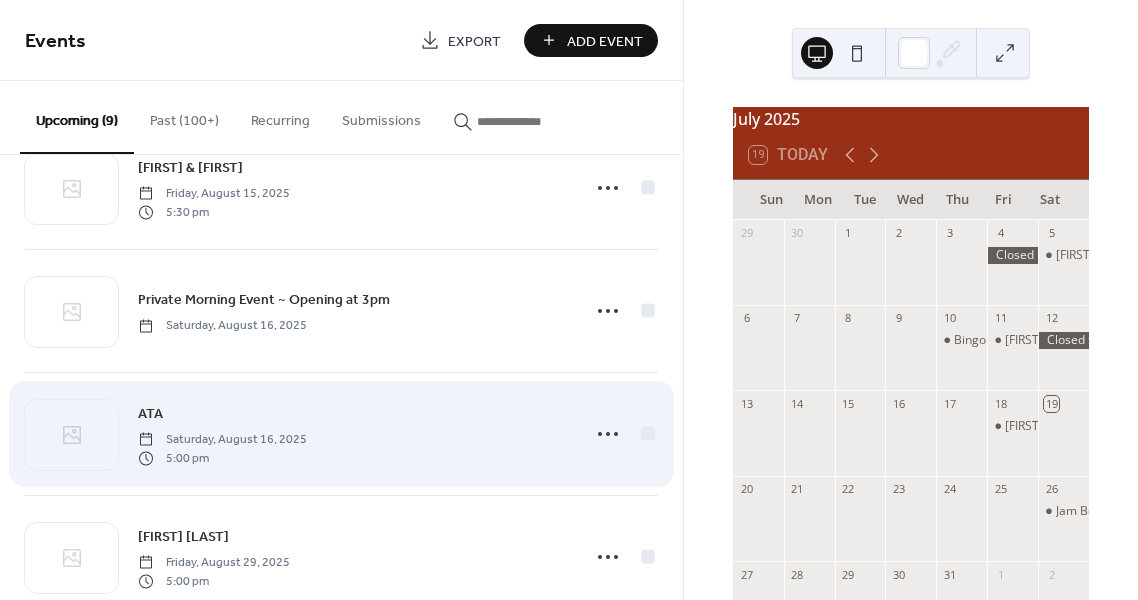scroll, scrollTop: 551, scrollLeft: 0, axis: vertical 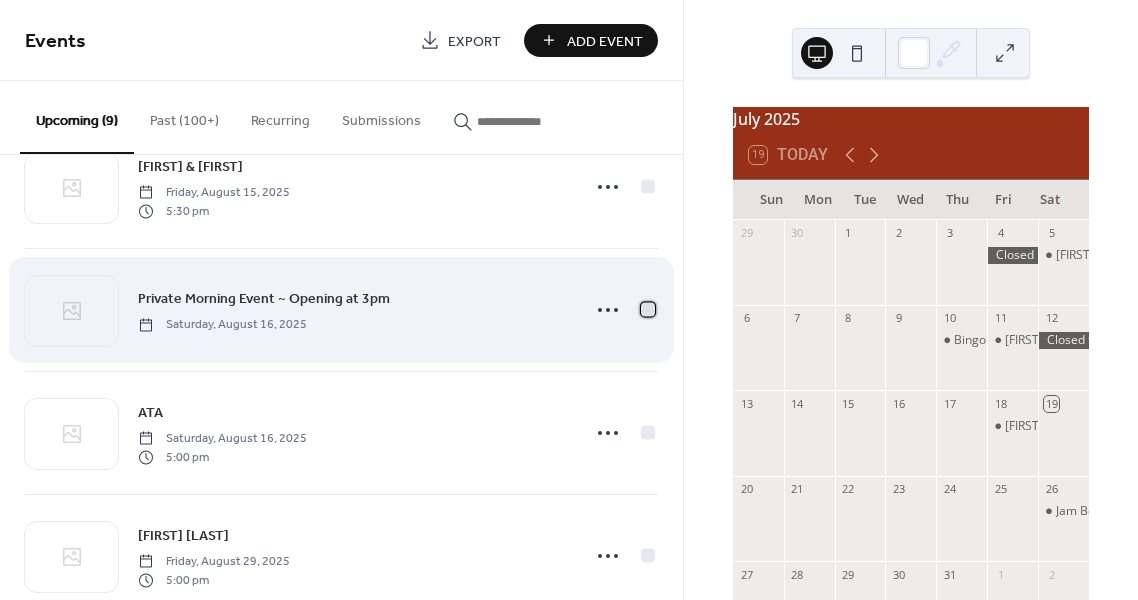 click at bounding box center [648, 309] 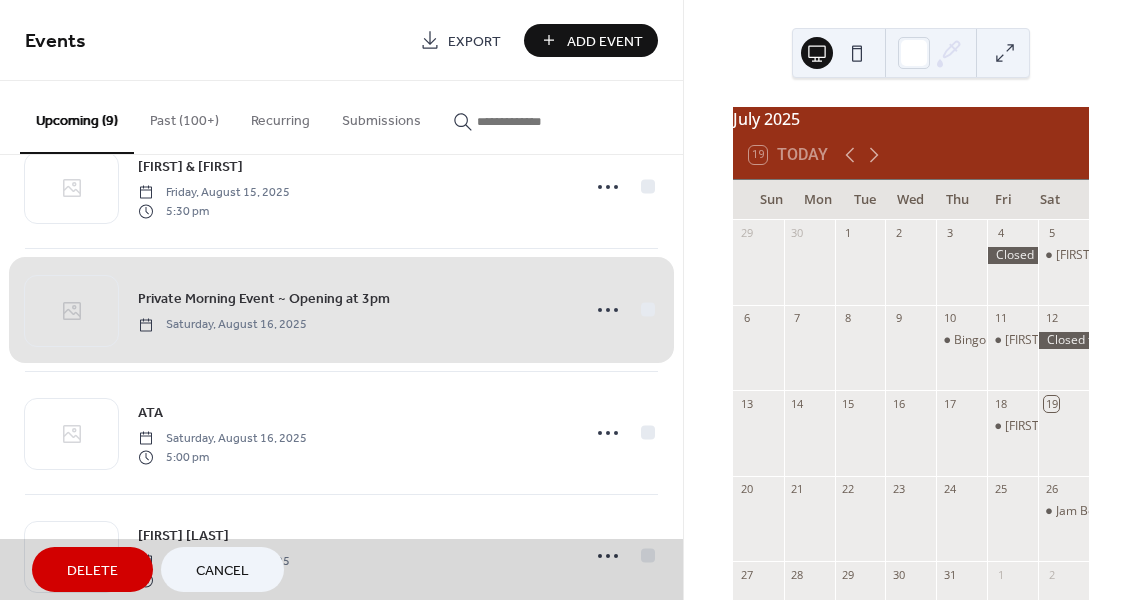 click on "Private Morning Event ~ Opening at 3pm [DAY], [MONTH] [DATE], [YEAR]" at bounding box center [341, 310] 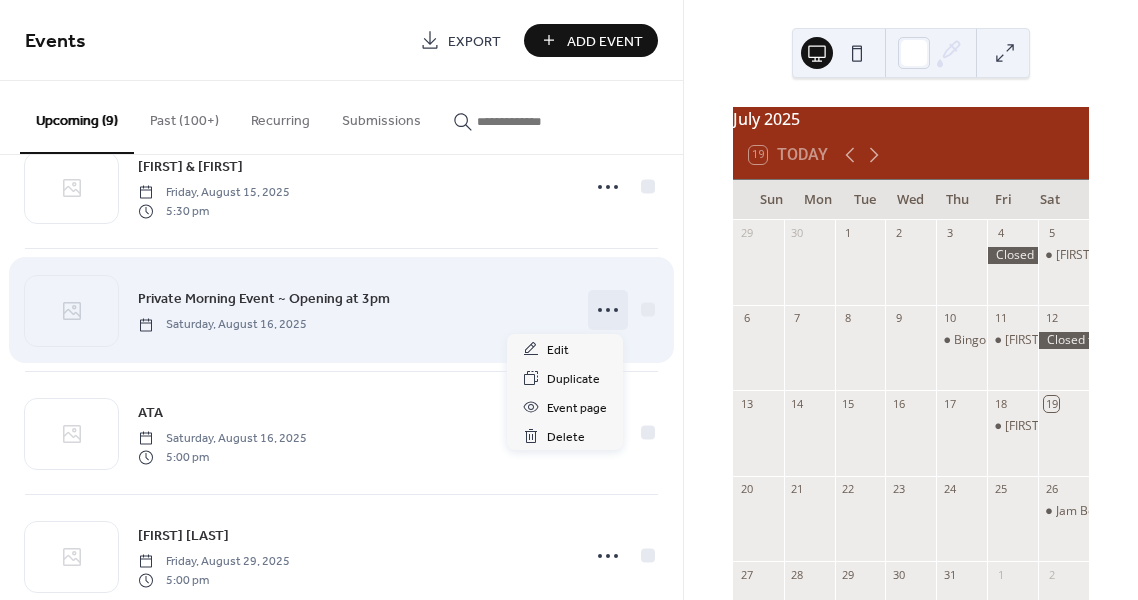 click 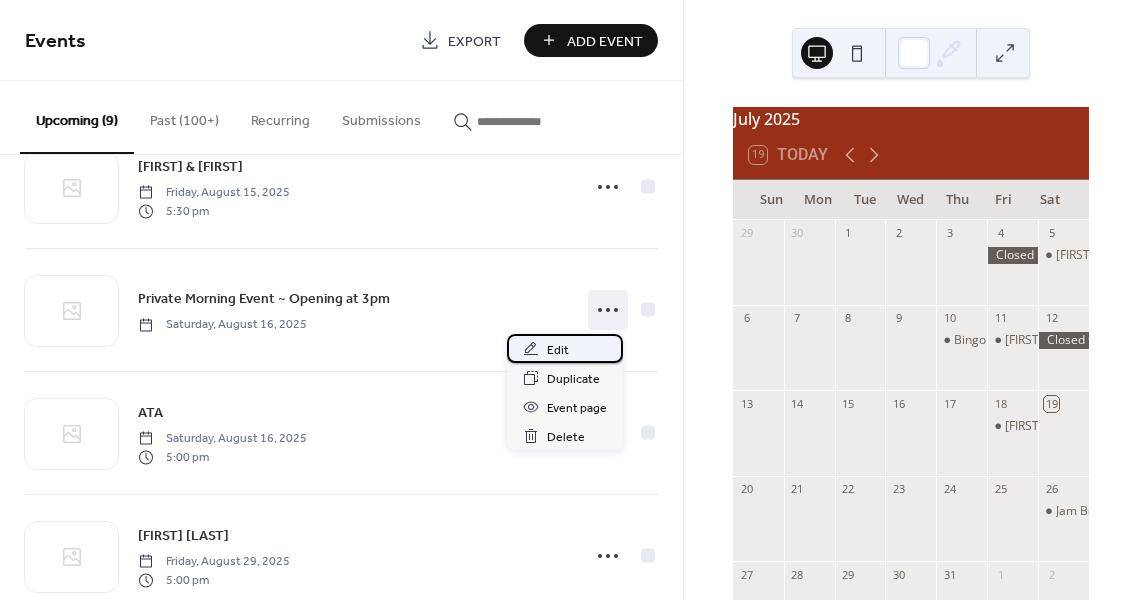click on "Edit" at bounding box center [565, 348] 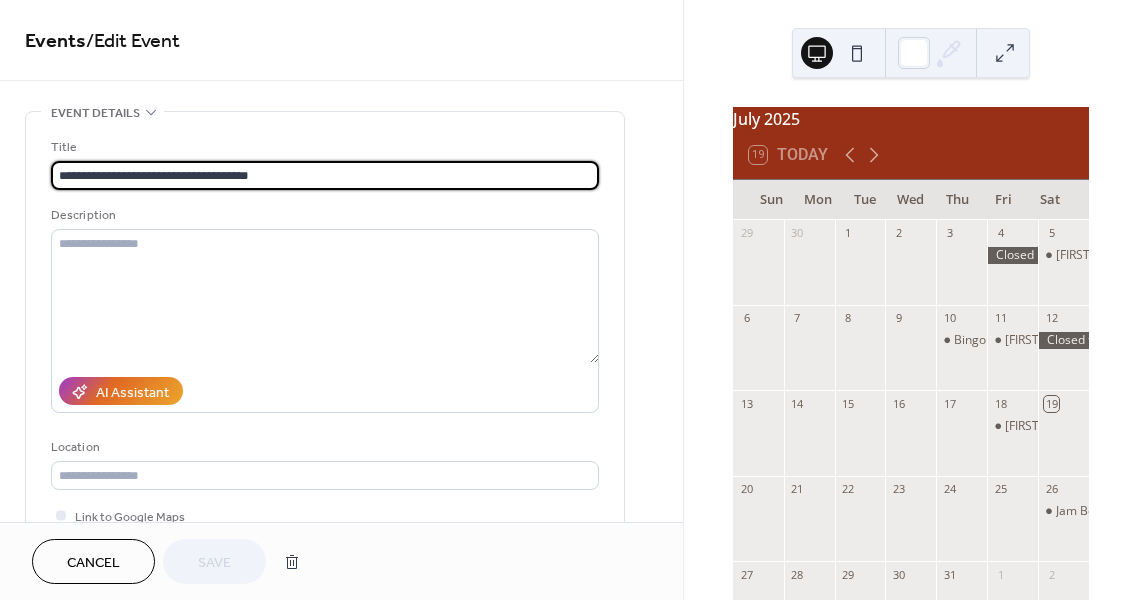 click on "**********" at bounding box center [325, 175] 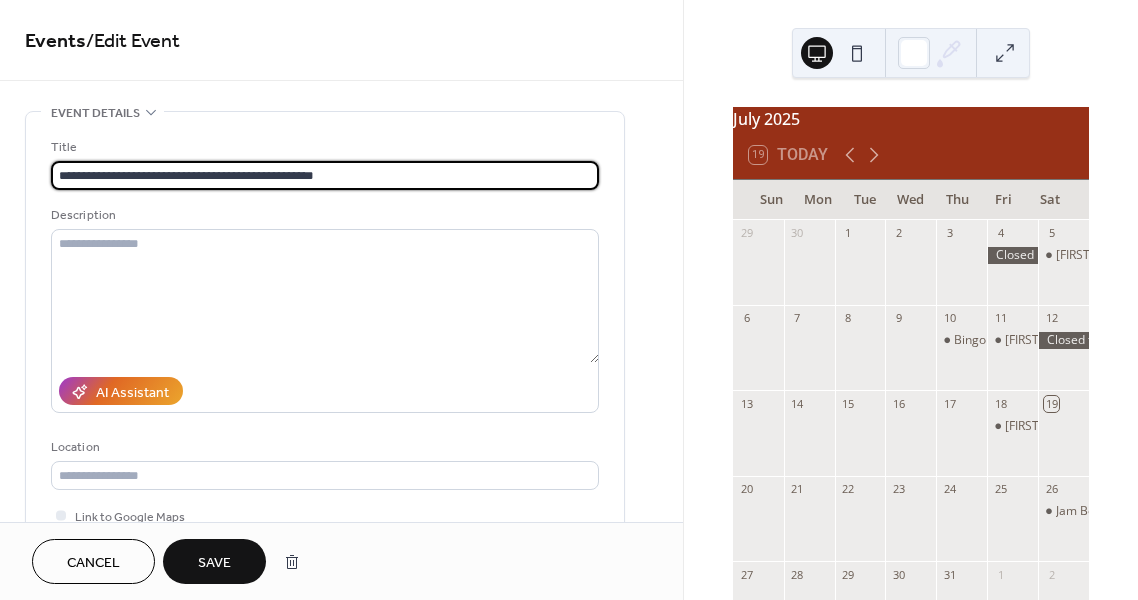 type on "**********" 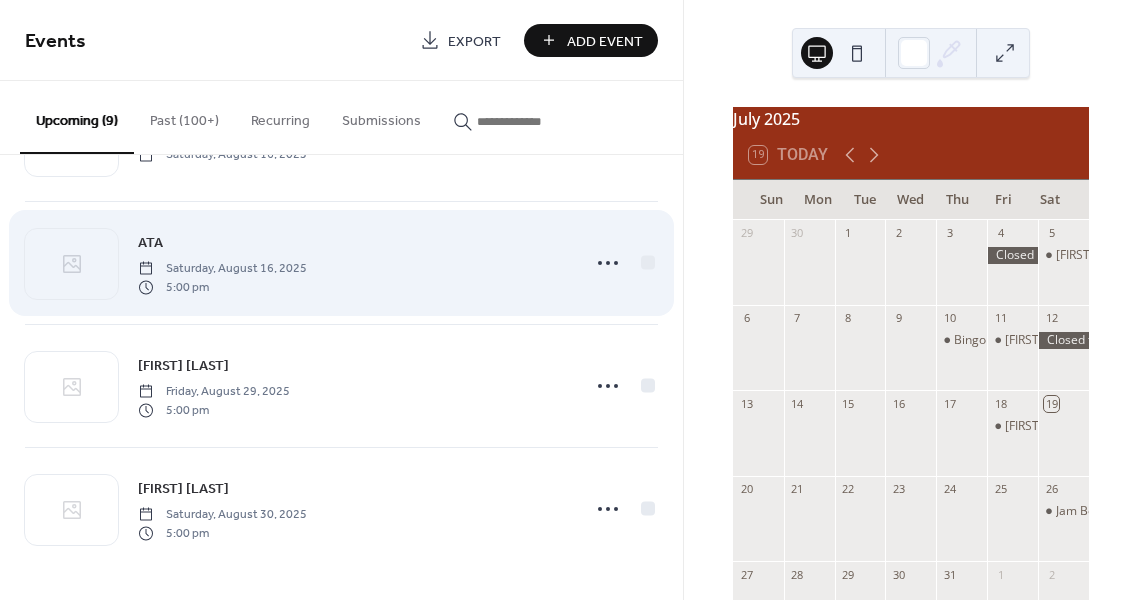 scroll, scrollTop: 721, scrollLeft: 0, axis: vertical 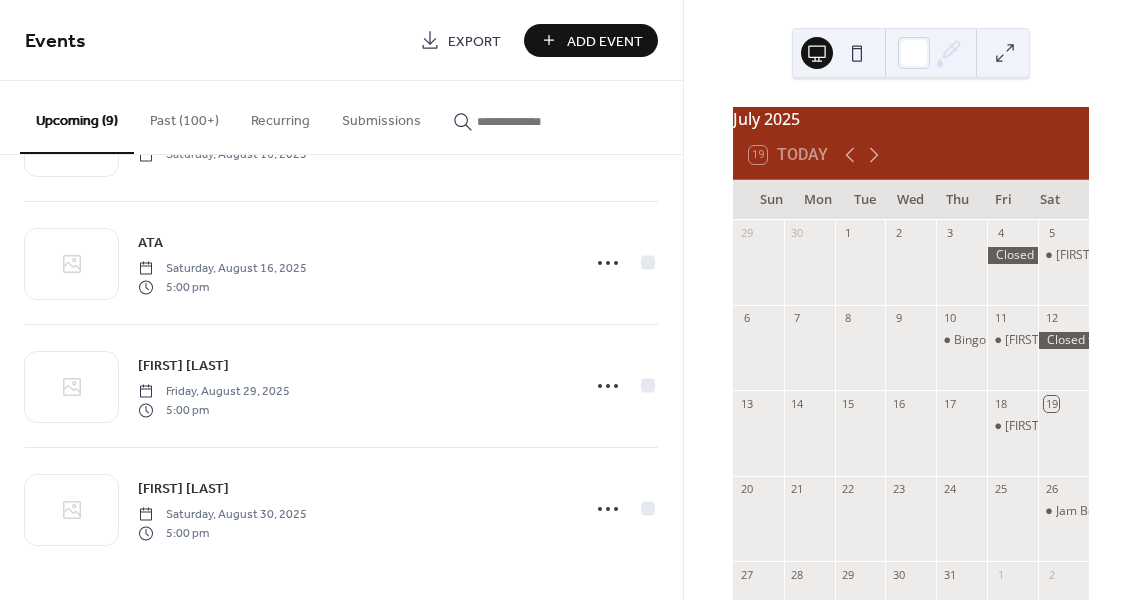 click on "Add Event" at bounding box center (605, 41) 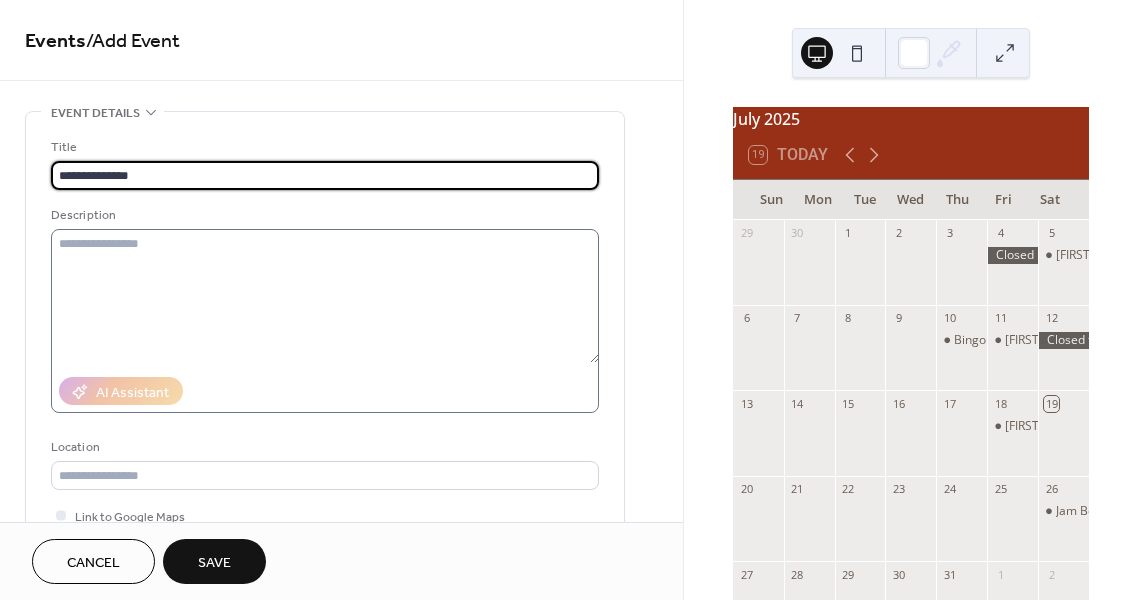 type on "**********" 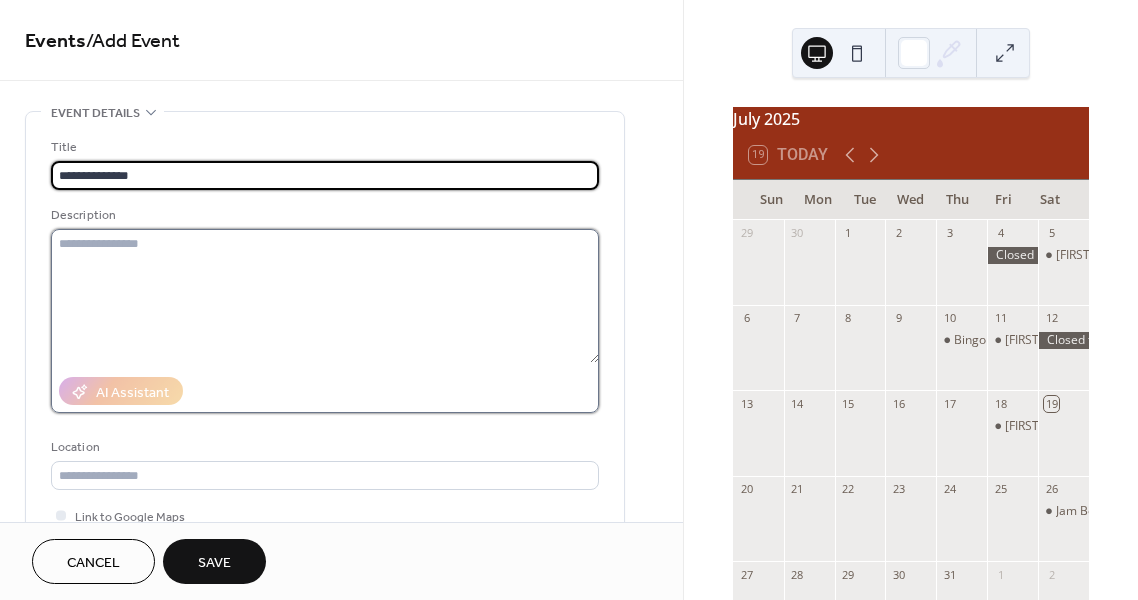 click at bounding box center [325, 296] 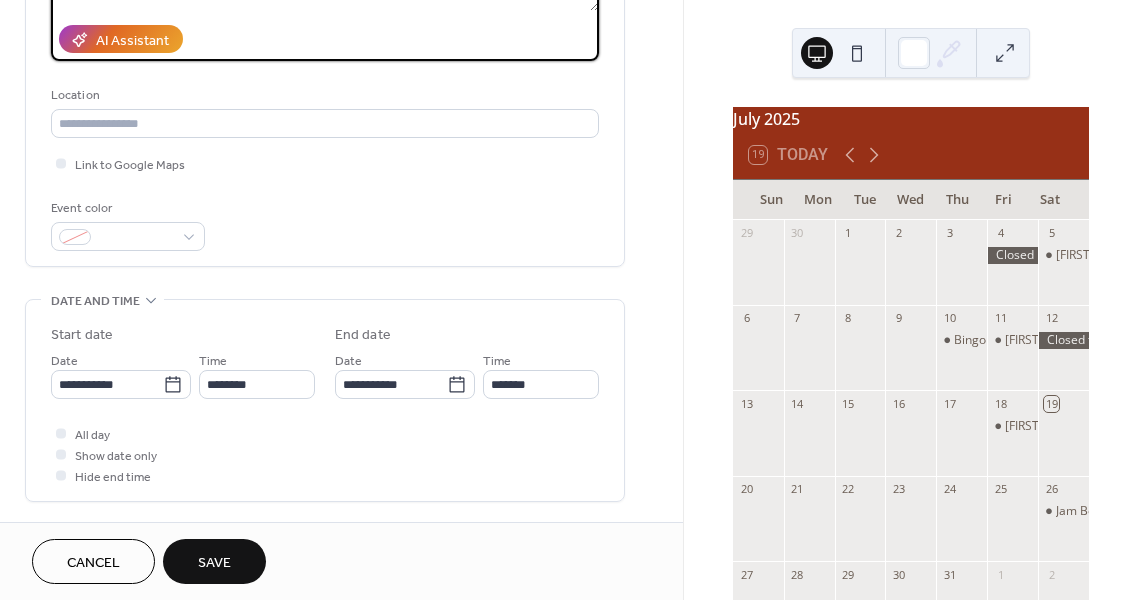 scroll, scrollTop: 375, scrollLeft: 0, axis: vertical 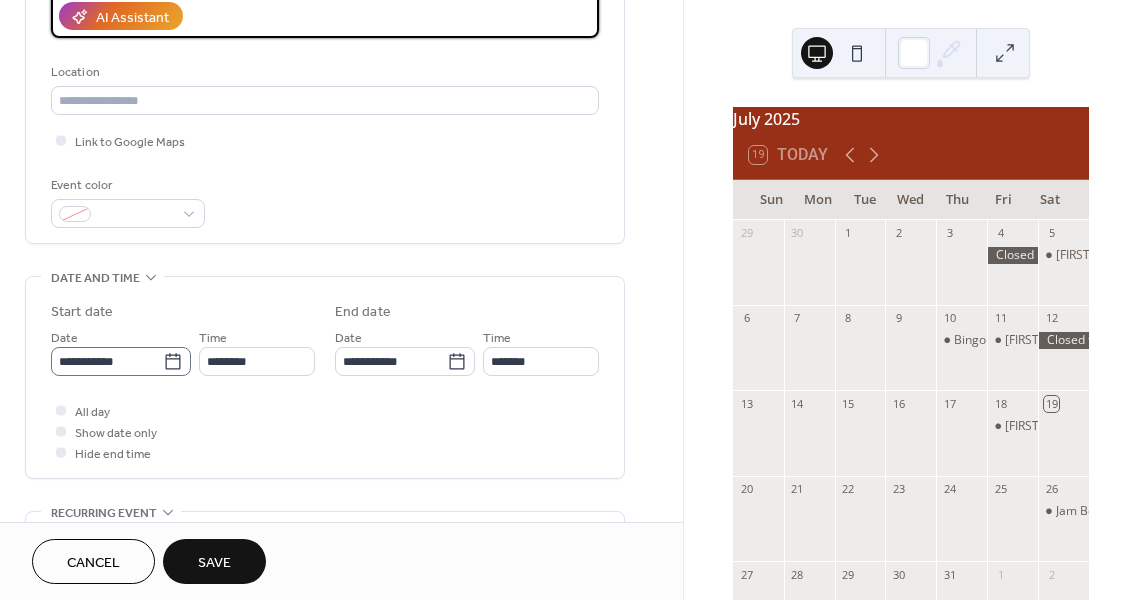 type on "**********" 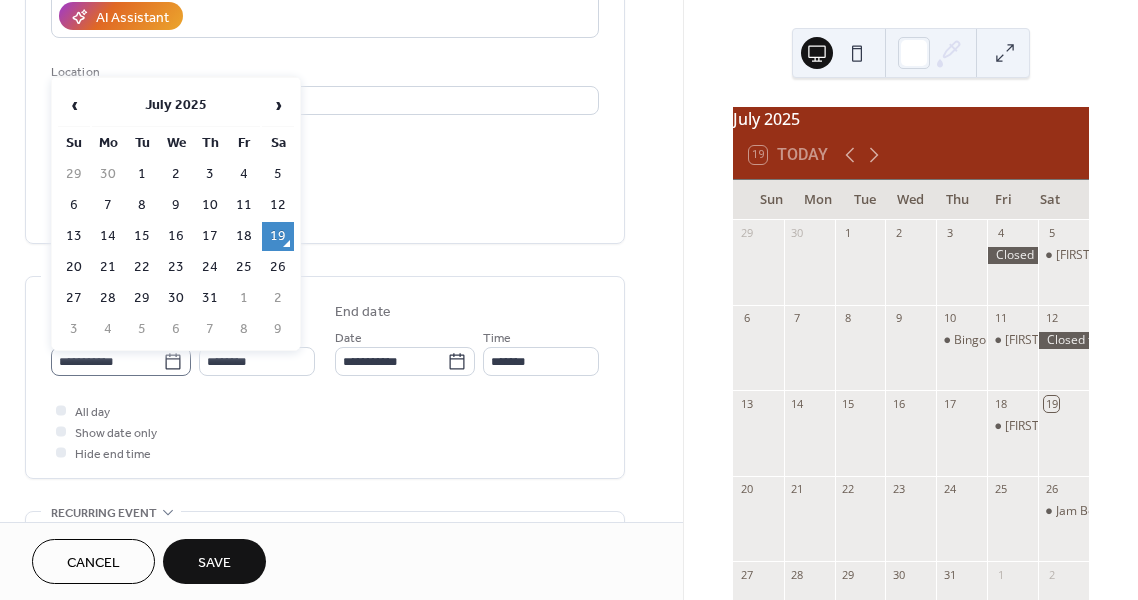 click 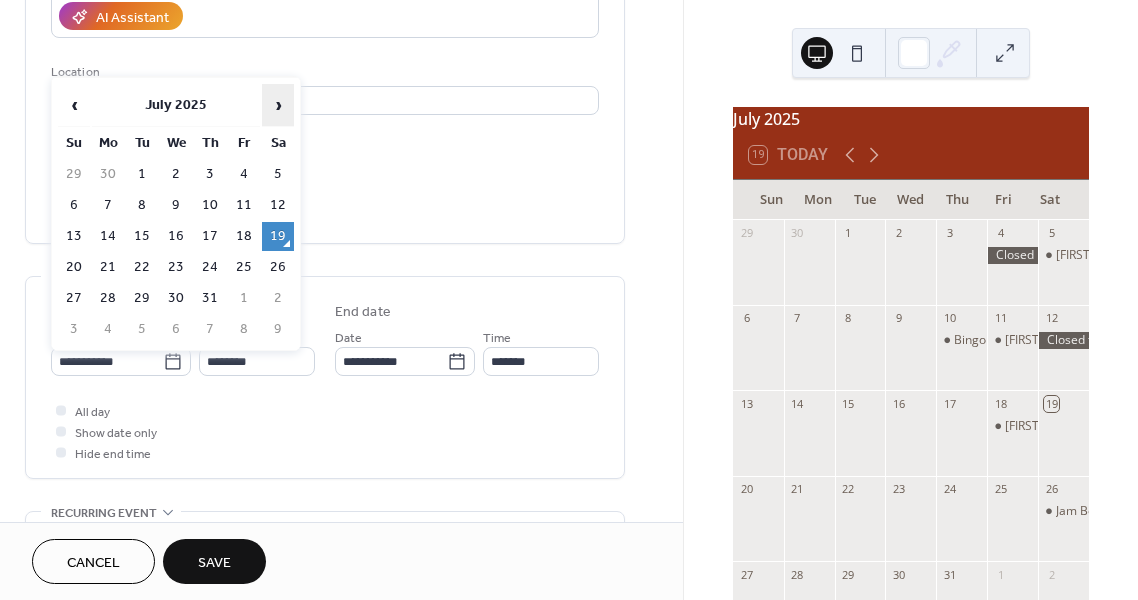 click on "›" at bounding box center (278, 105) 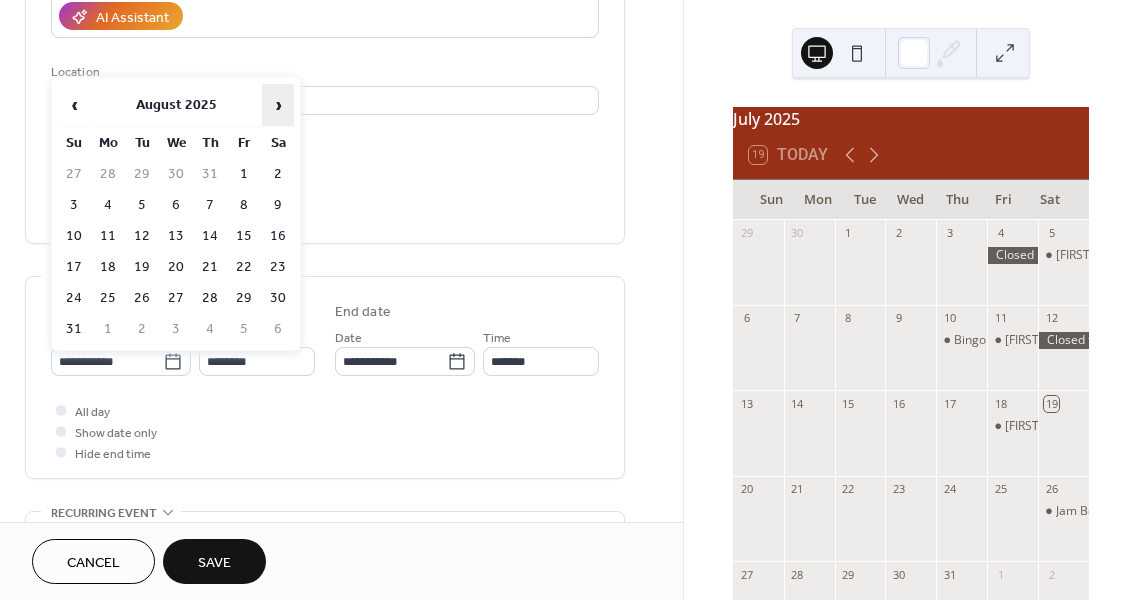 click on "›" at bounding box center [278, 105] 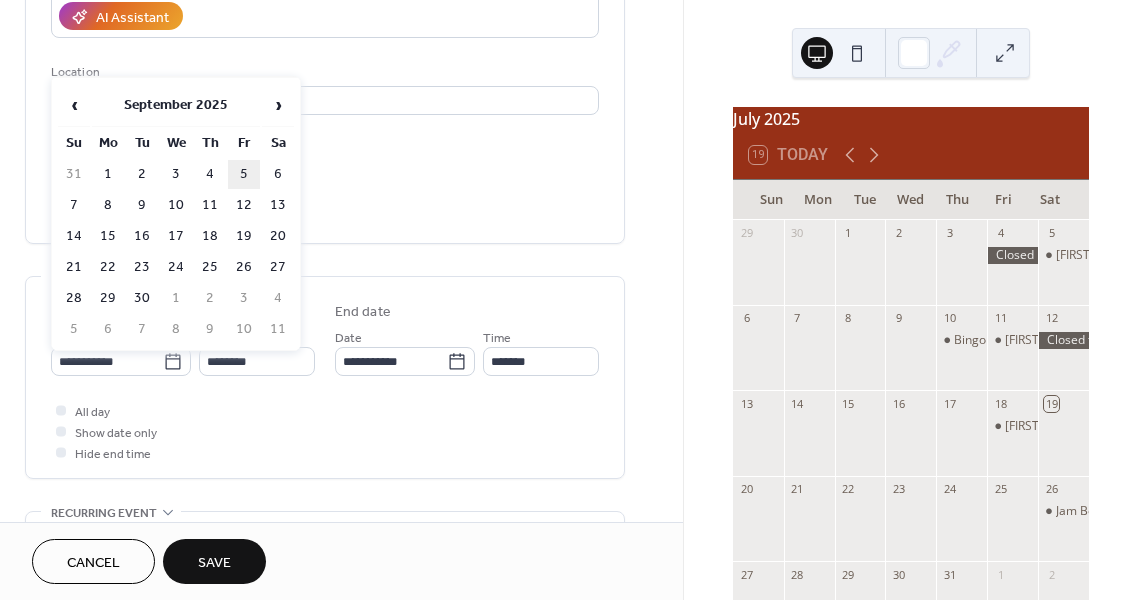 click on "5" at bounding box center (244, 174) 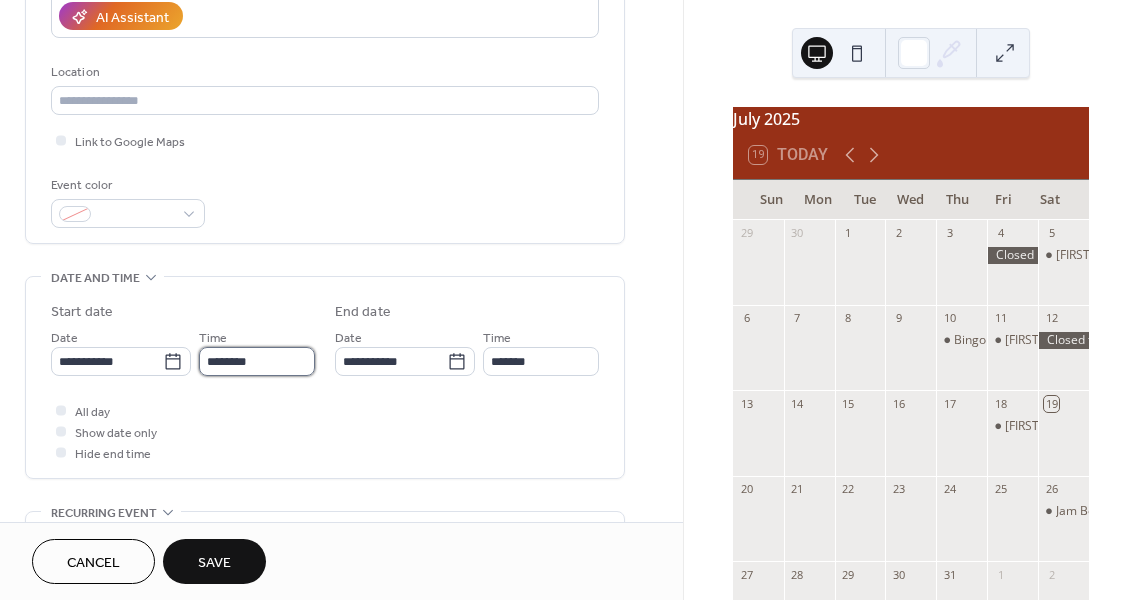 click on "********" at bounding box center (257, 361) 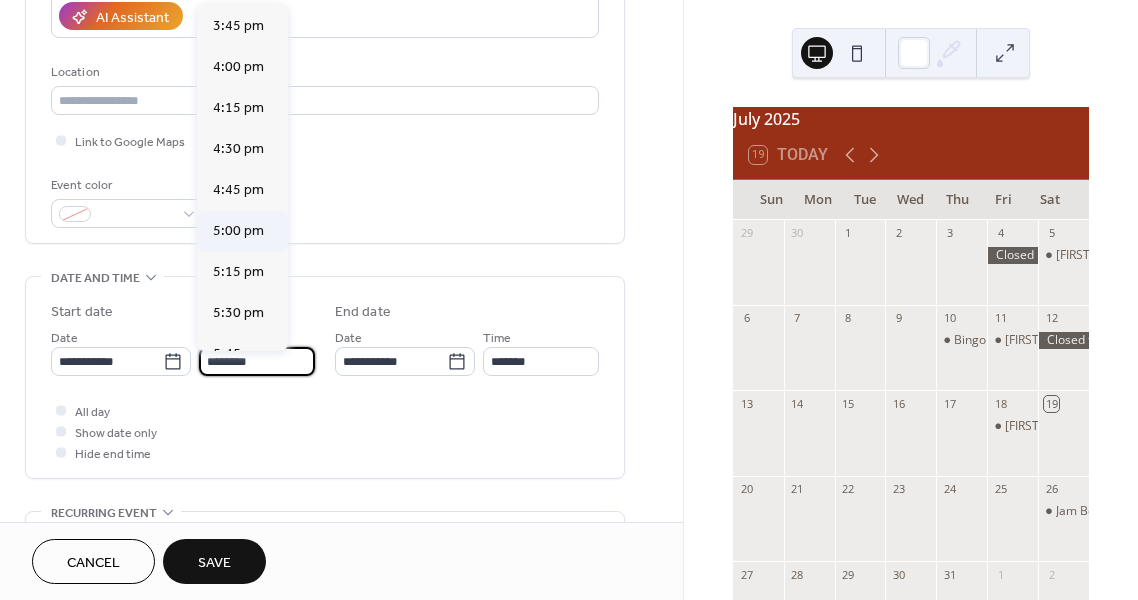 scroll, scrollTop: 2584, scrollLeft: 0, axis: vertical 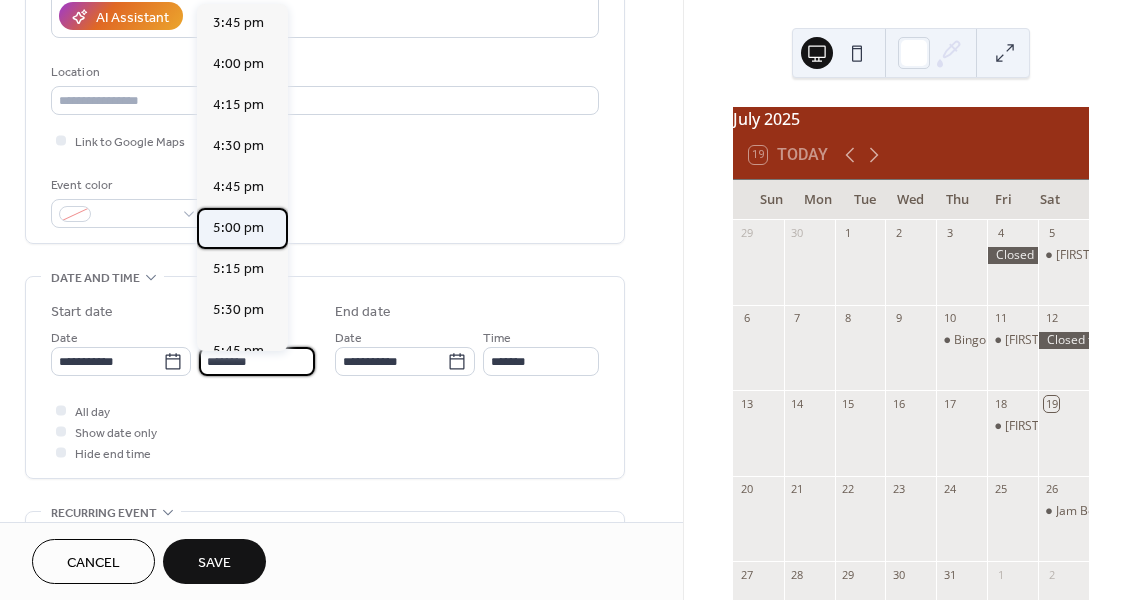 click on "5:00 pm" at bounding box center [238, 228] 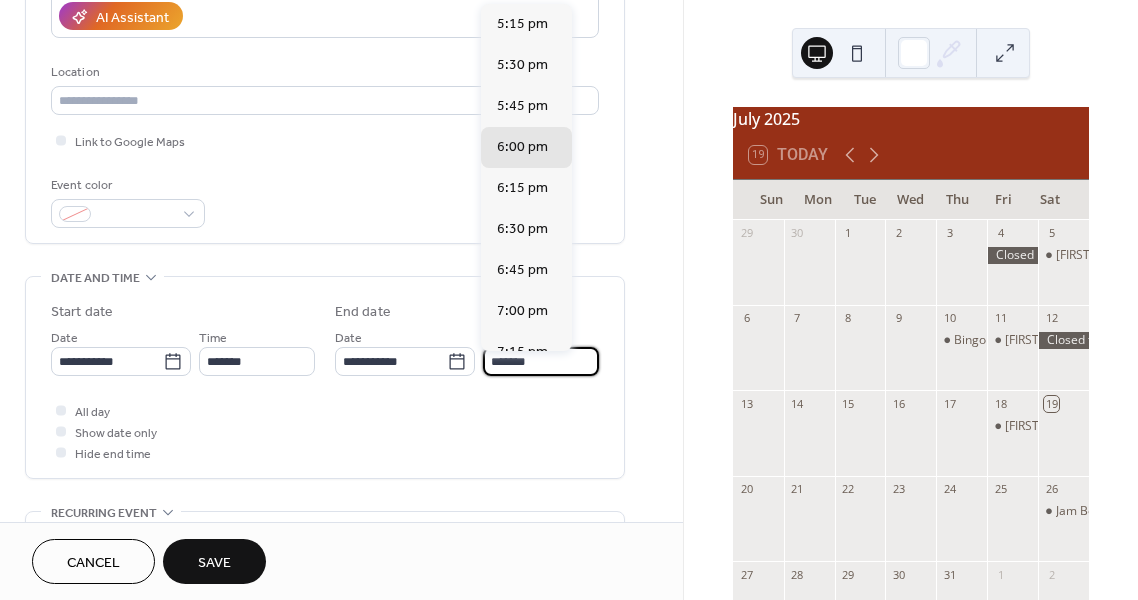 click on "*******" at bounding box center (541, 361) 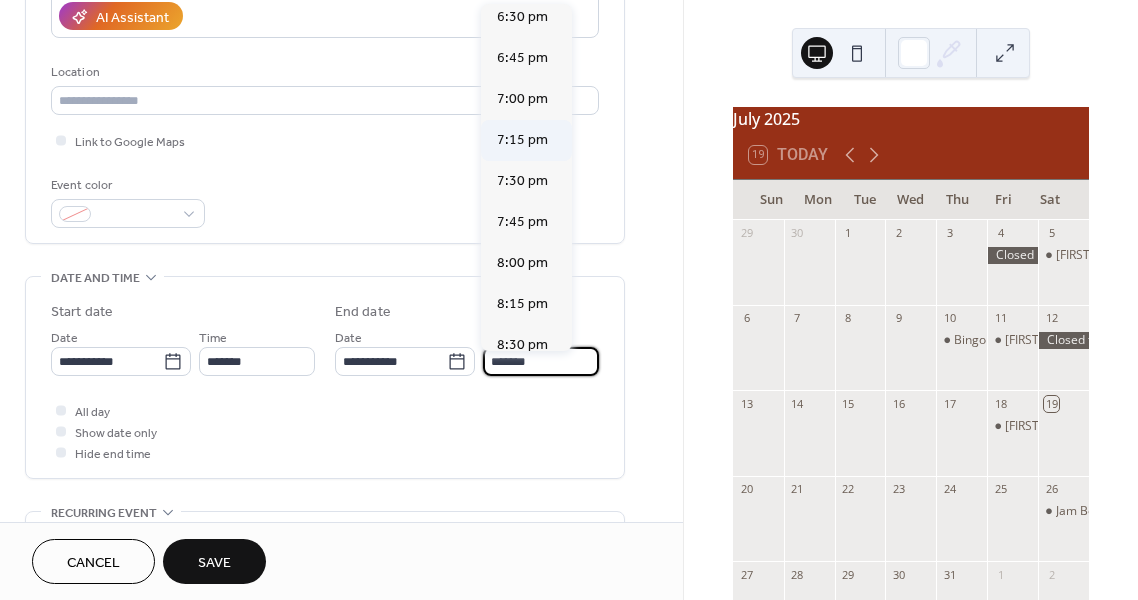 scroll, scrollTop: 213, scrollLeft: 0, axis: vertical 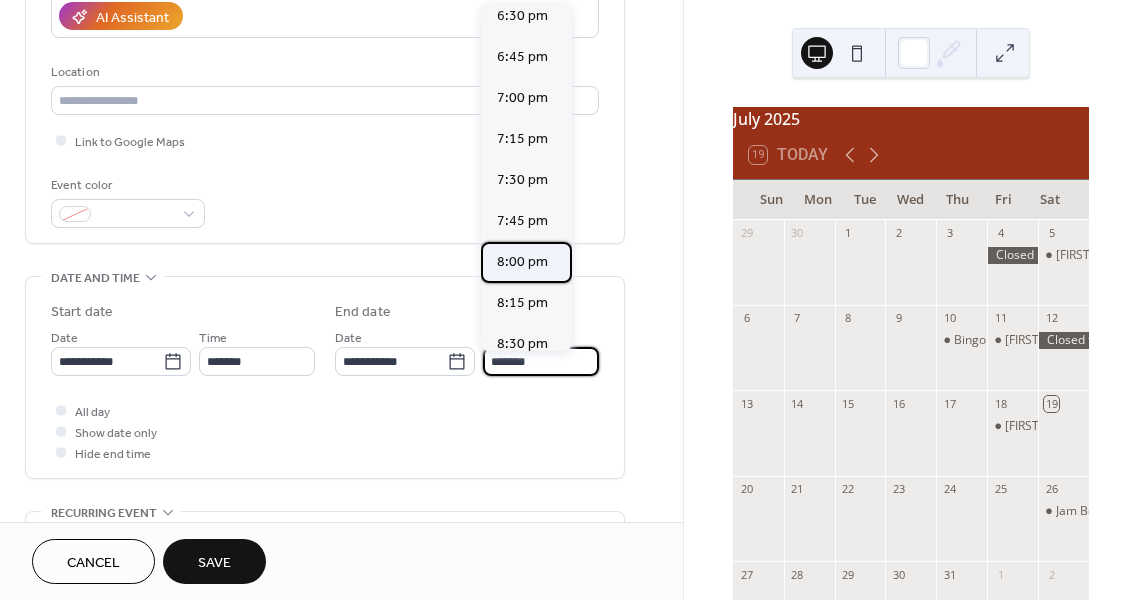 click on "8:00 pm" at bounding box center [522, 262] 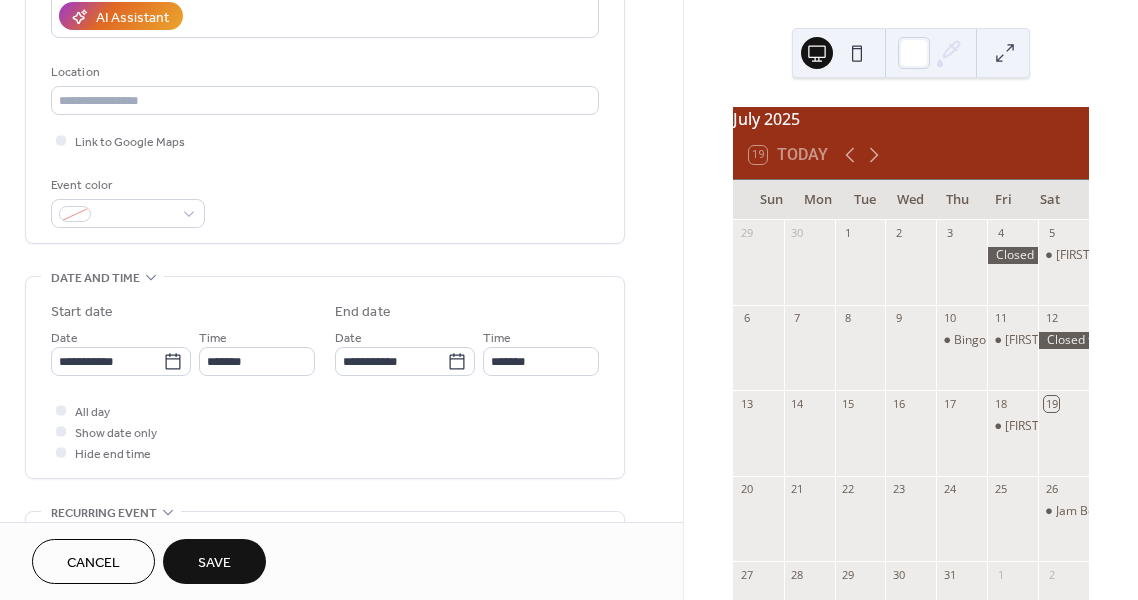 type on "*******" 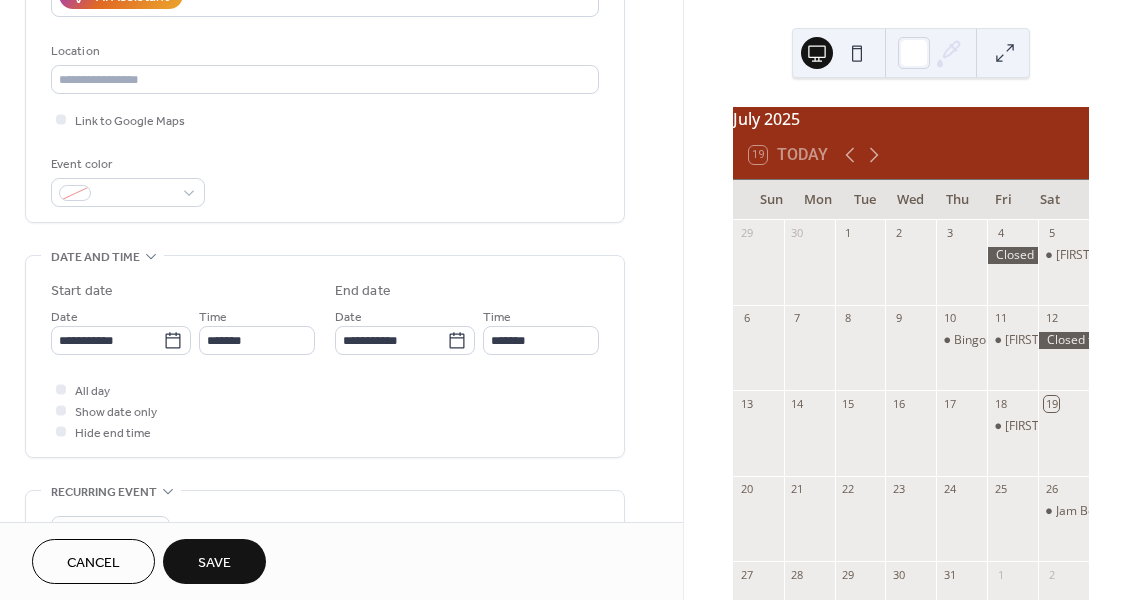 scroll, scrollTop: 394, scrollLeft: 0, axis: vertical 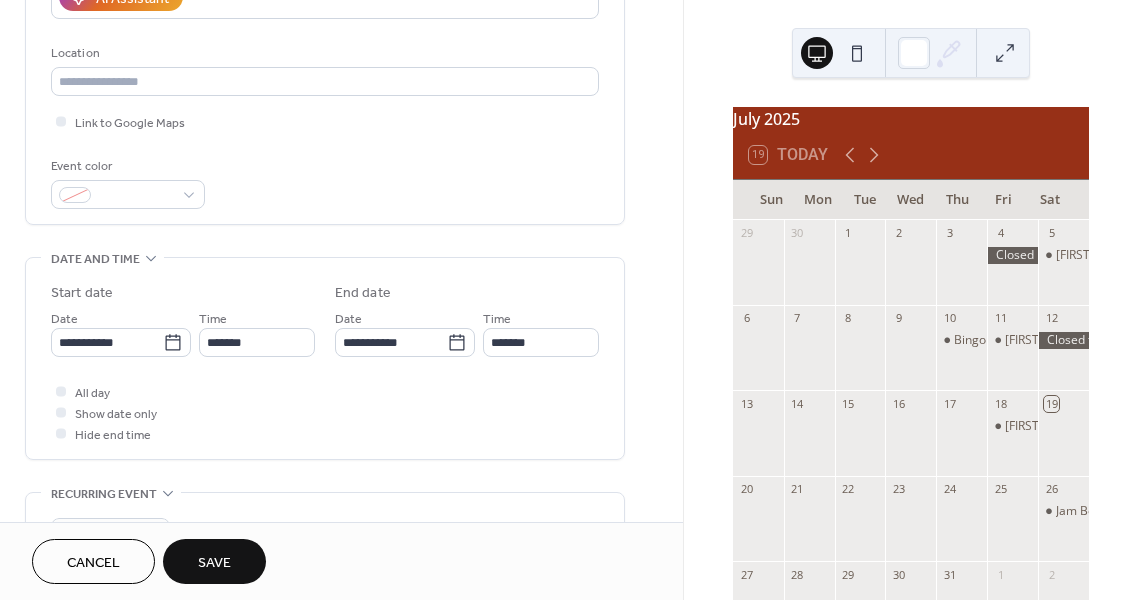 click on "Save" at bounding box center [214, 561] 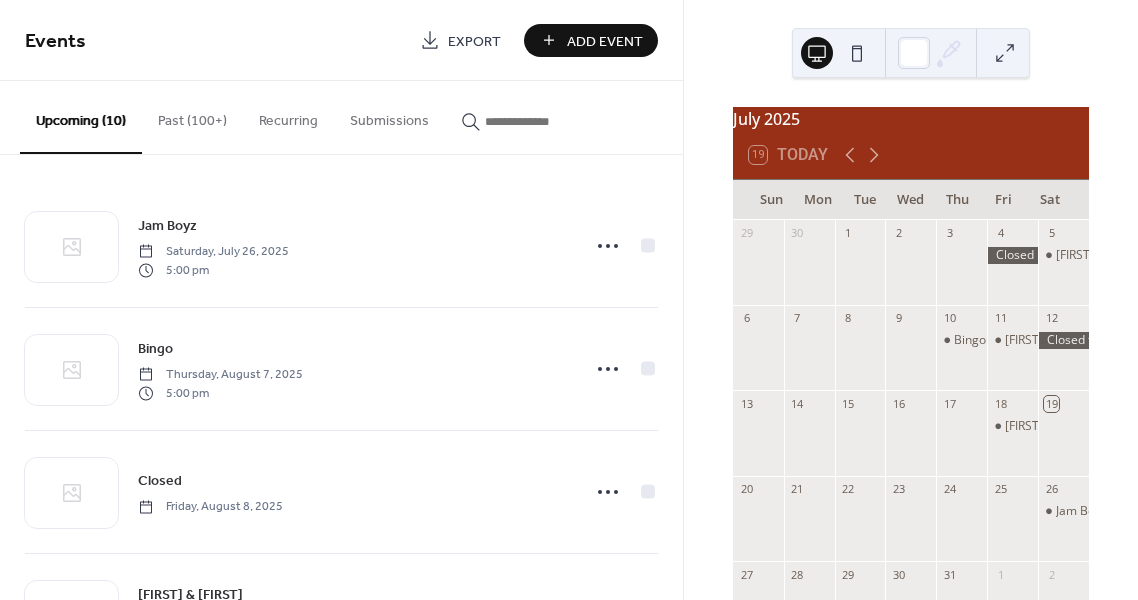 click on "Add Event" at bounding box center (605, 41) 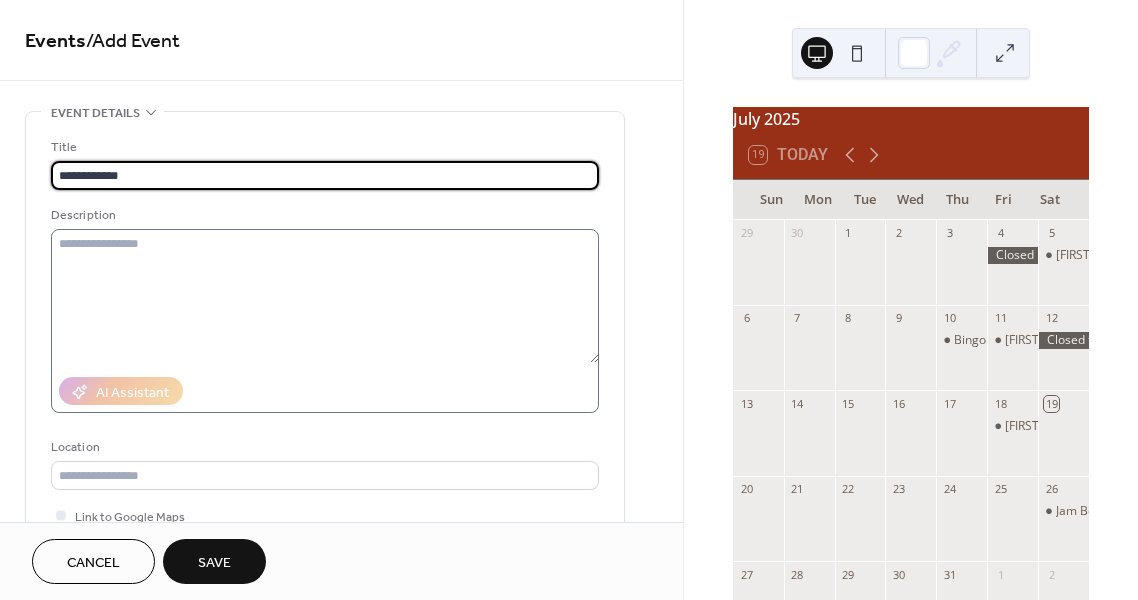 type on "**********" 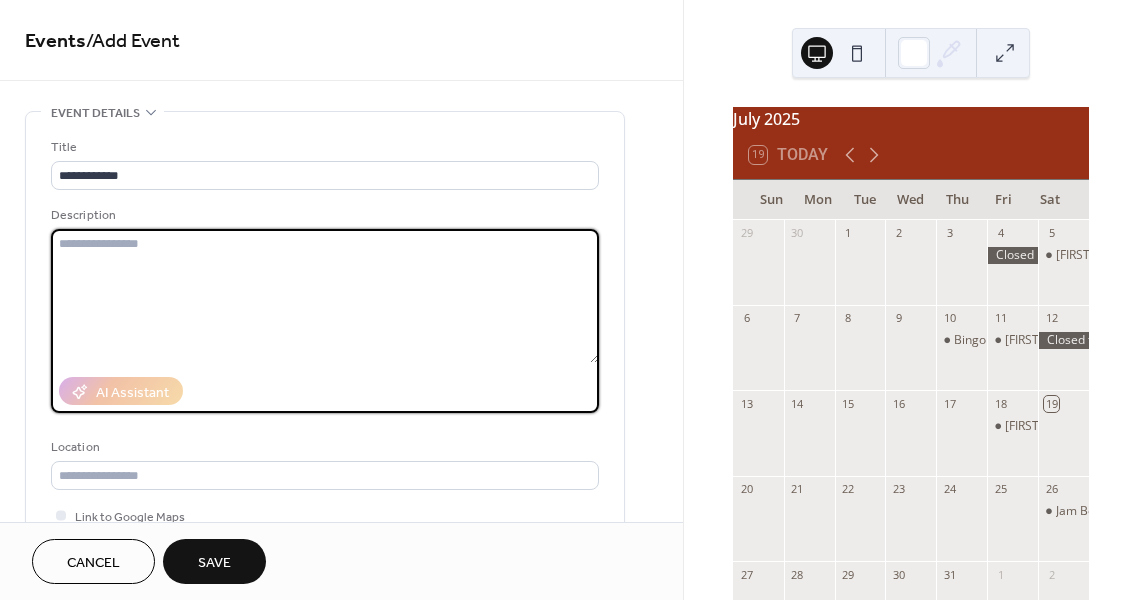click at bounding box center [325, 296] 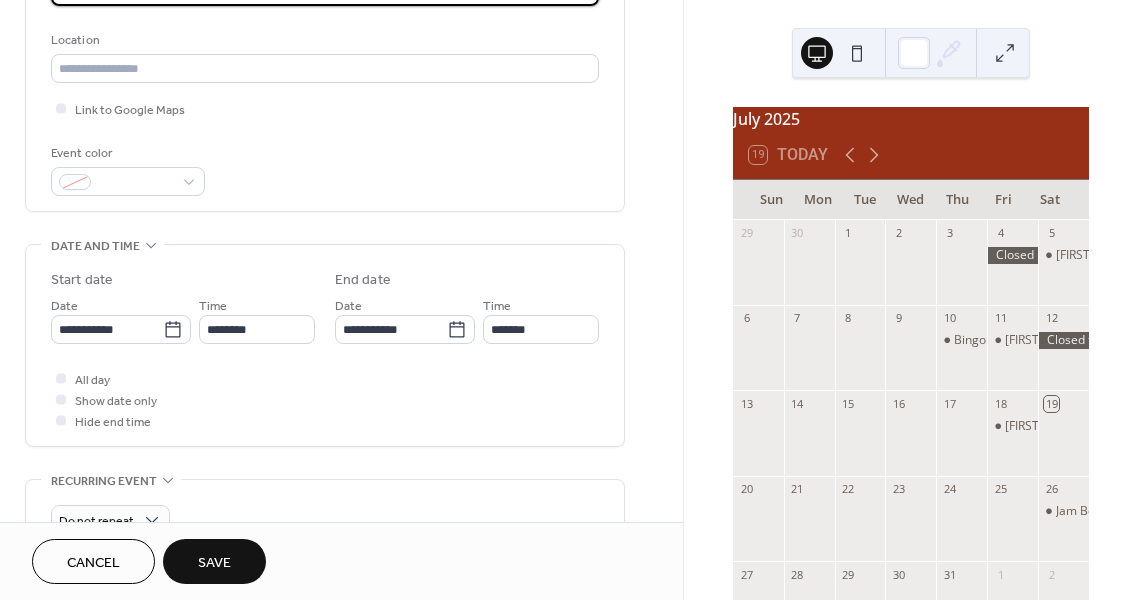 scroll, scrollTop: 409, scrollLeft: 0, axis: vertical 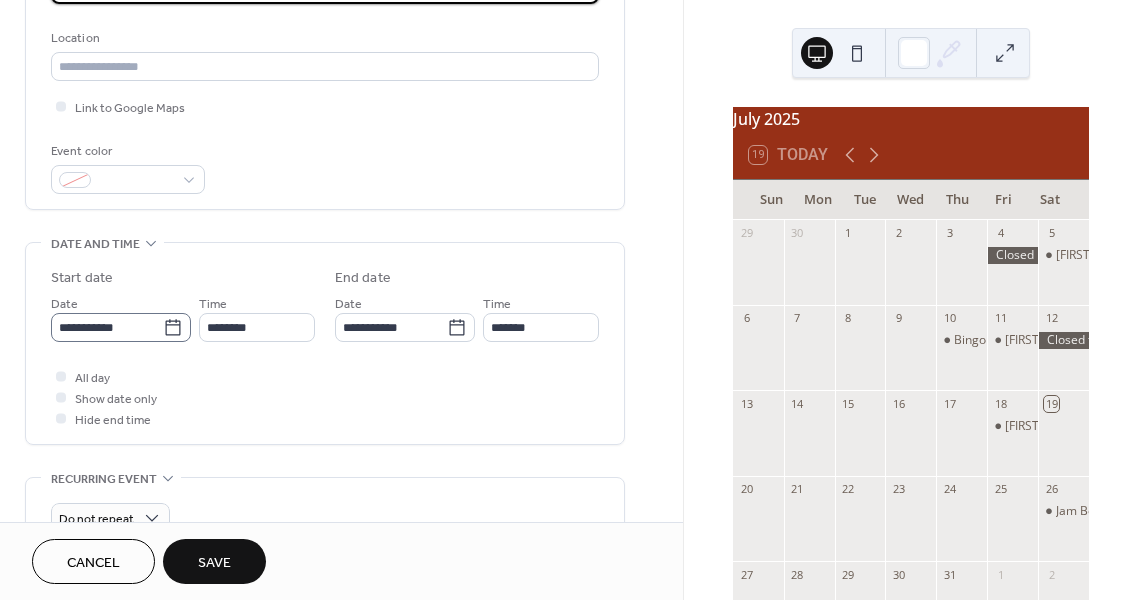 type on "**********" 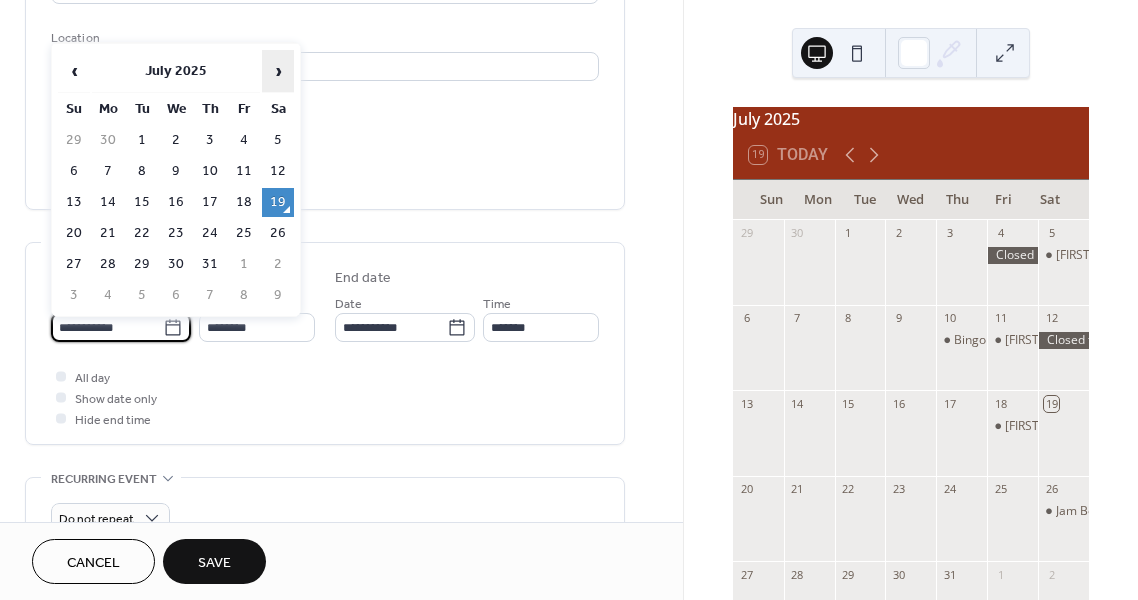 click on "›" at bounding box center (278, 71) 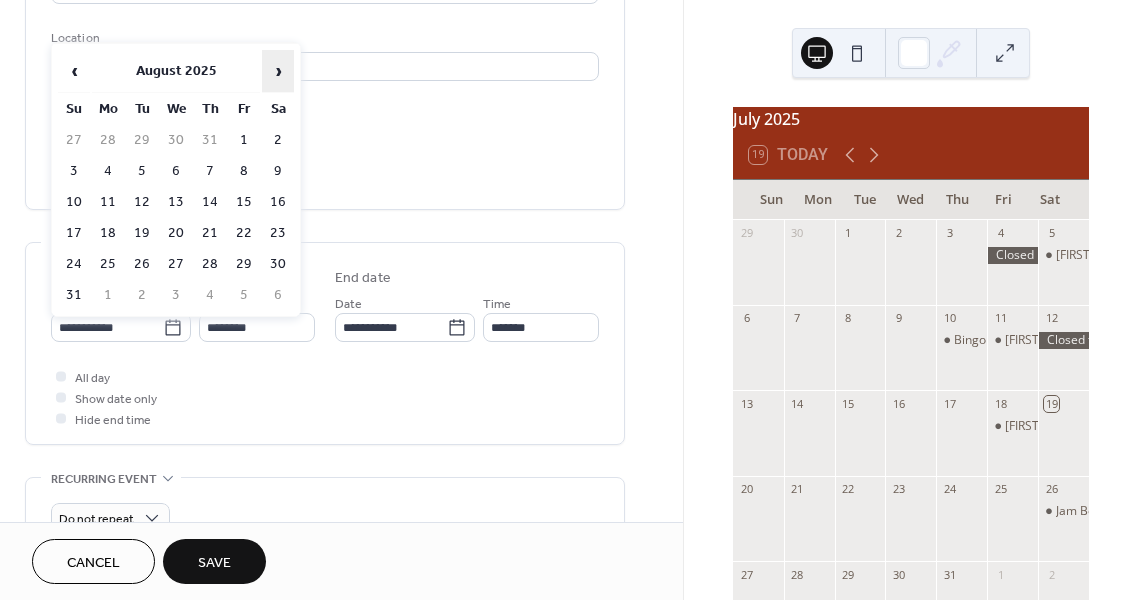 click on "›" at bounding box center (278, 71) 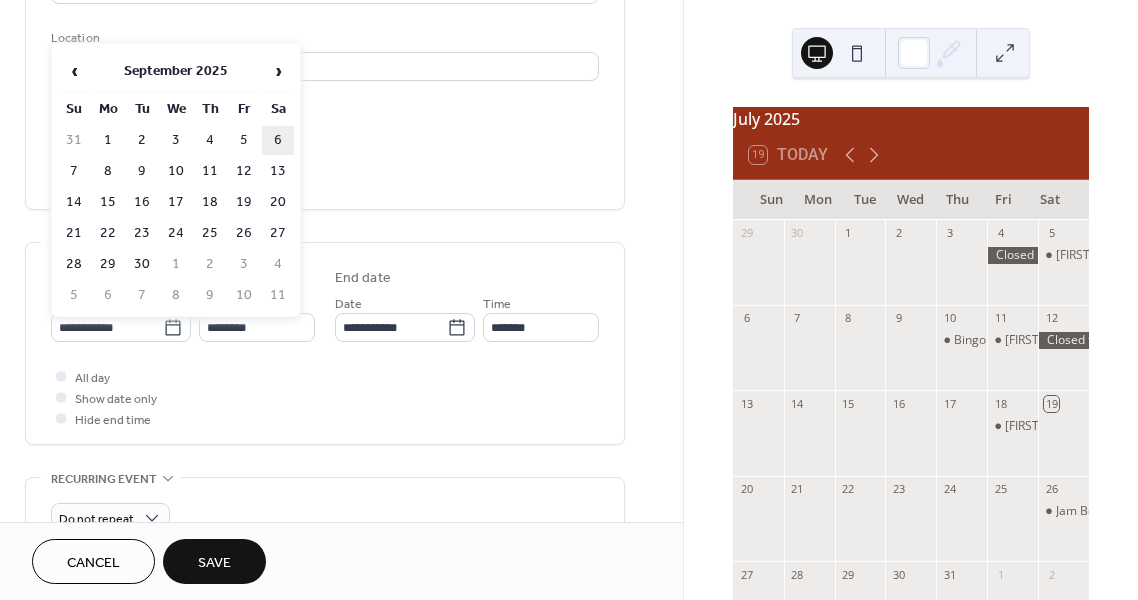 click on "6" at bounding box center (278, 140) 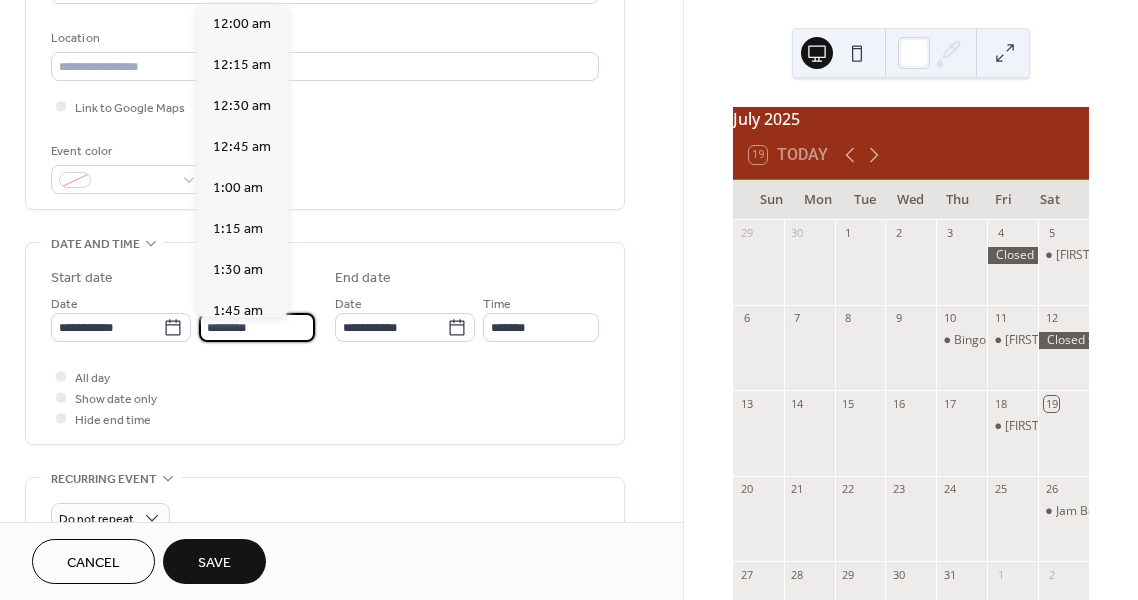 click on "********" at bounding box center [257, 327] 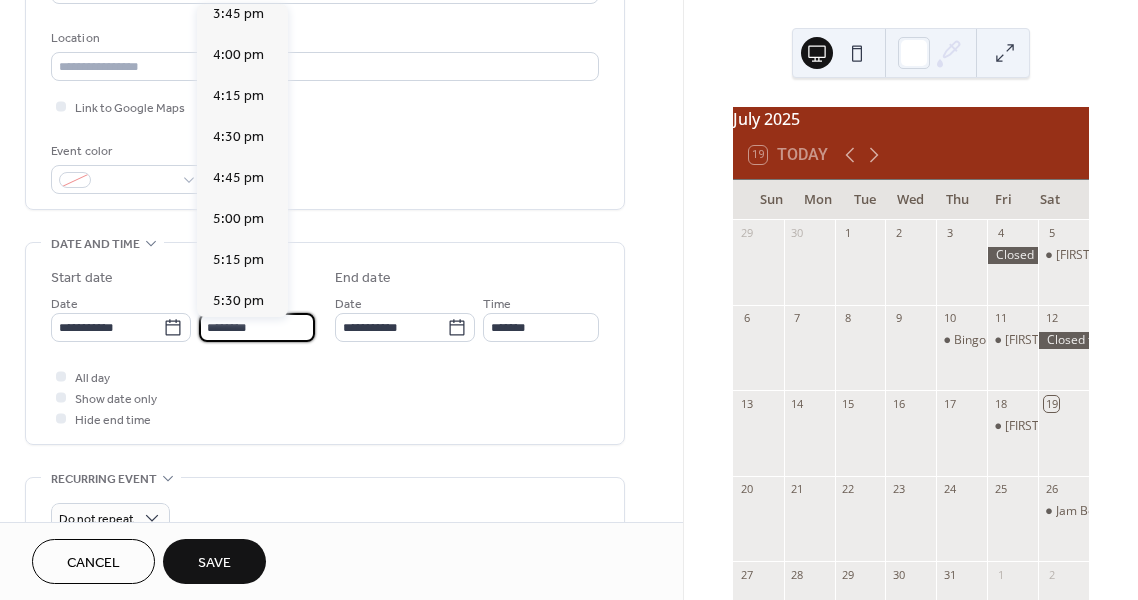 scroll, scrollTop: 2600, scrollLeft: 0, axis: vertical 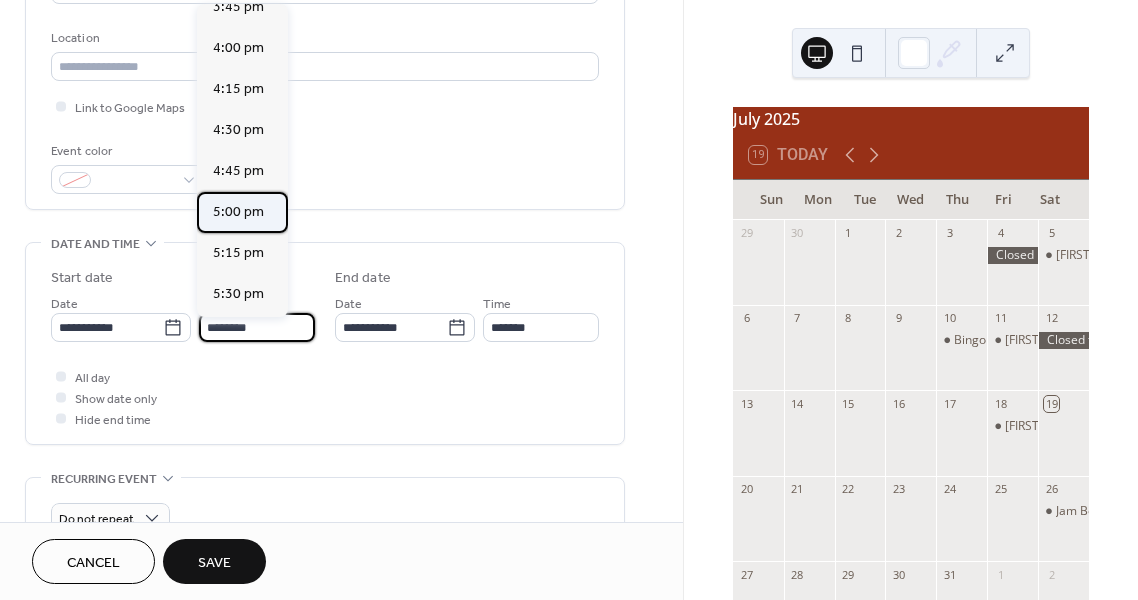 click on "5:00 pm" at bounding box center [238, 212] 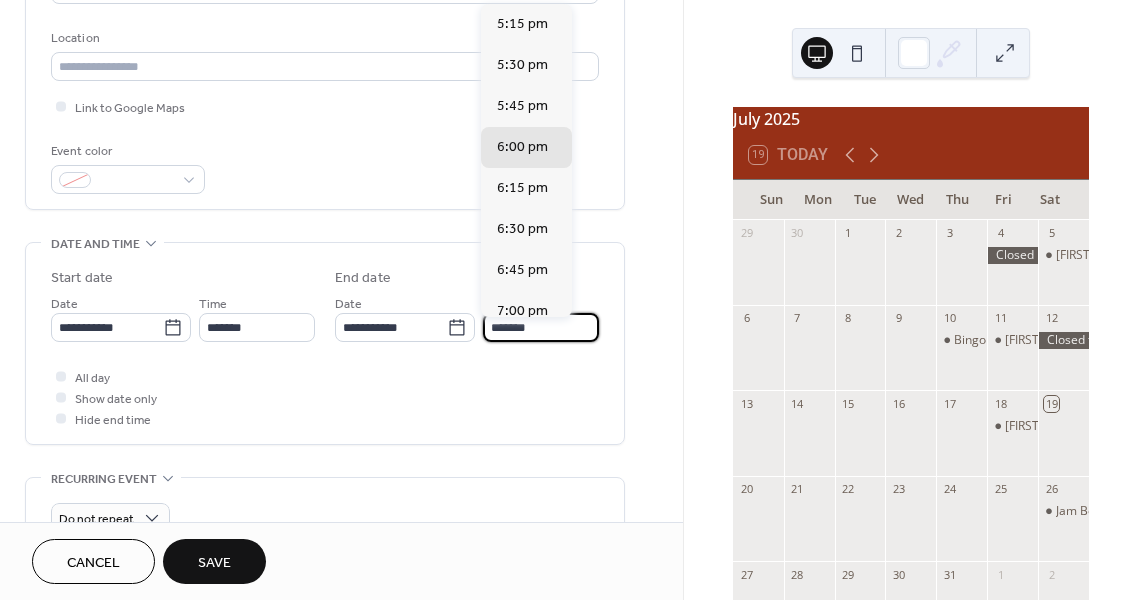 click on "*******" at bounding box center [541, 327] 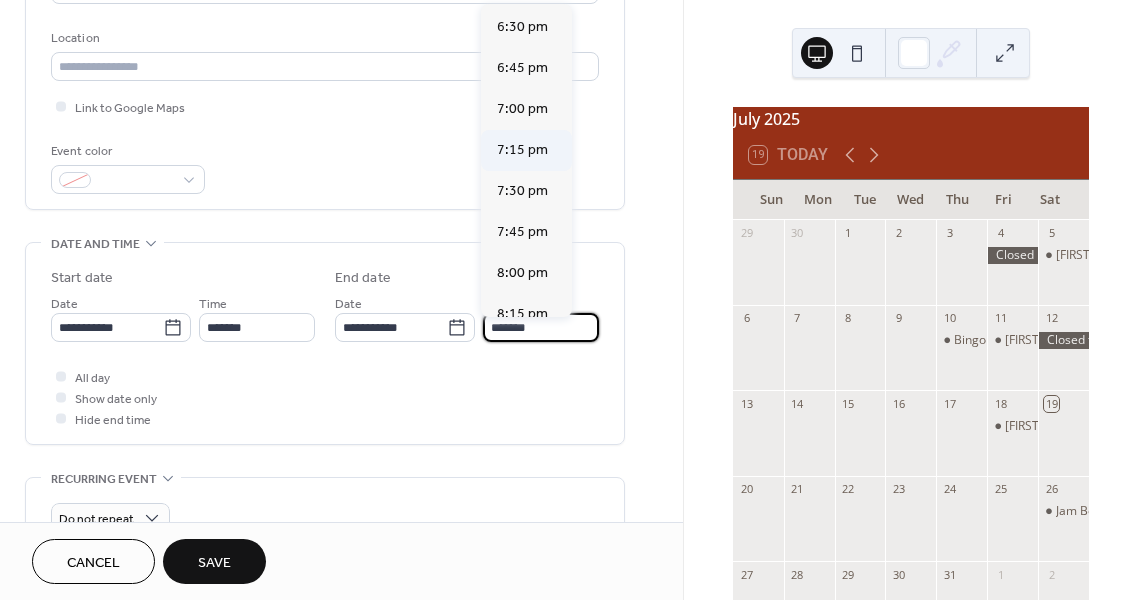 scroll, scrollTop: 208, scrollLeft: 0, axis: vertical 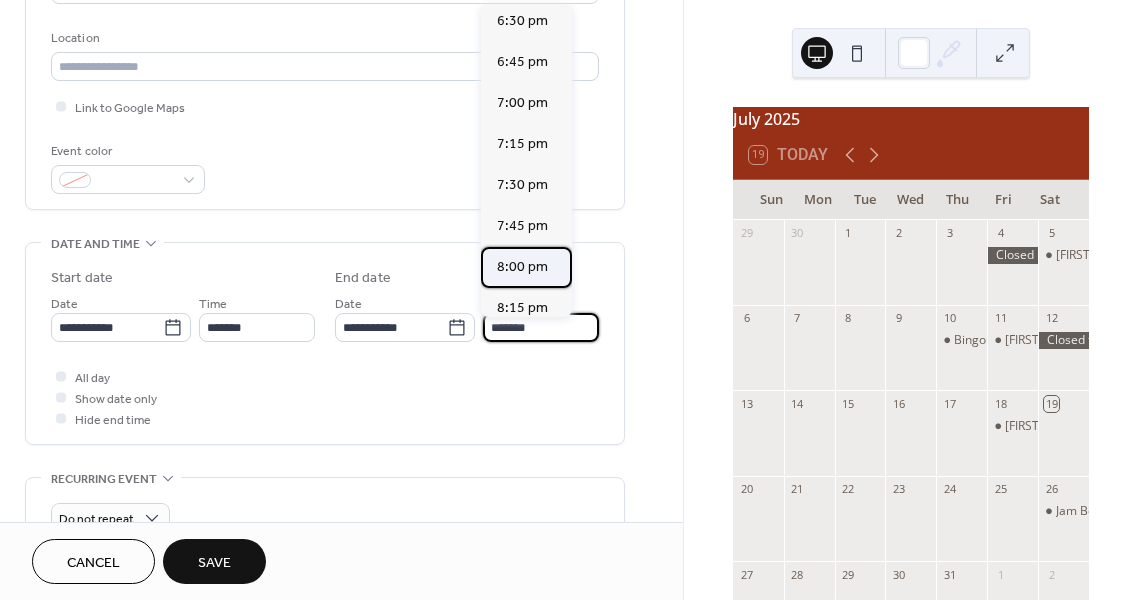 click on "8:00 pm" at bounding box center (522, 267) 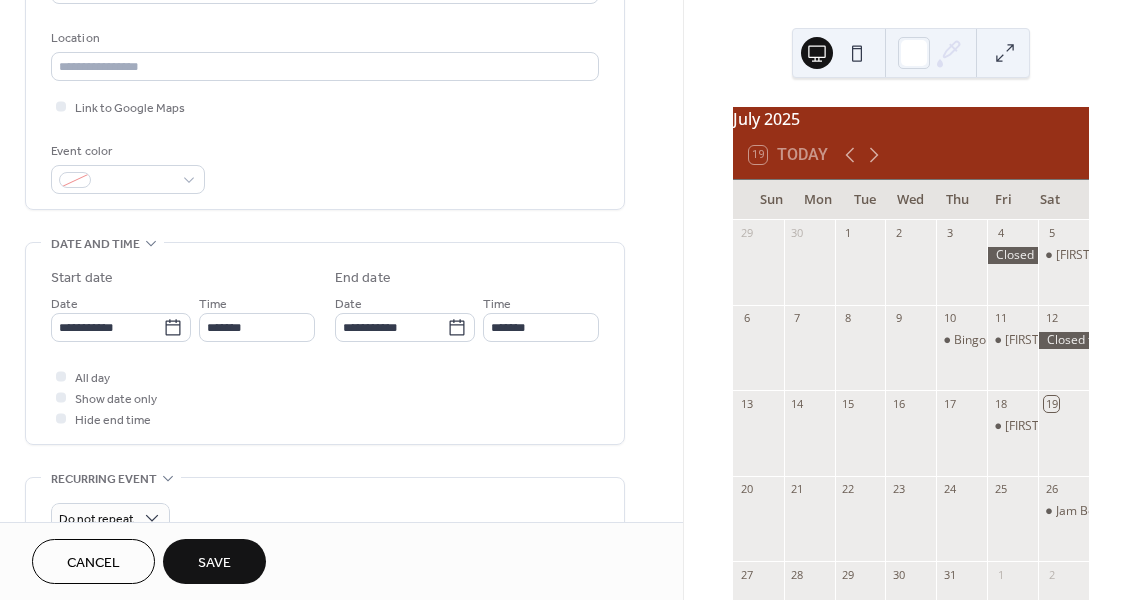 type on "*******" 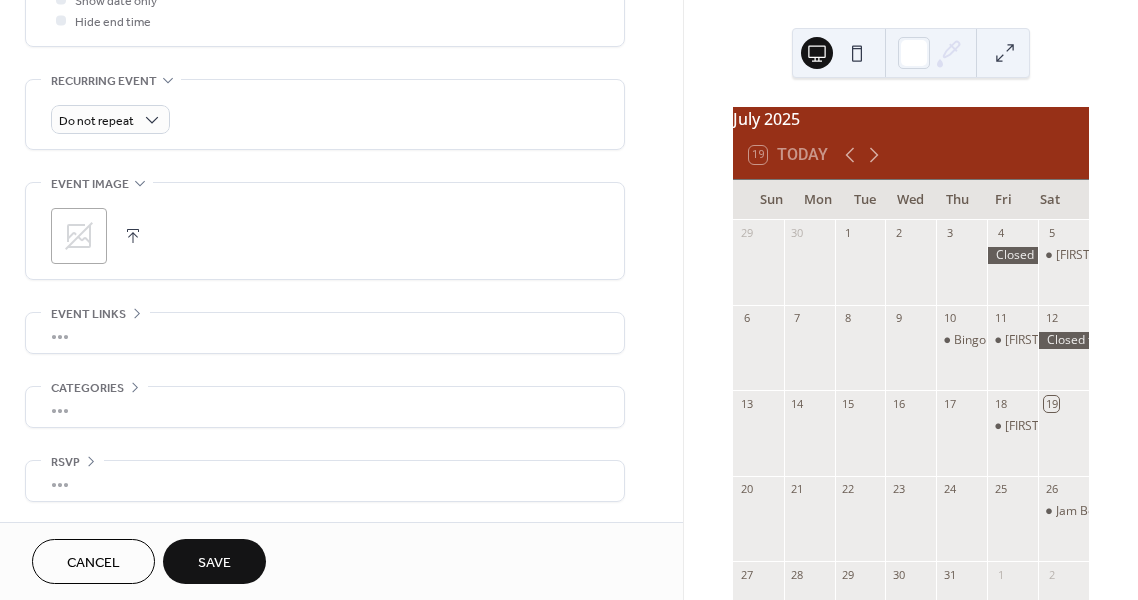 scroll, scrollTop: 813, scrollLeft: 0, axis: vertical 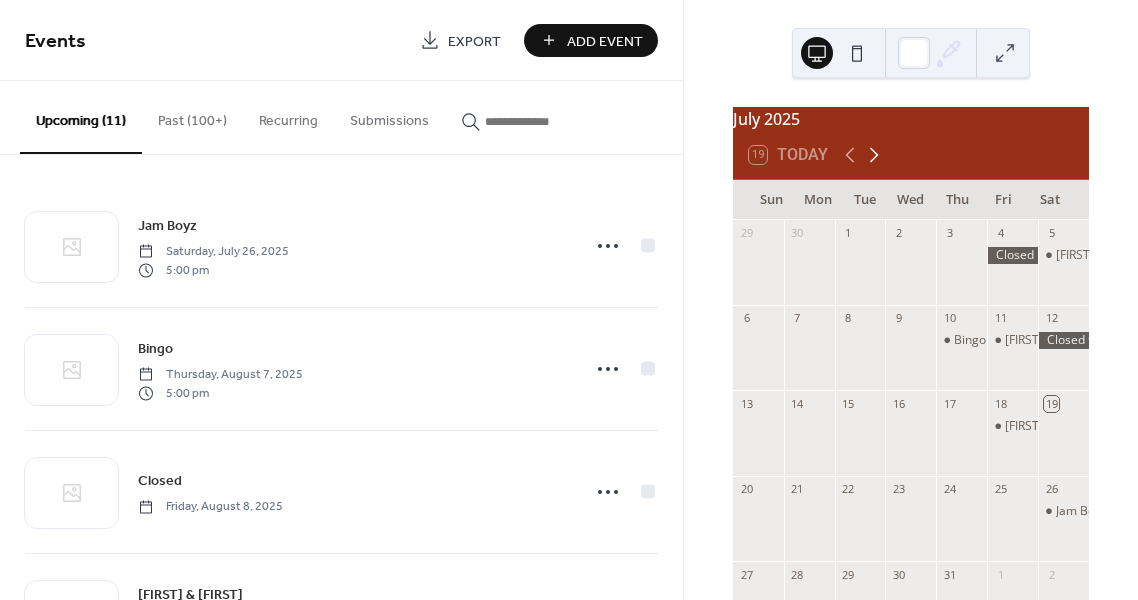 click 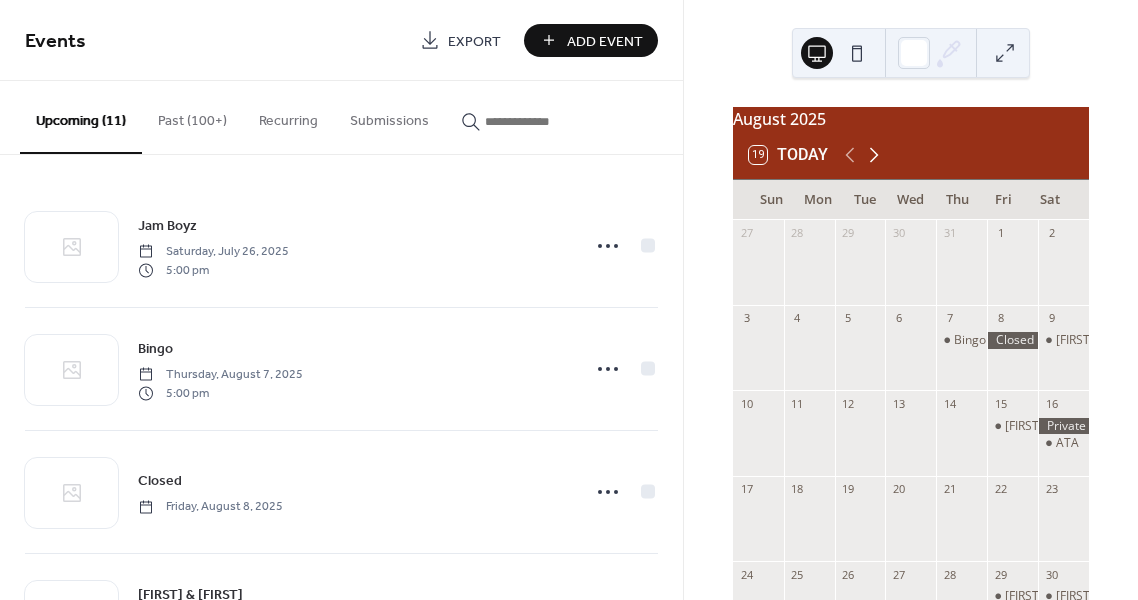click 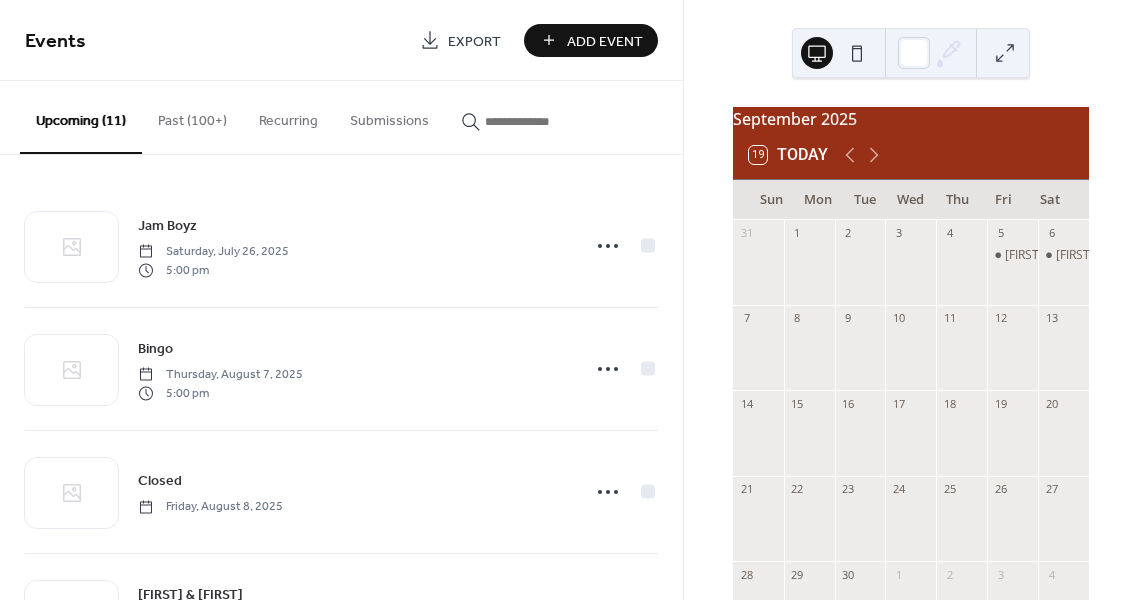 click on "Add Event" at bounding box center (605, 41) 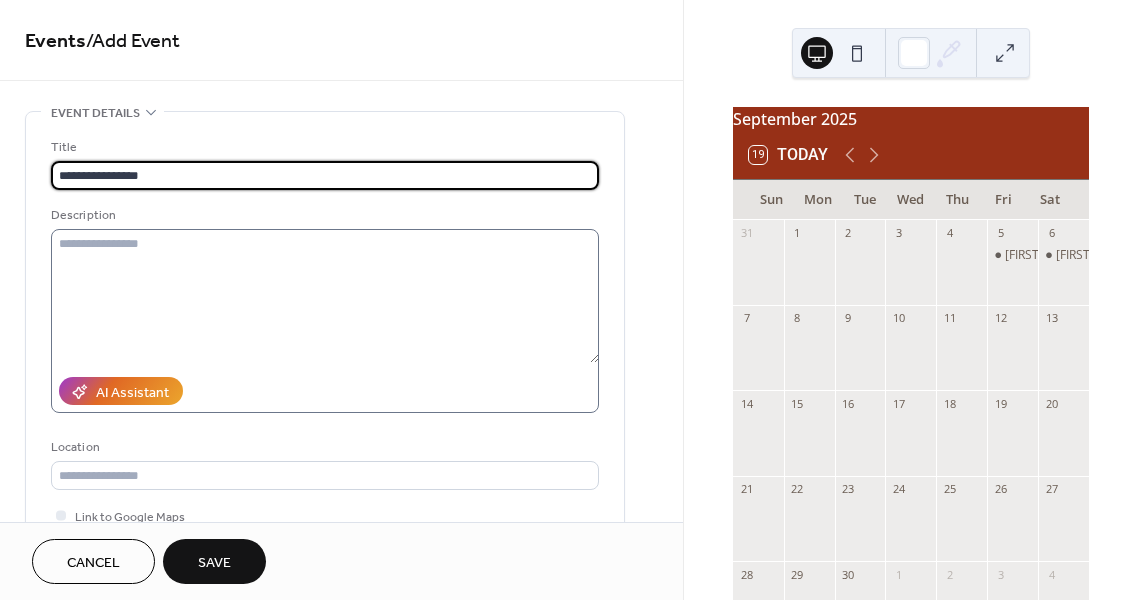 type on "**********" 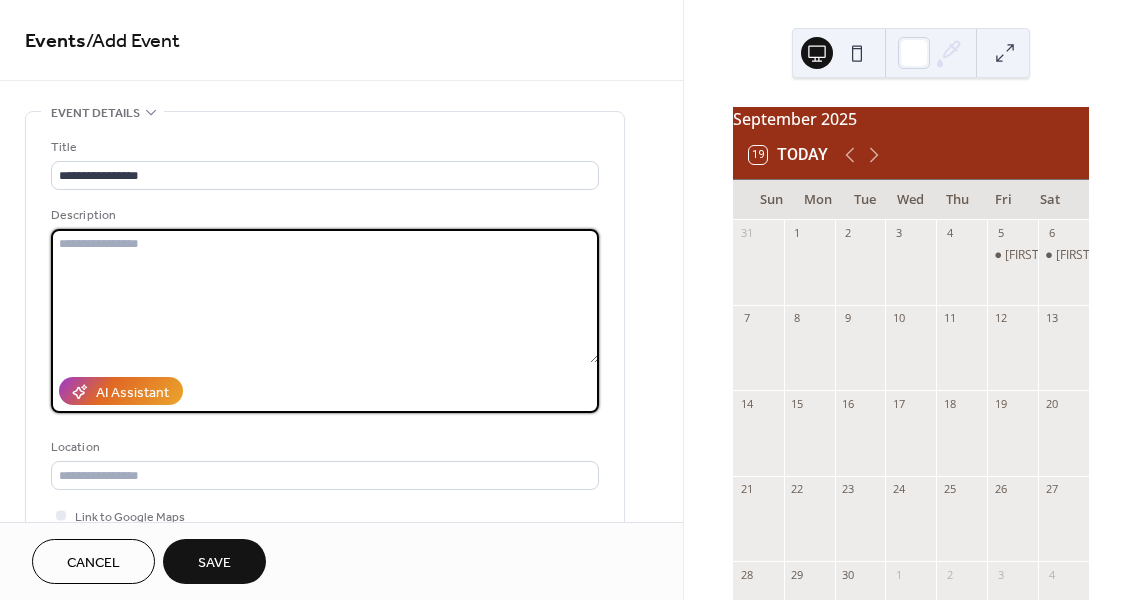 click at bounding box center (325, 296) 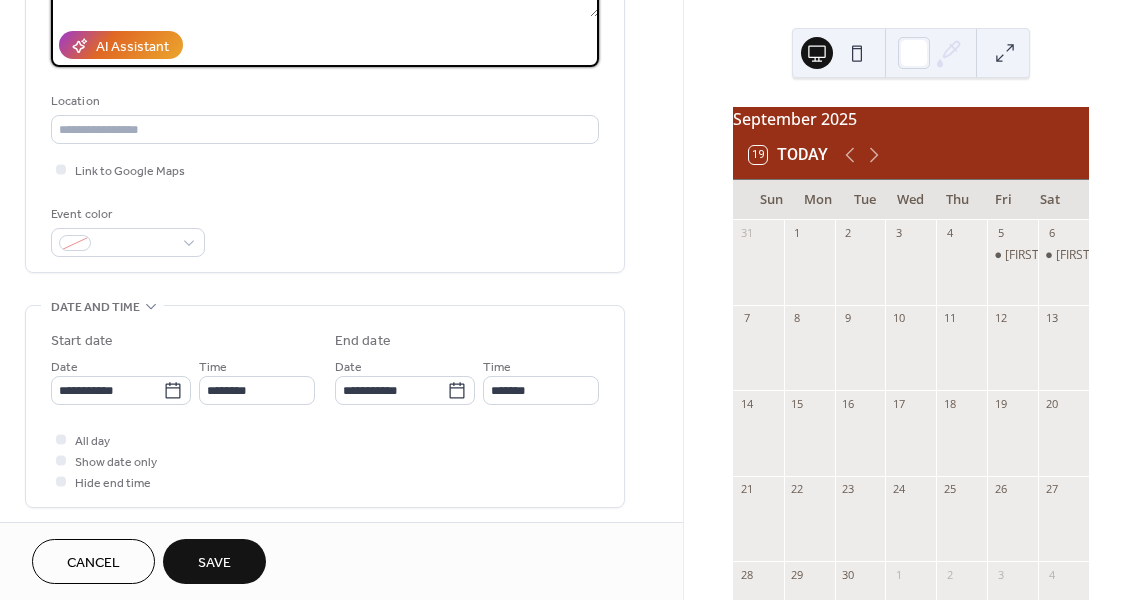 scroll, scrollTop: 347, scrollLeft: 0, axis: vertical 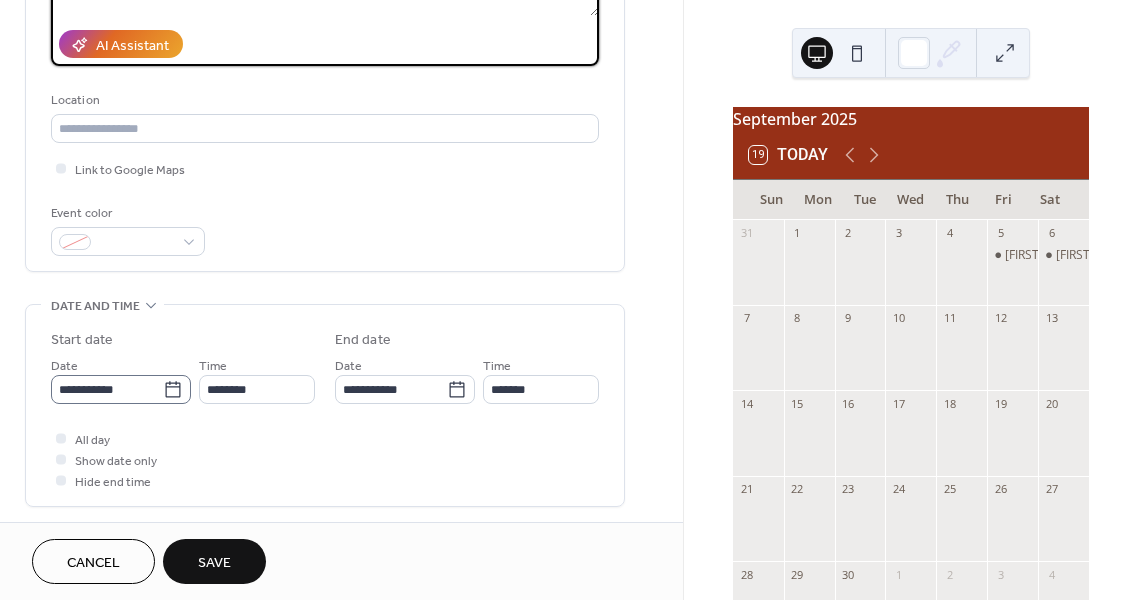 type on "**********" 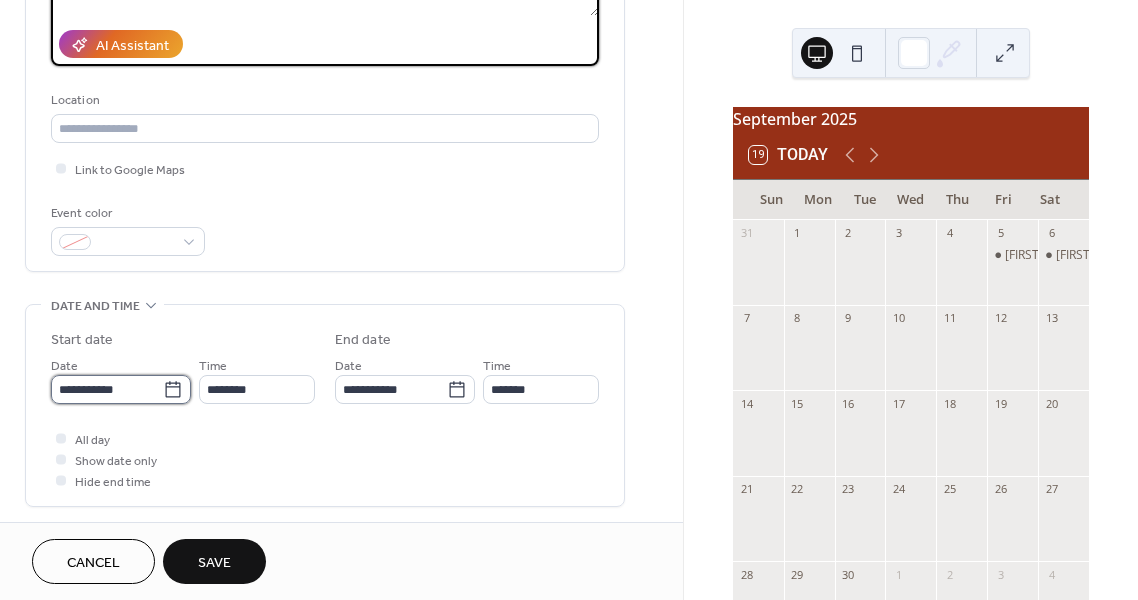 click on "**********" at bounding box center (107, 389) 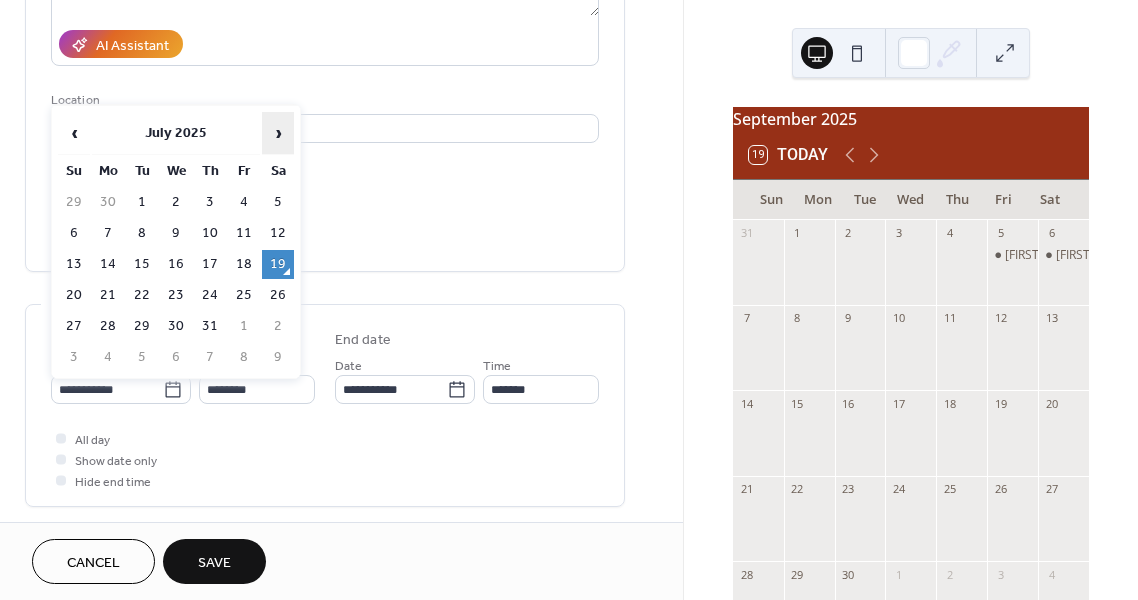 click on "›" at bounding box center [278, 133] 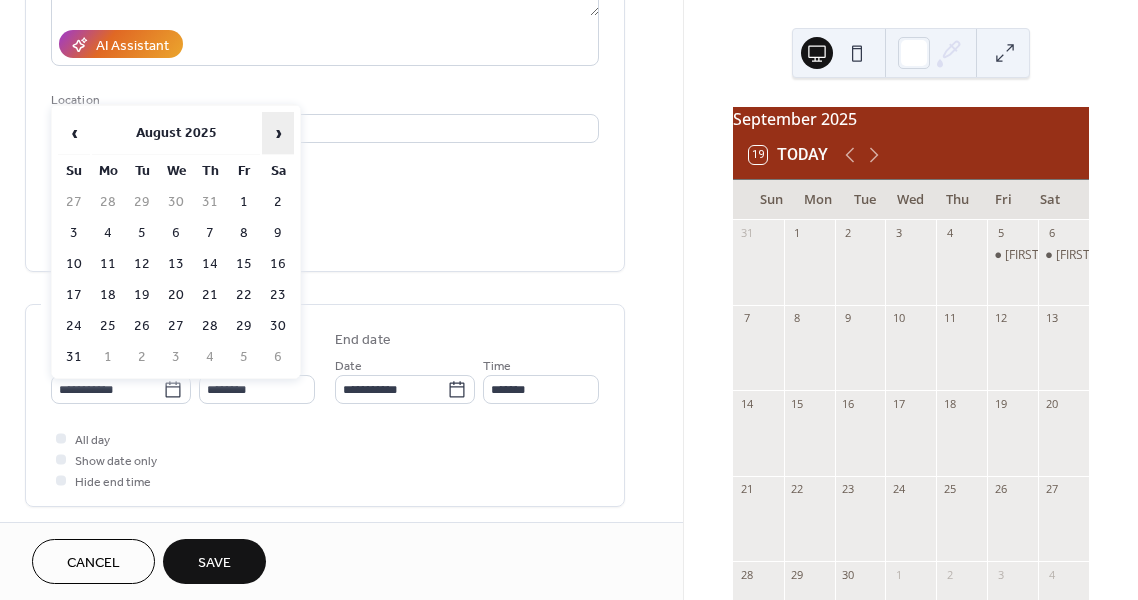 click on "›" at bounding box center [278, 133] 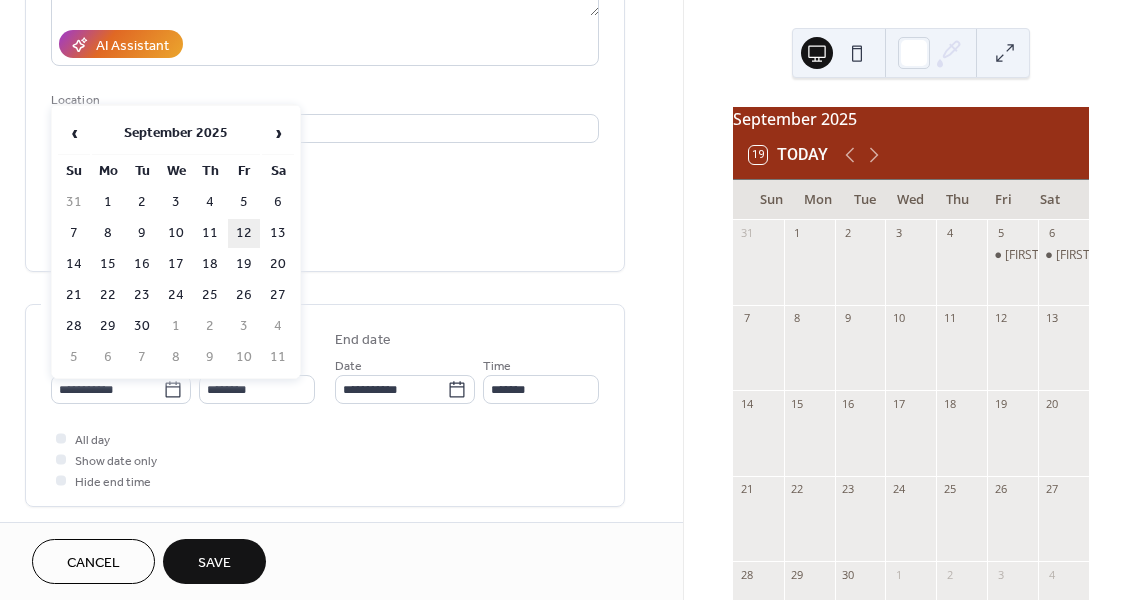 click on "12" at bounding box center (244, 233) 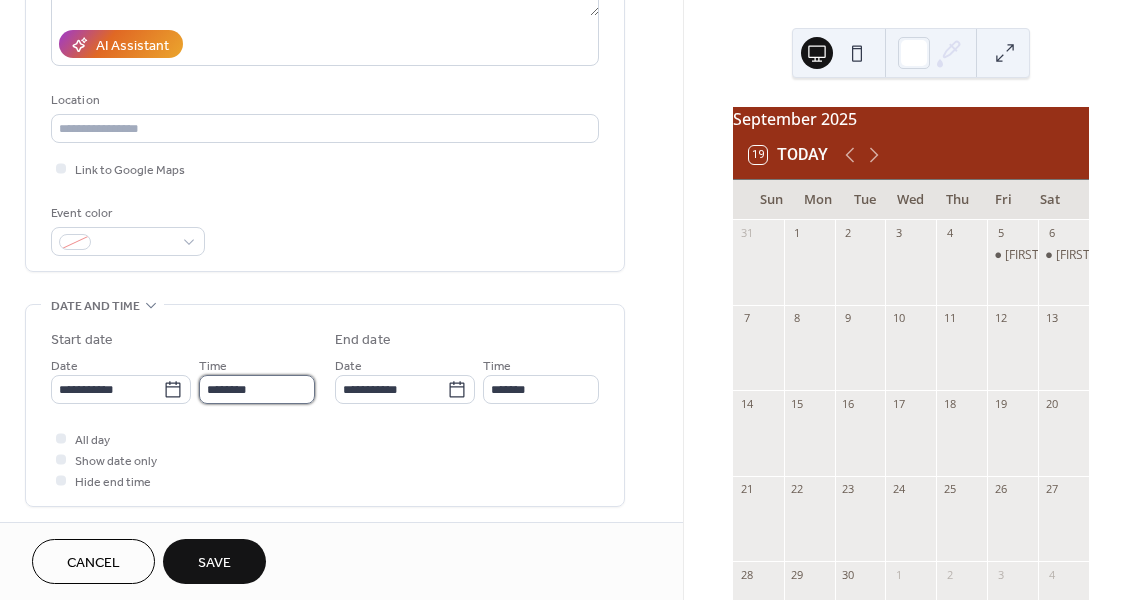 click on "********" at bounding box center [257, 389] 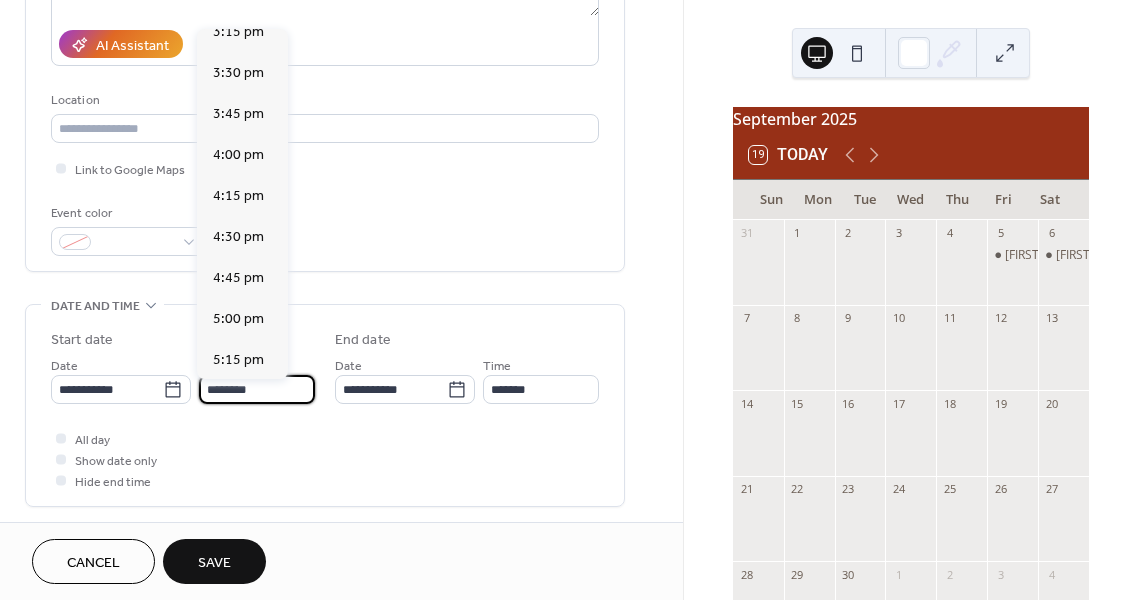scroll, scrollTop: 2529, scrollLeft: 0, axis: vertical 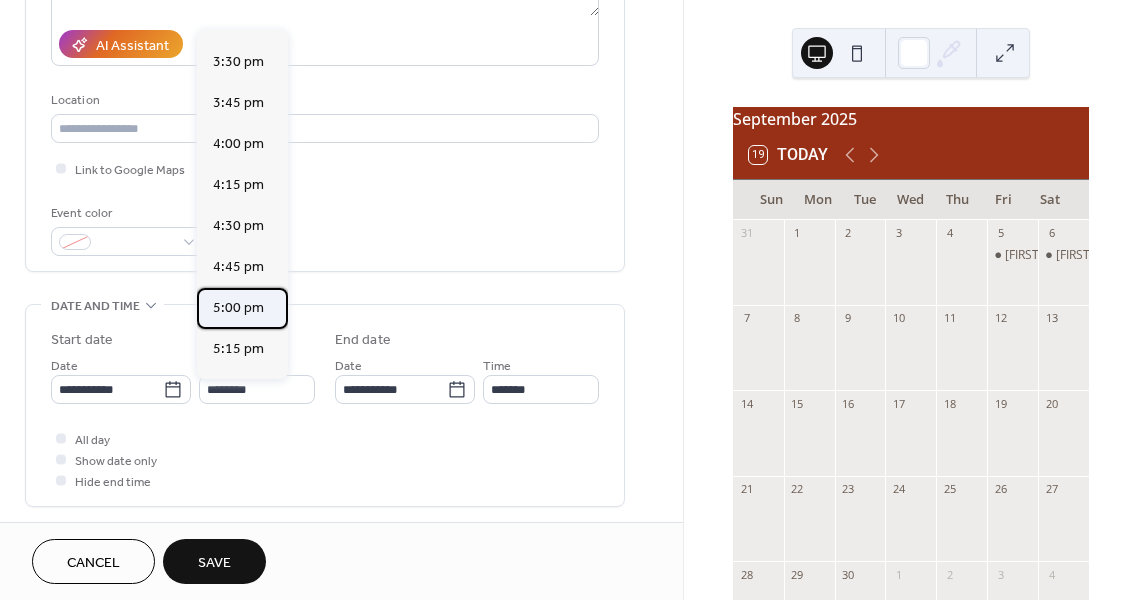 click on "5:00 pm" at bounding box center (238, 308) 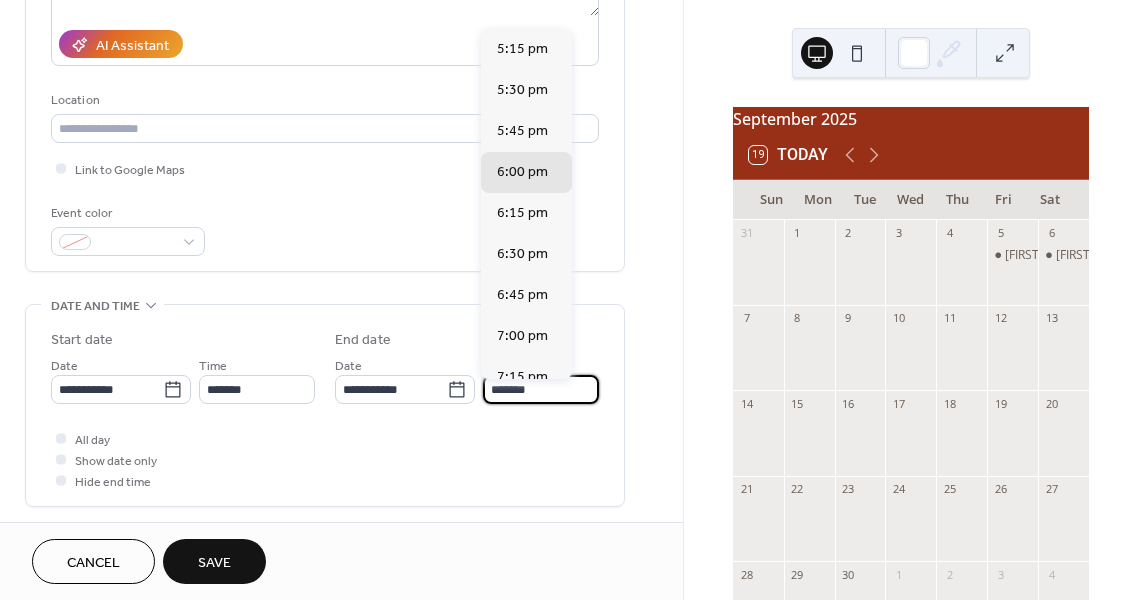 click on "*******" at bounding box center [541, 389] 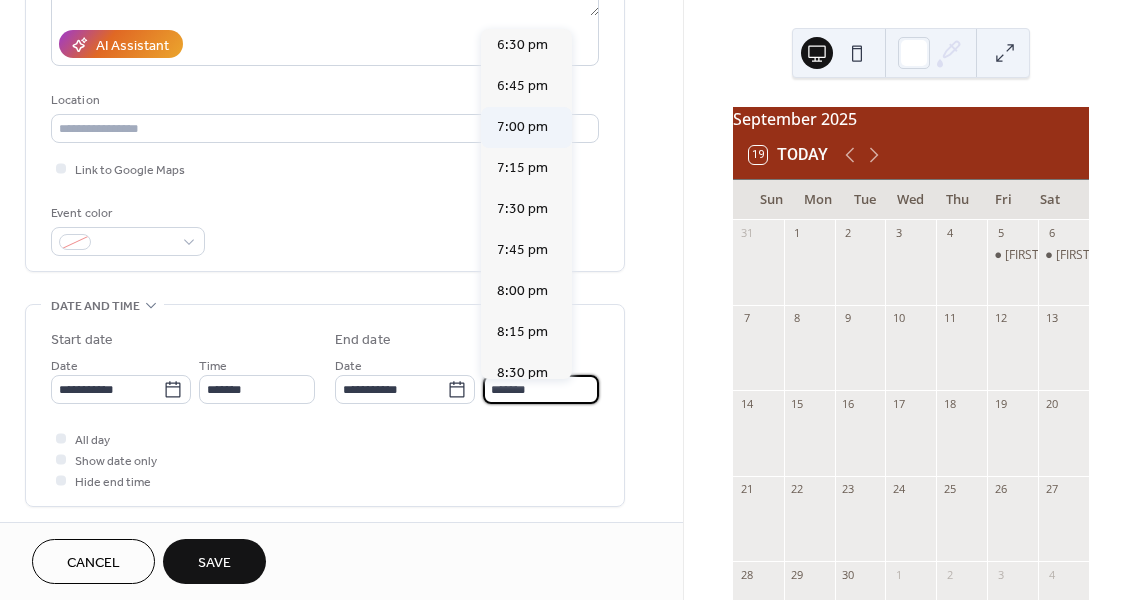 scroll, scrollTop: 210, scrollLeft: 0, axis: vertical 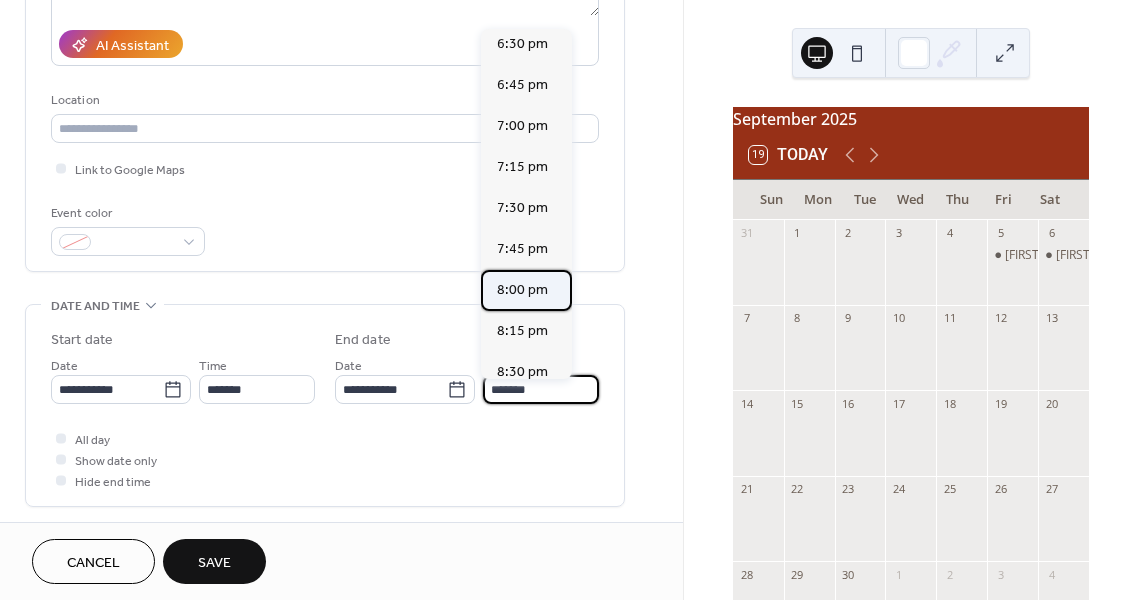 click on "8:00 pm" at bounding box center [522, 290] 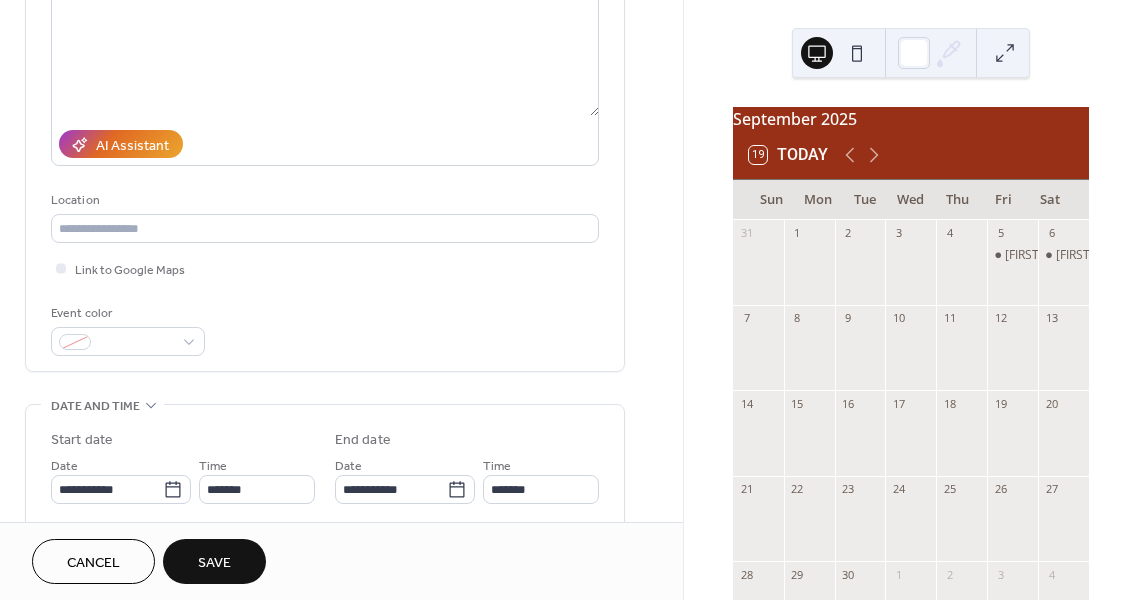 scroll, scrollTop: 252, scrollLeft: 0, axis: vertical 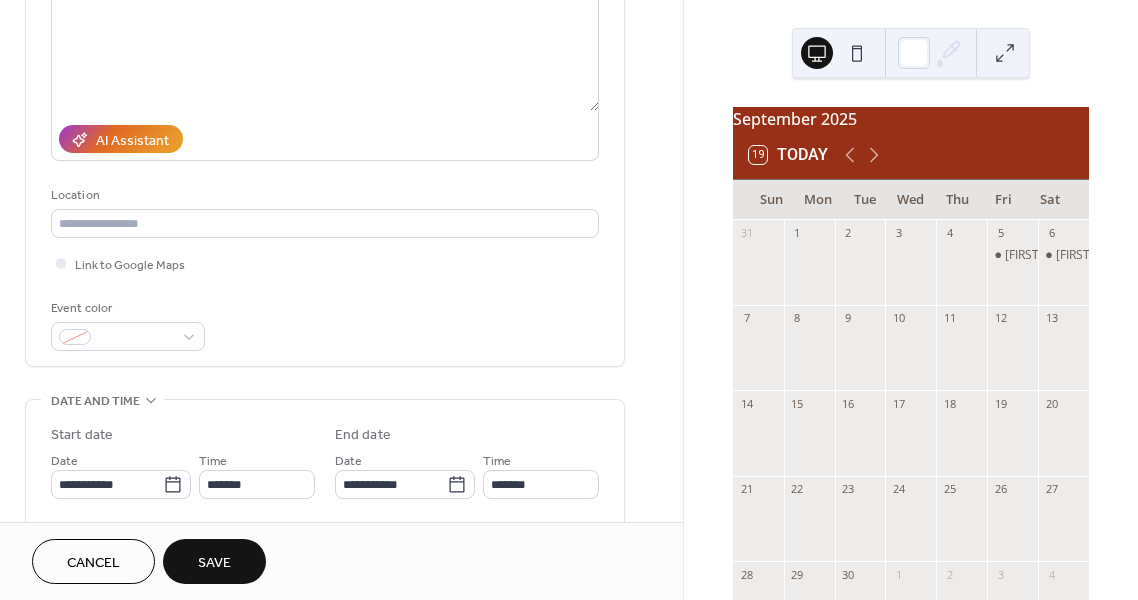 click on "Save" at bounding box center [214, 563] 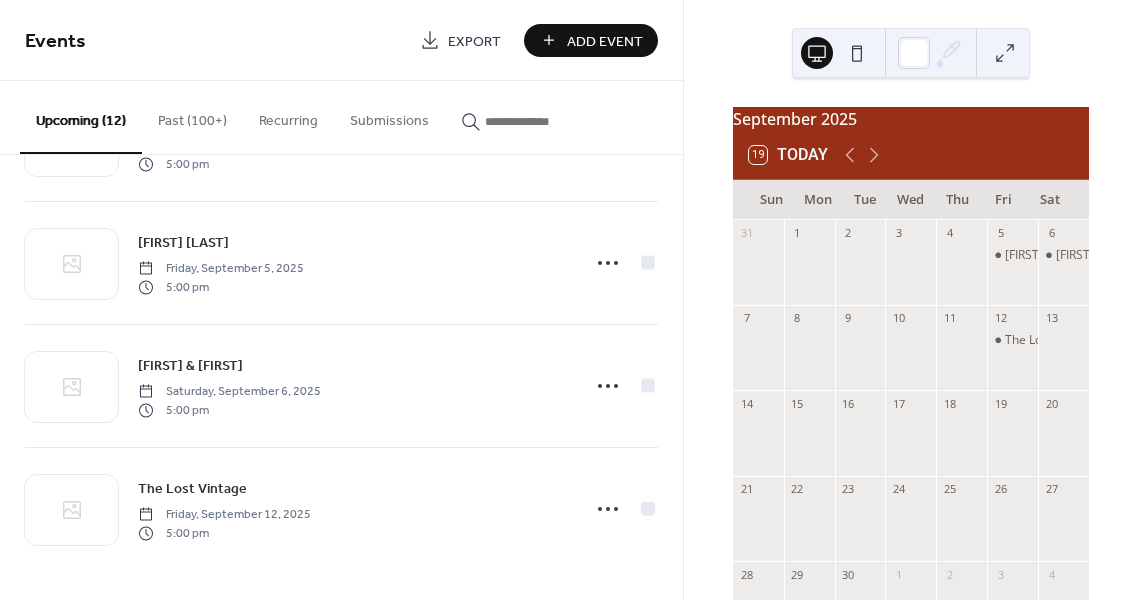 scroll, scrollTop: 1090, scrollLeft: 0, axis: vertical 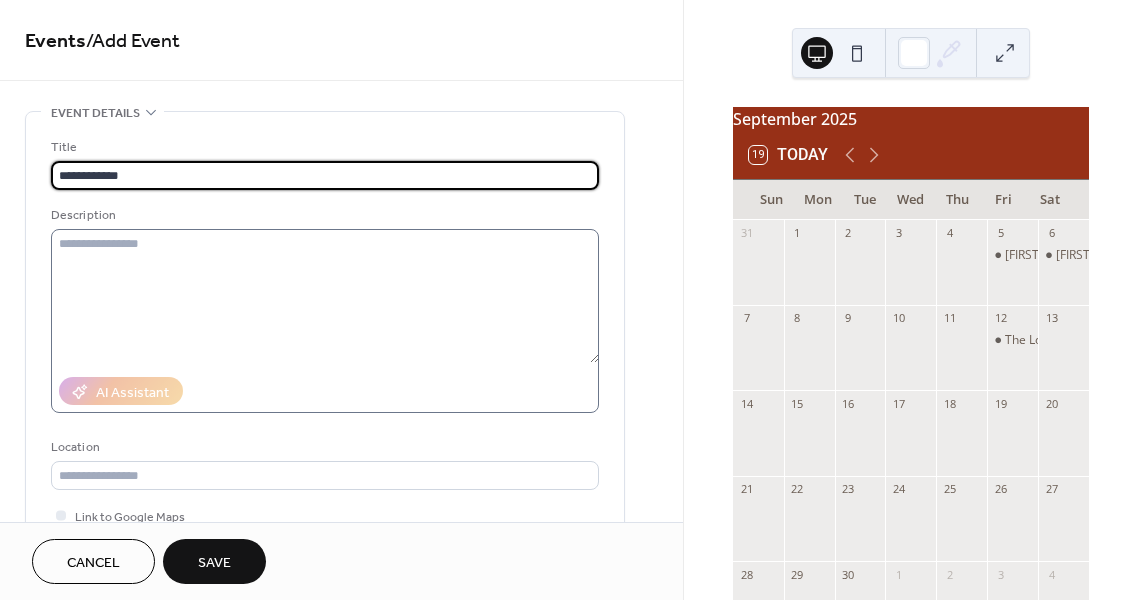 type on "**********" 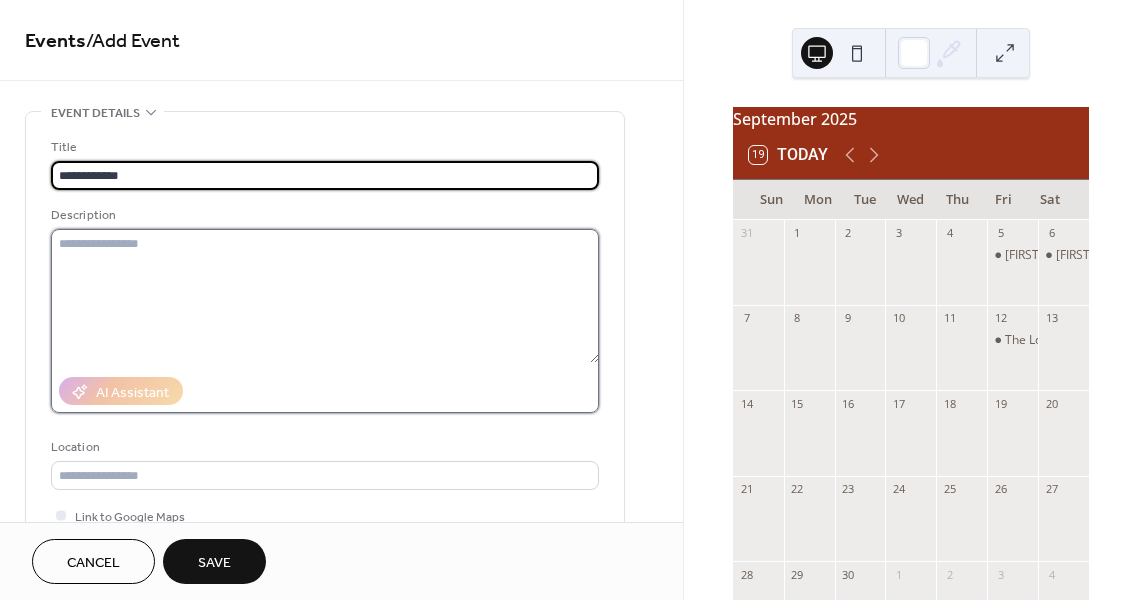 click at bounding box center (325, 296) 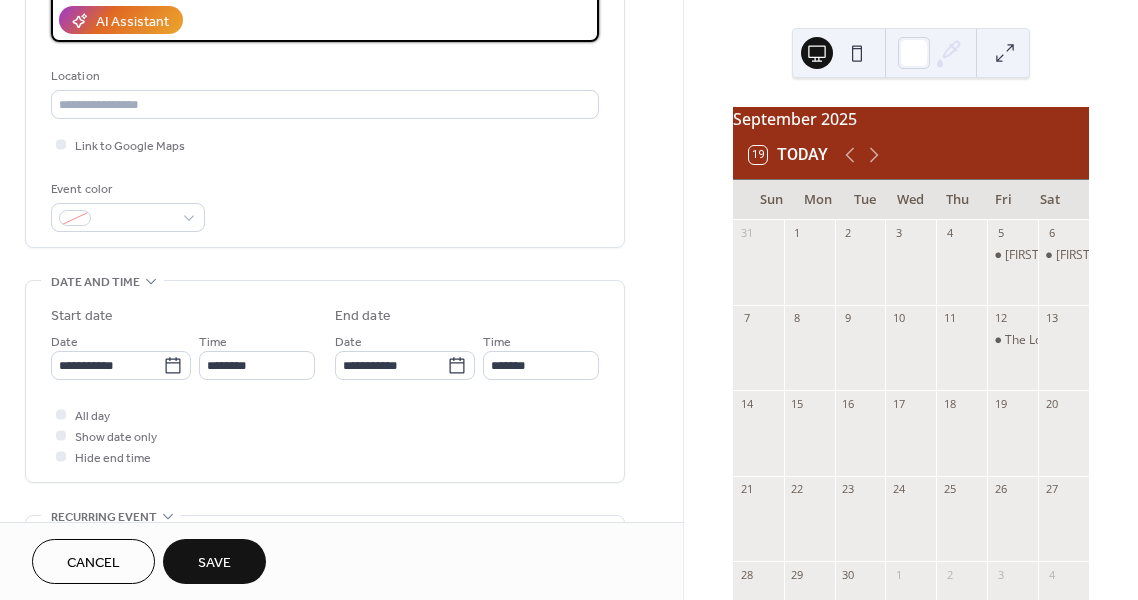 scroll, scrollTop: 372, scrollLeft: 0, axis: vertical 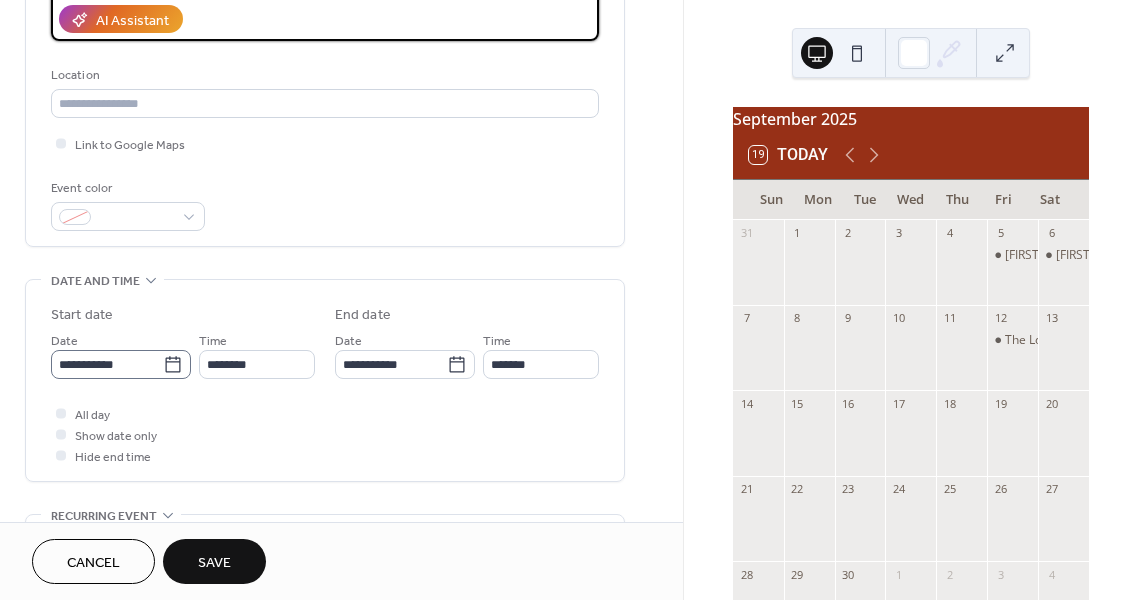type on "**********" 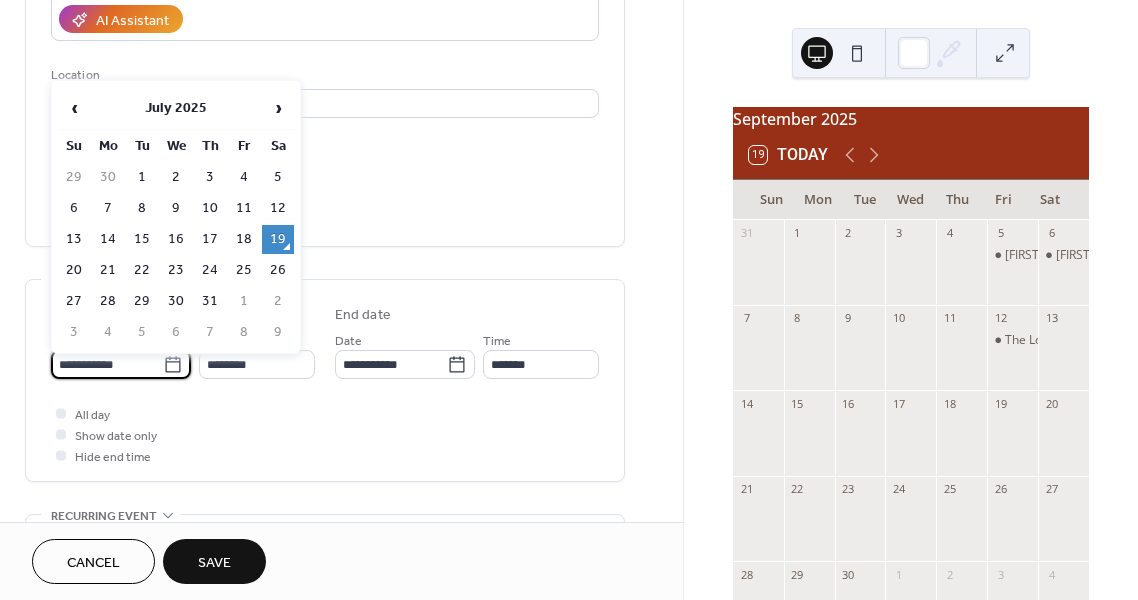 click on "**********" at bounding box center (107, 364) 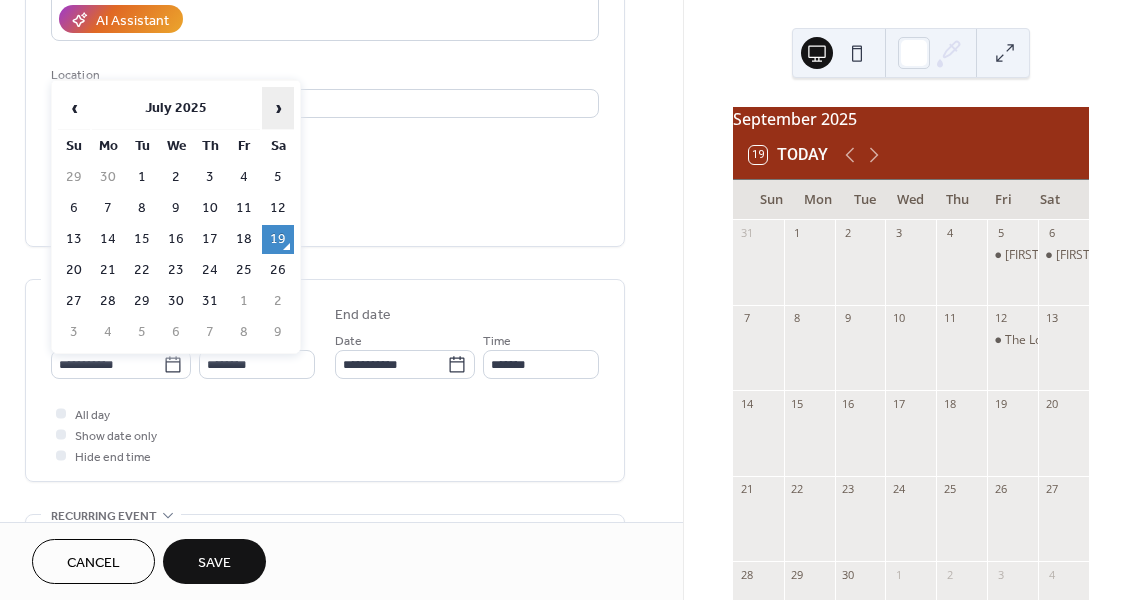 click on "›" at bounding box center (278, 108) 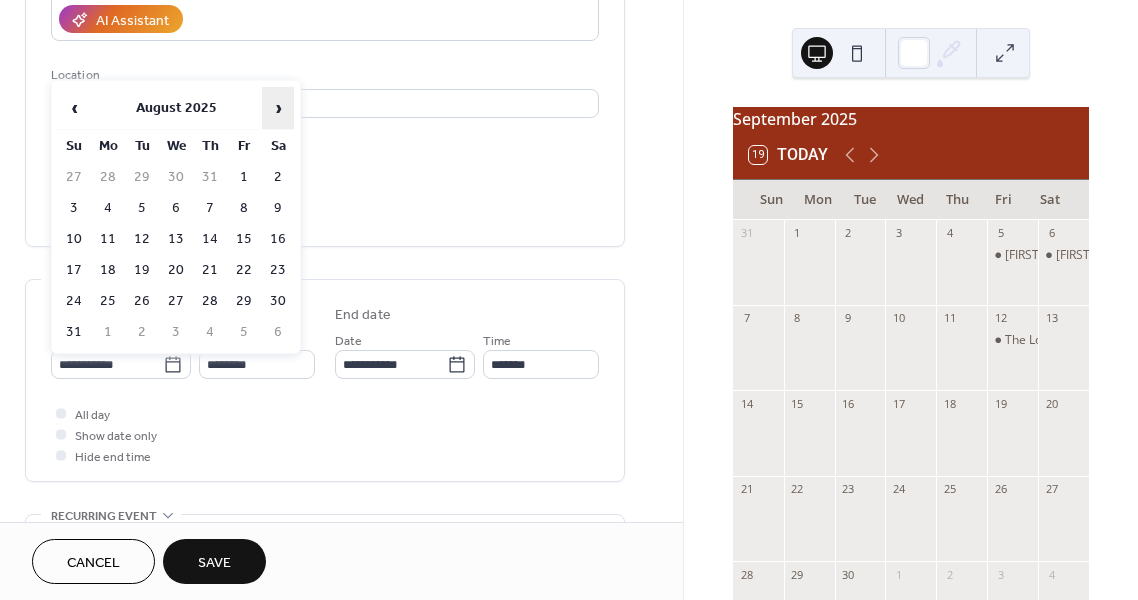 click on "›" at bounding box center [278, 108] 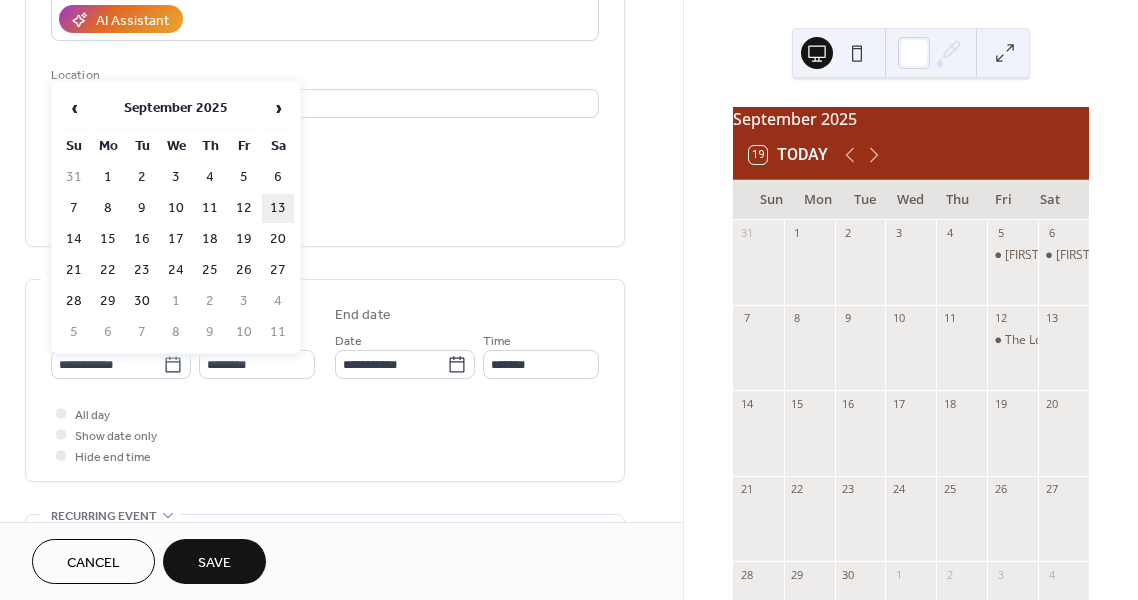click on "13" at bounding box center (278, 208) 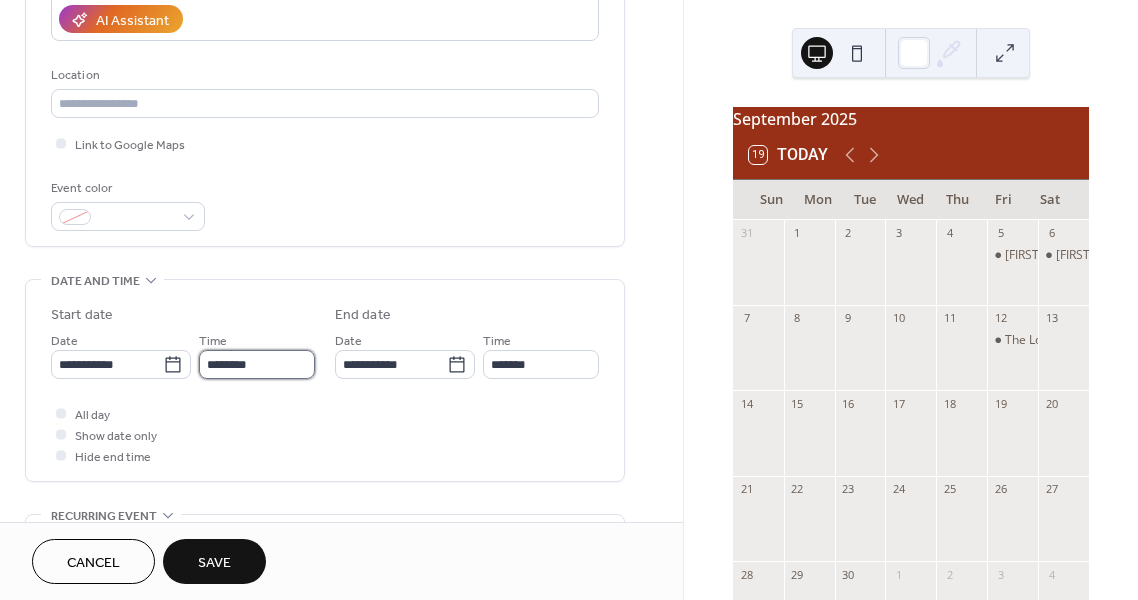 click on "********" at bounding box center [257, 364] 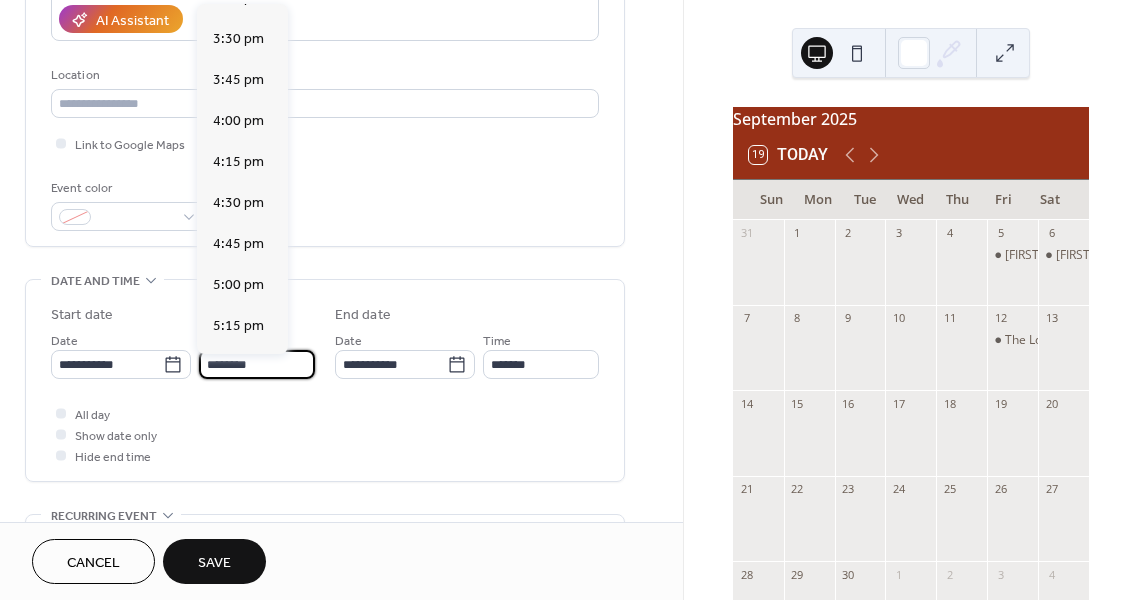 scroll, scrollTop: 2530, scrollLeft: 0, axis: vertical 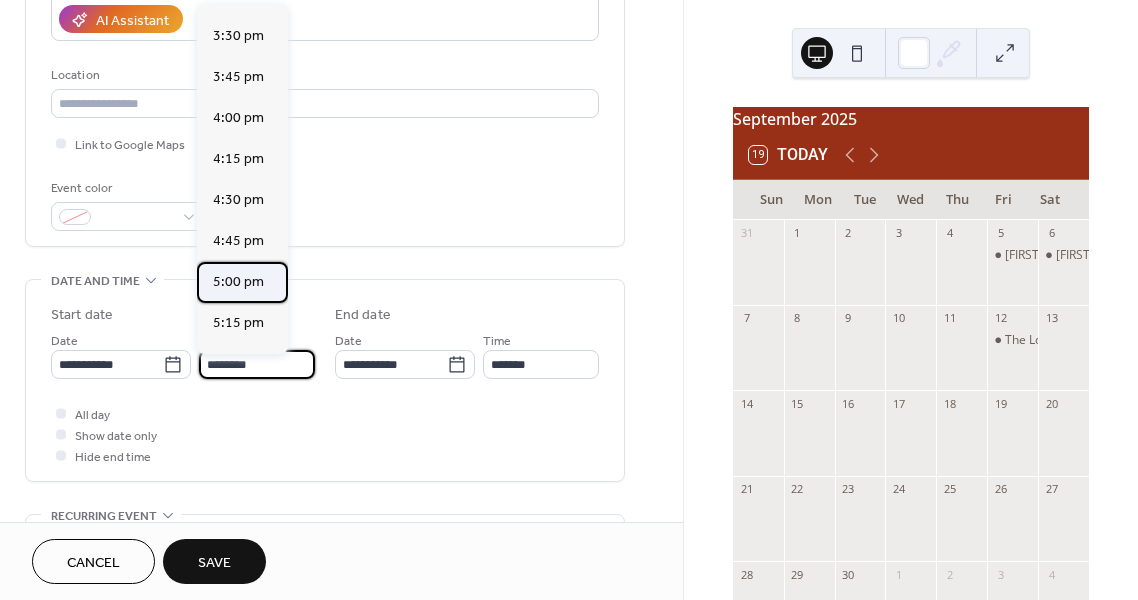 click on "5:00 pm" at bounding box center (238, 282) 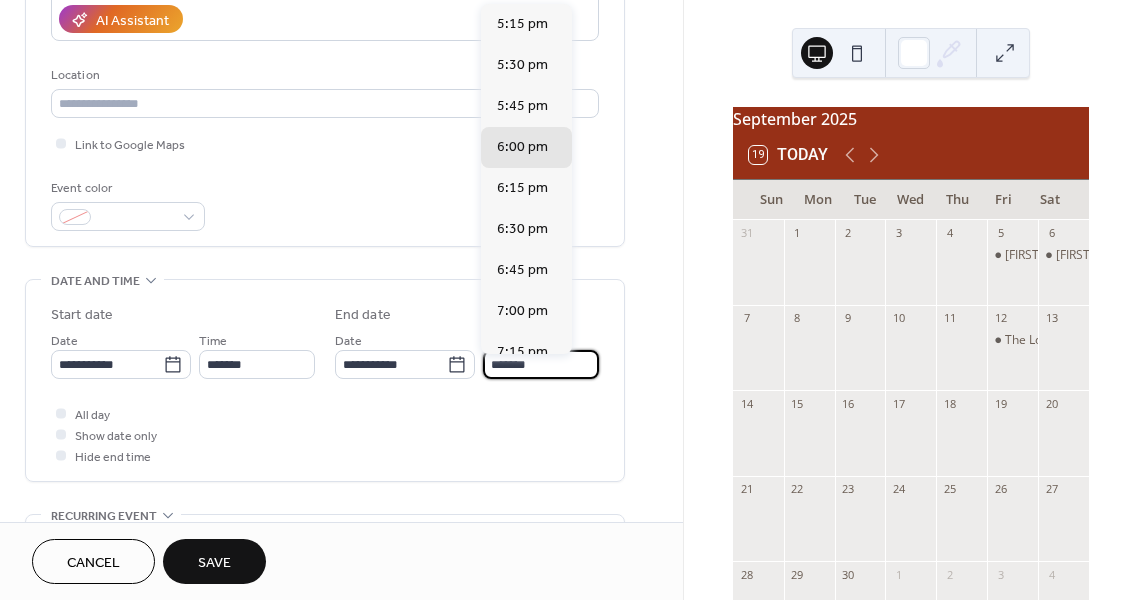 click on "*******" at bounding box center (541, 364) 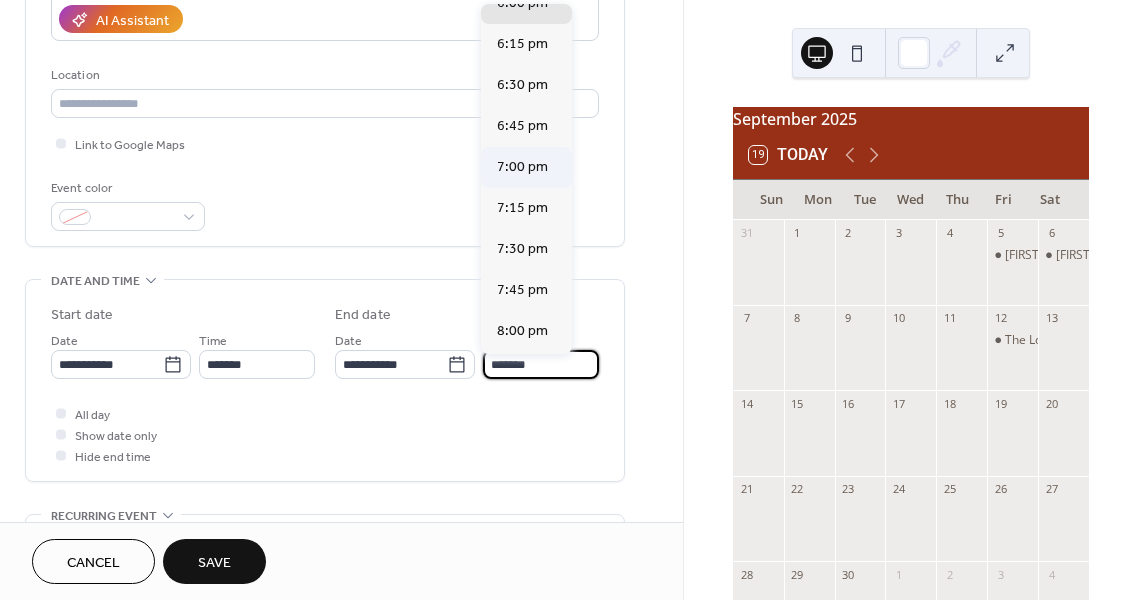 scroll, scrollTop: 162, scrollLeft: 0, axis: vertical 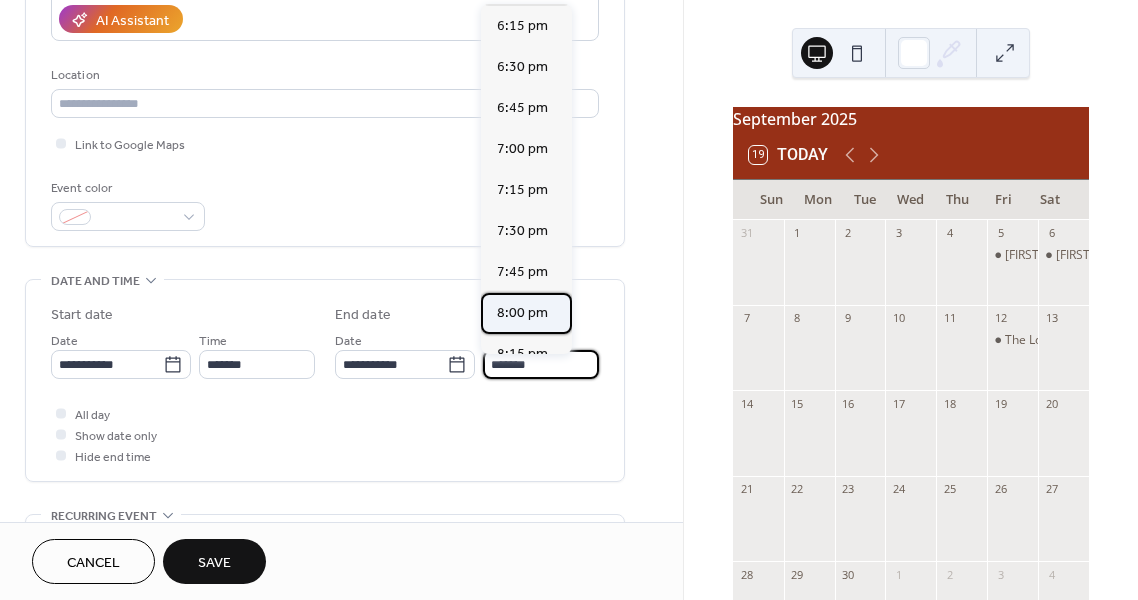 click on "8:00 pm" at bounding box center [522, 313] 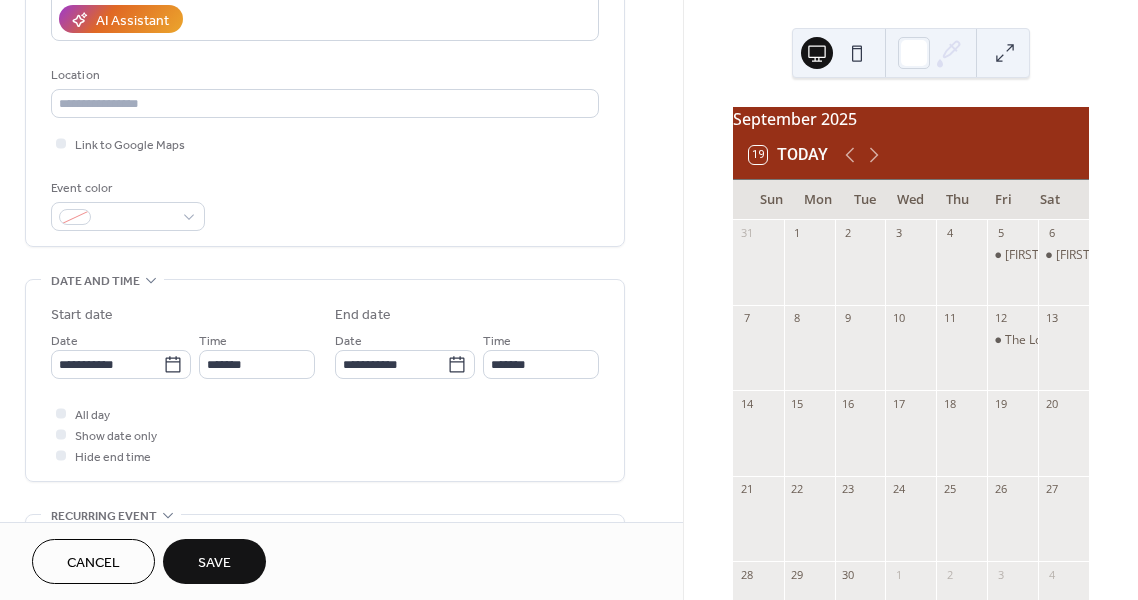 type on "*******" 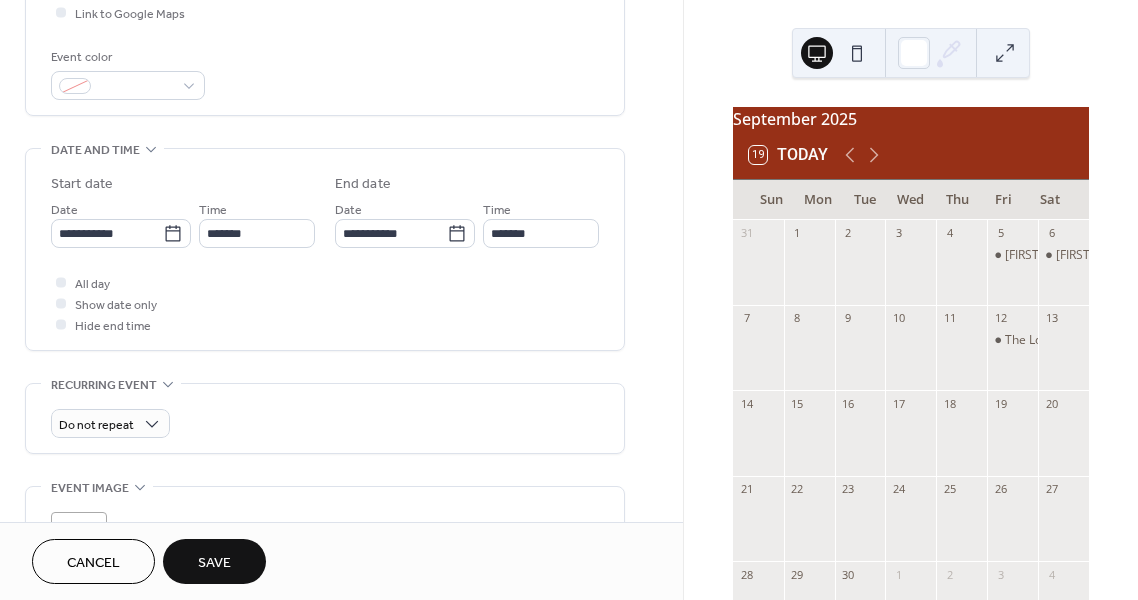 scroll, scrollTop: 506, scrollLeft: 0, axis: vertical 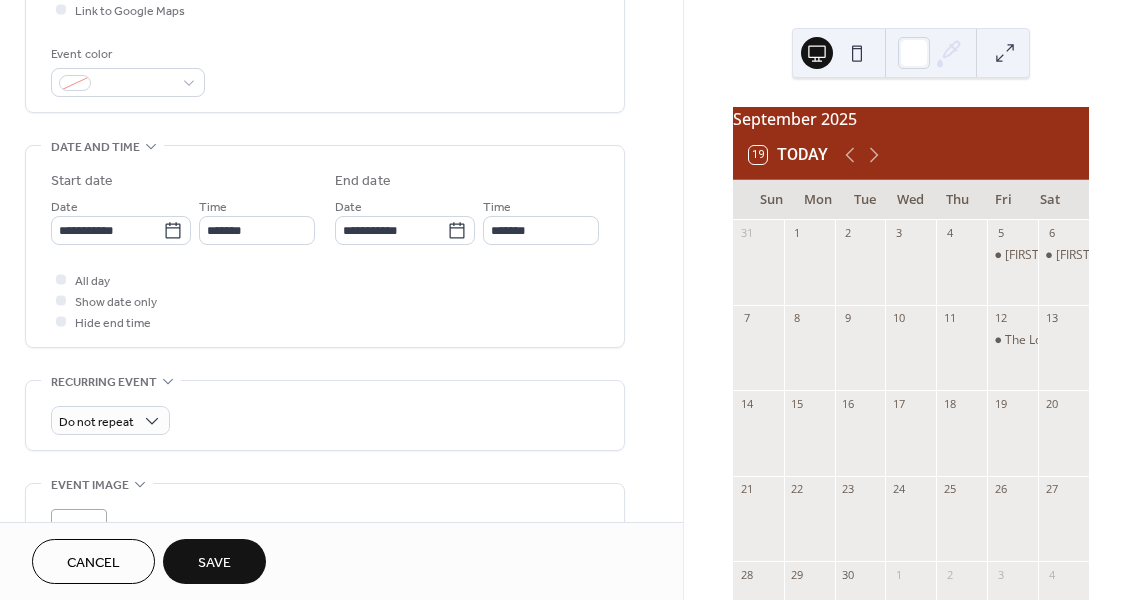 click on "Save" at bounding box center [214, 563] 